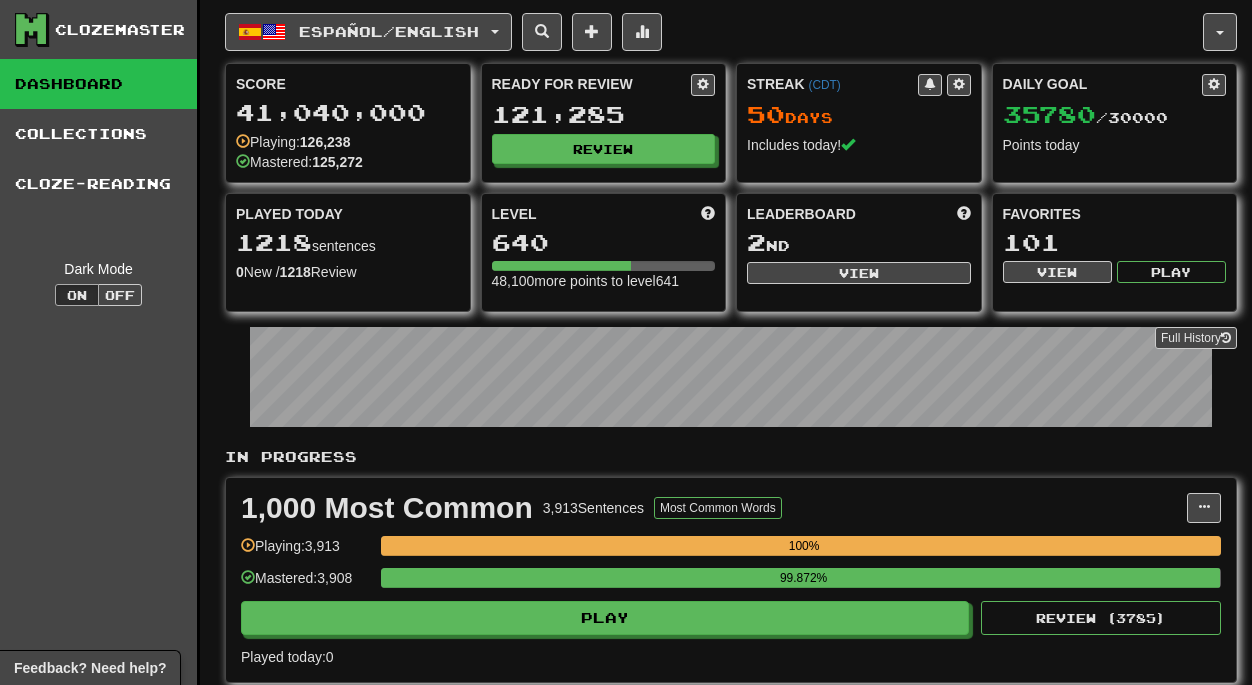 scroll, scrollTop: 0, scrollLeft: 0, axis: both 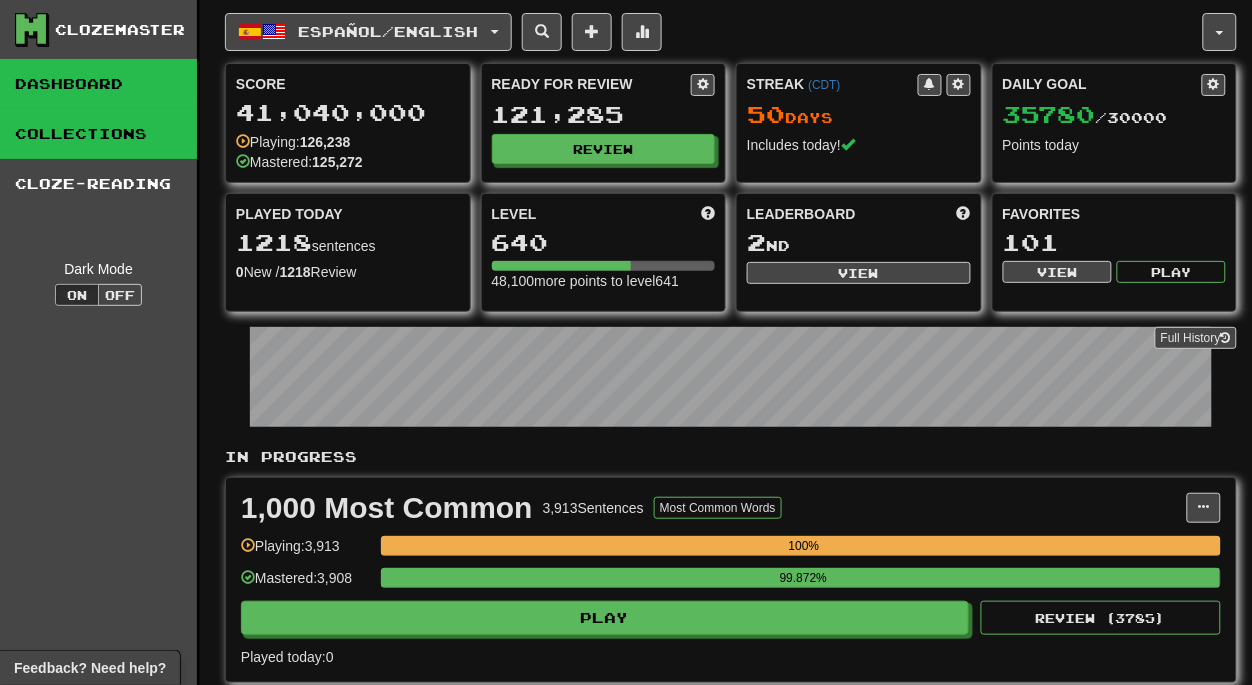 click on "Collections" at bounding box center [98, 134] 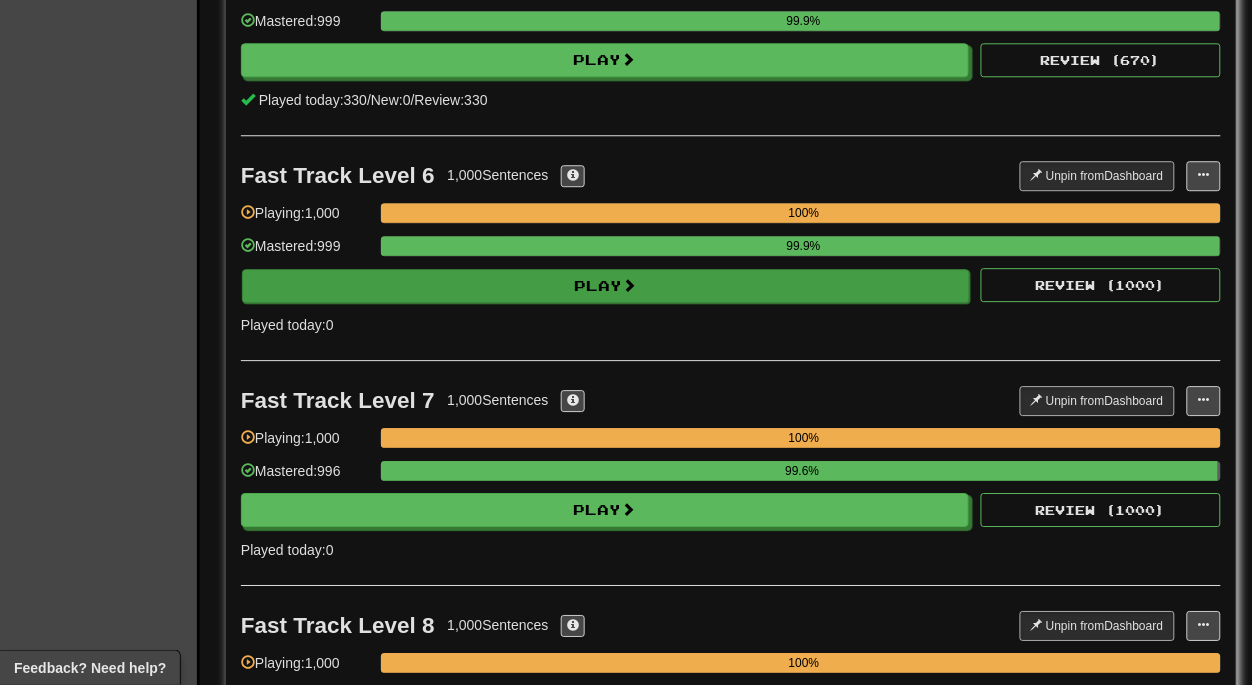 scroll, scrollTop: 1169, scrollLeft: 0, axis: vertical 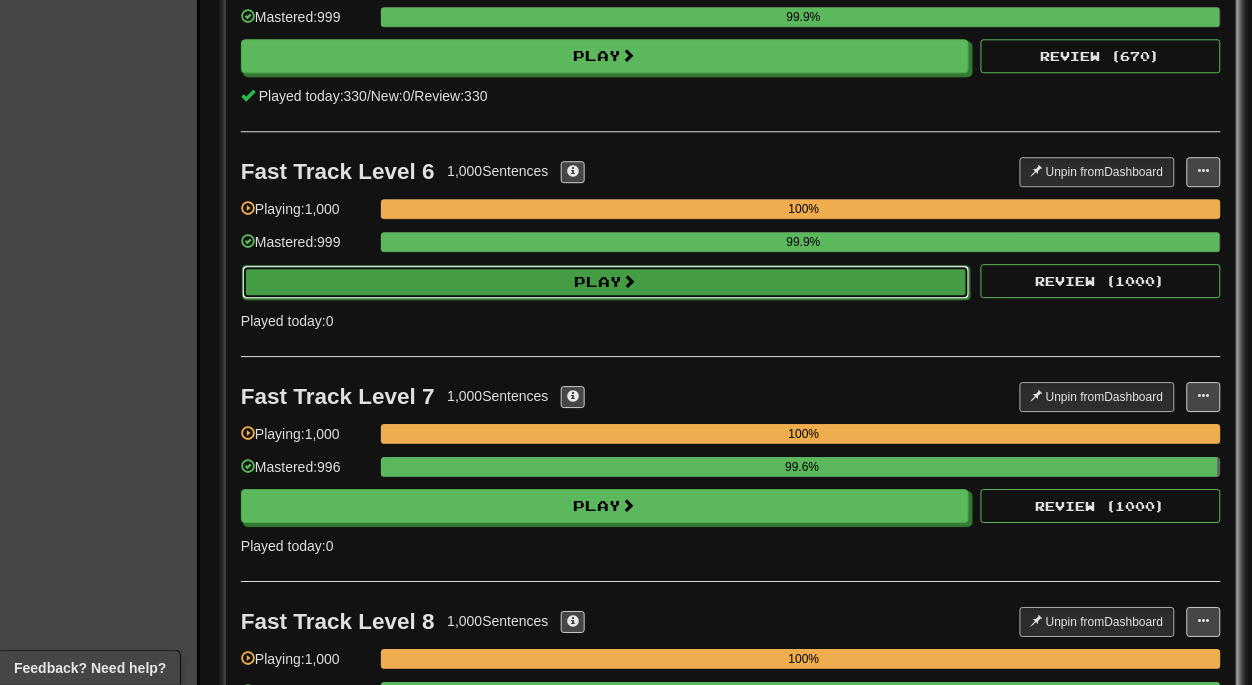 click on "Play" at bounding box center [606, 282] 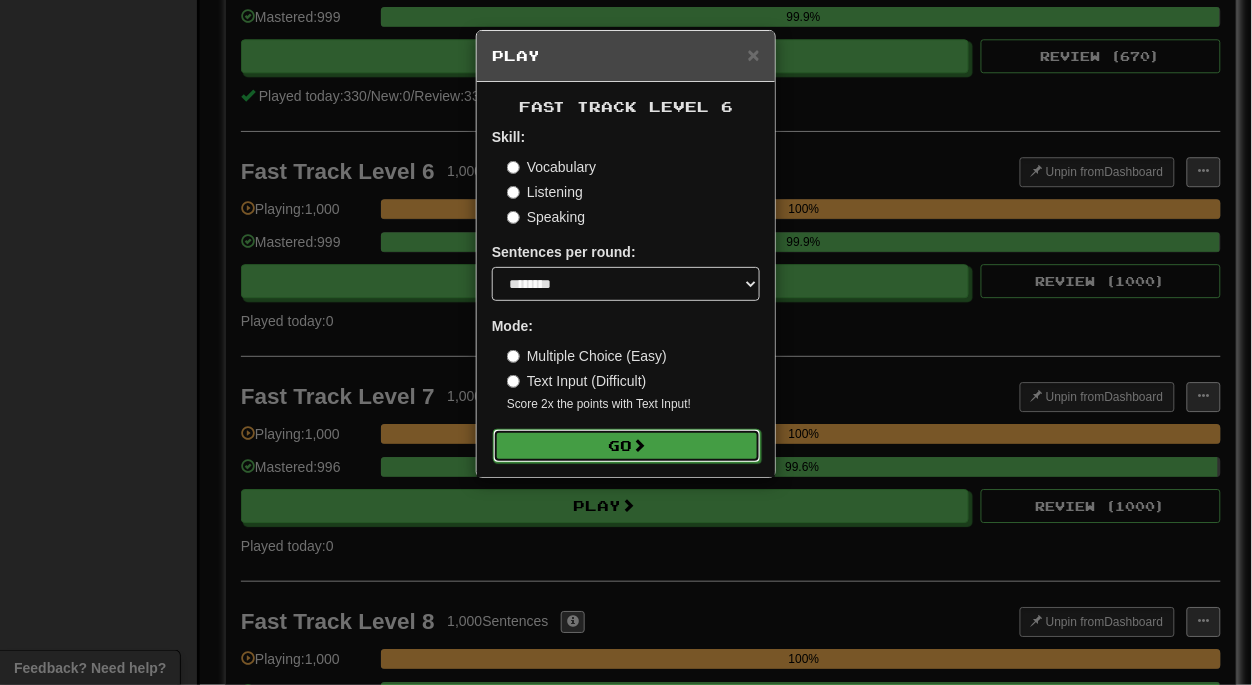 click on "Go" at bounding box center (627, 446) 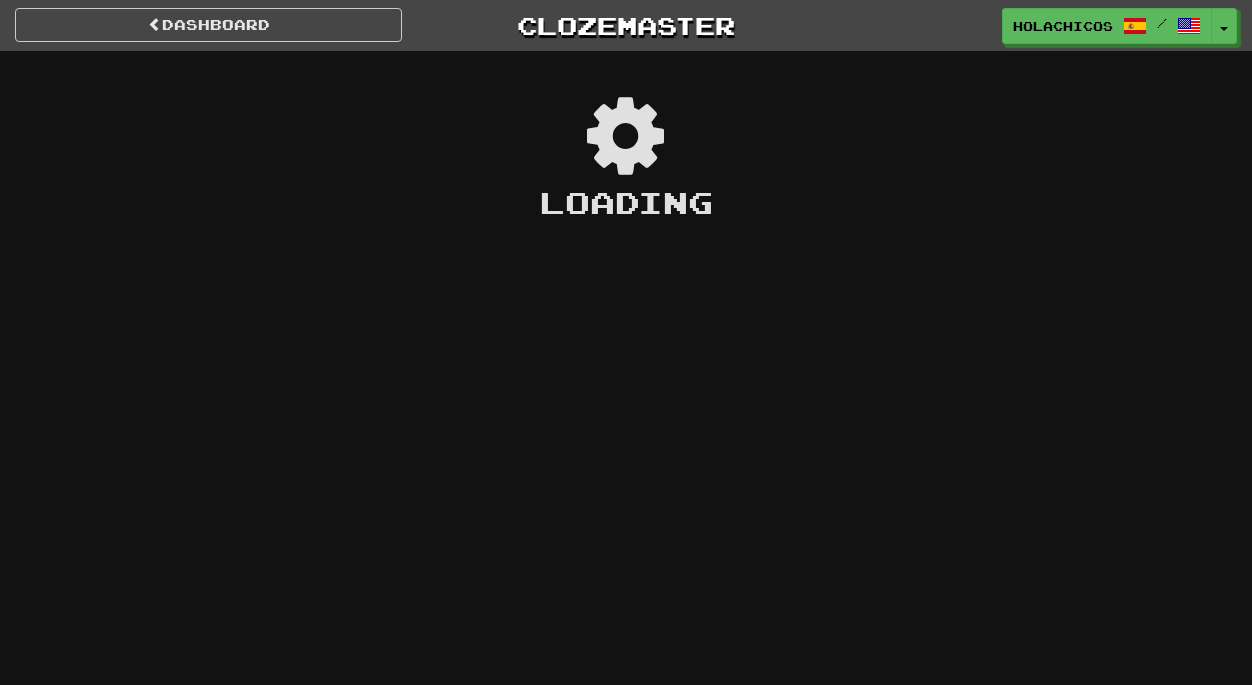 scroll, scrollTop: 0, scrollLeft: 0, axis: both 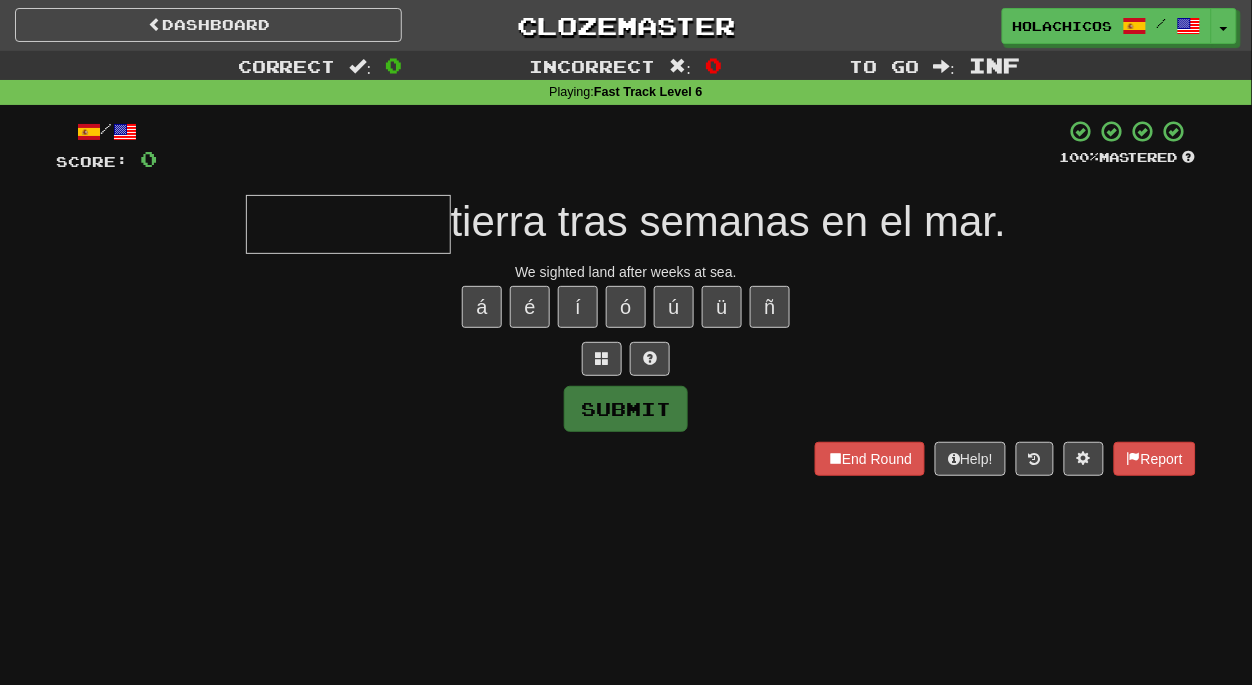 type on "*" 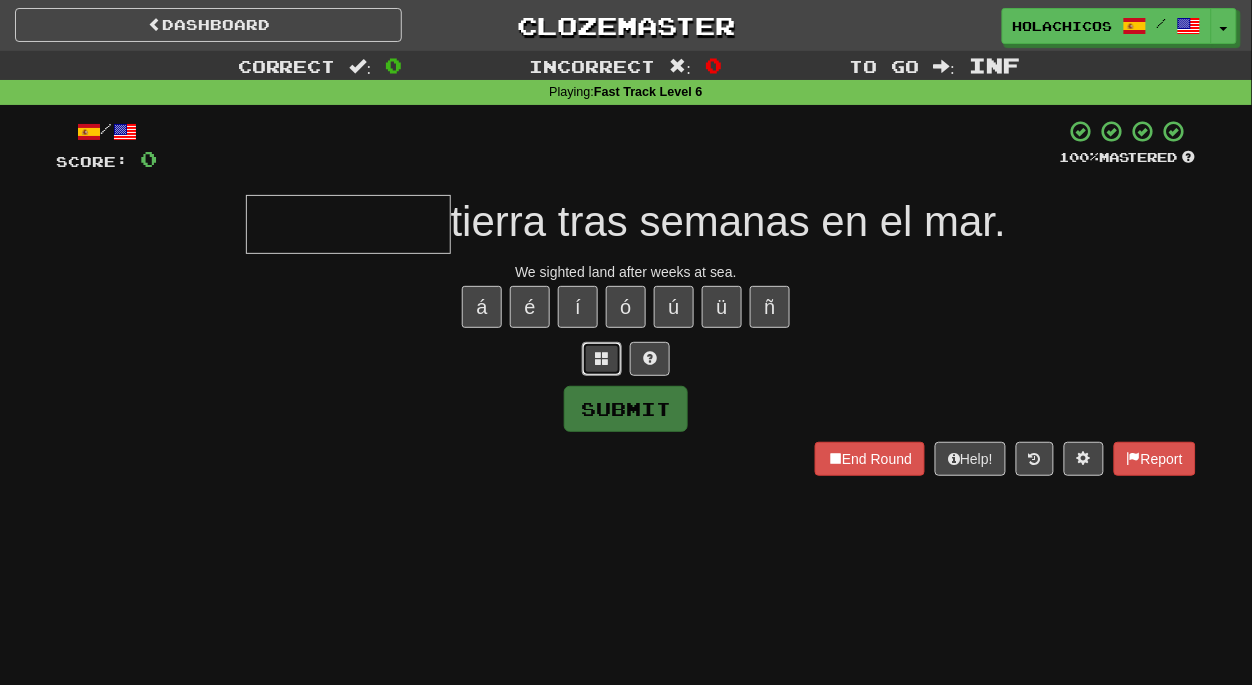 click at bounding box center (602, 358) 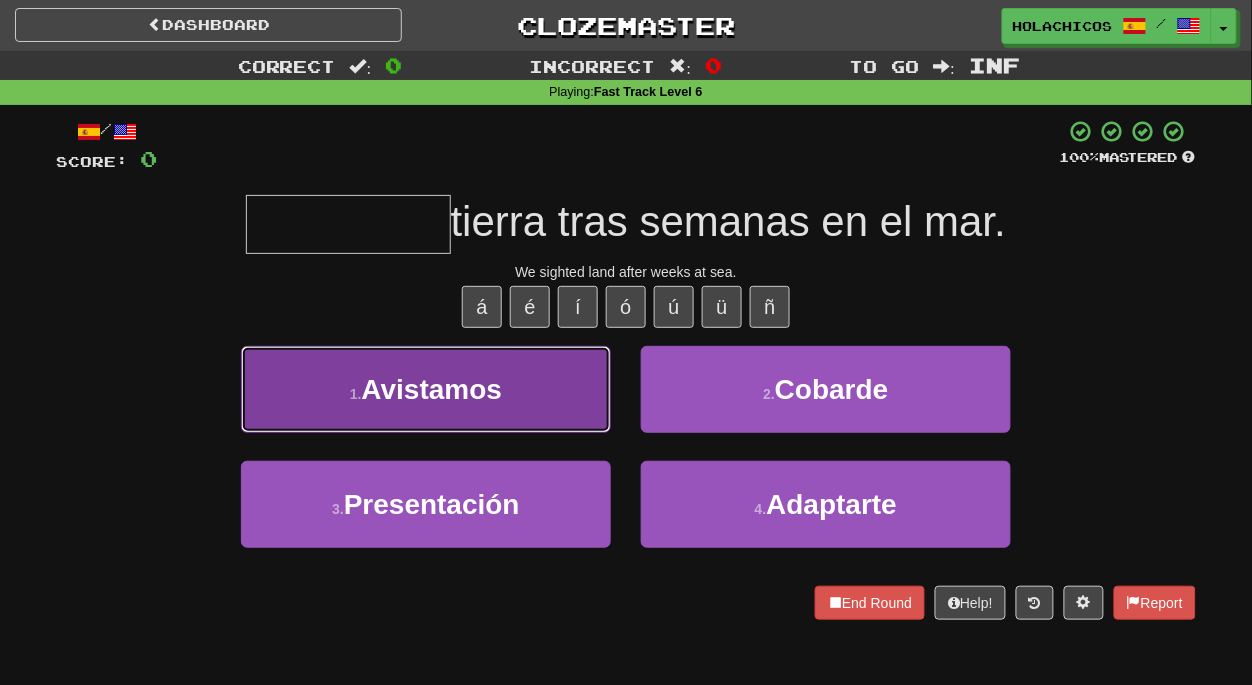 click on "Avistamos" at bounding box center [432, 389] 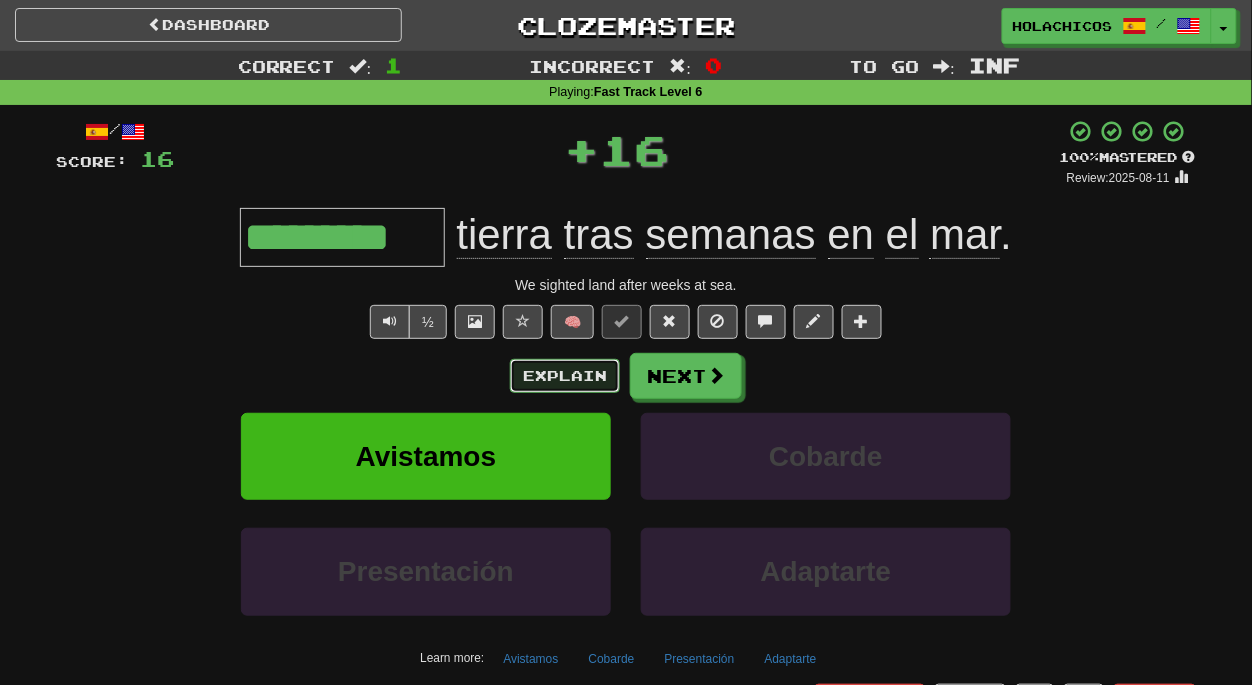 click on "Explain" at bounding box center [565, 376] 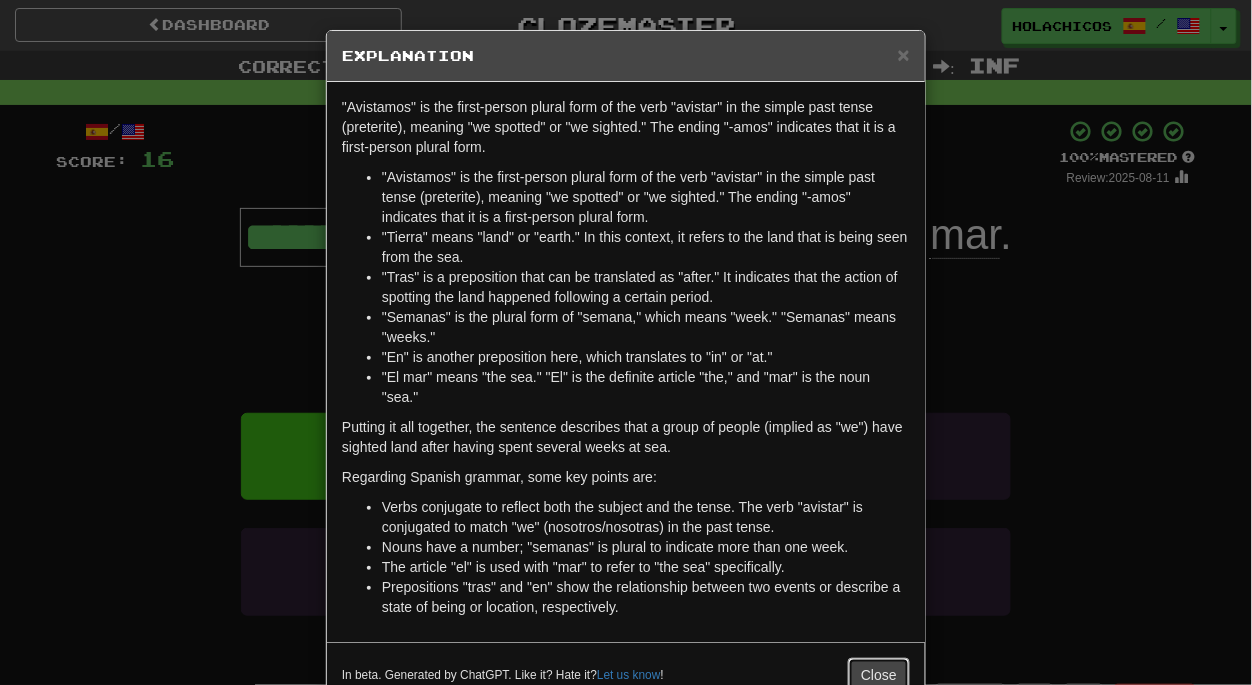 click on "Close" at bounding box center [879, 675] 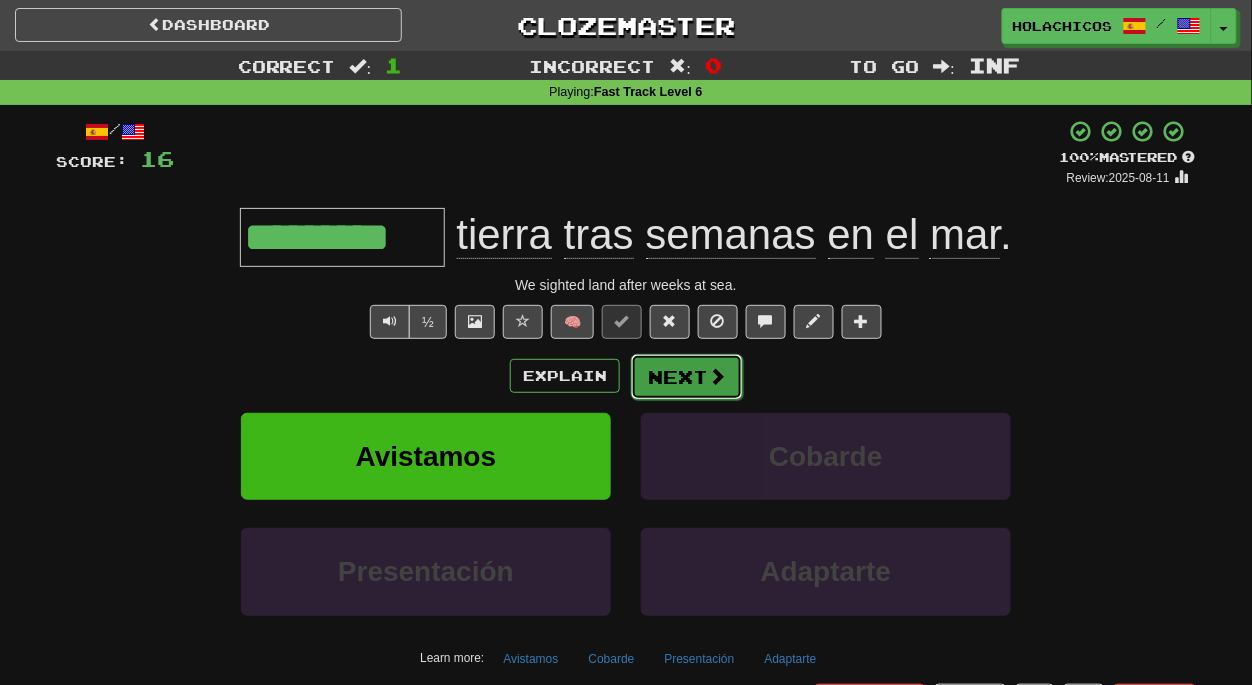 click on "Next" at bounding box center (687, 377) 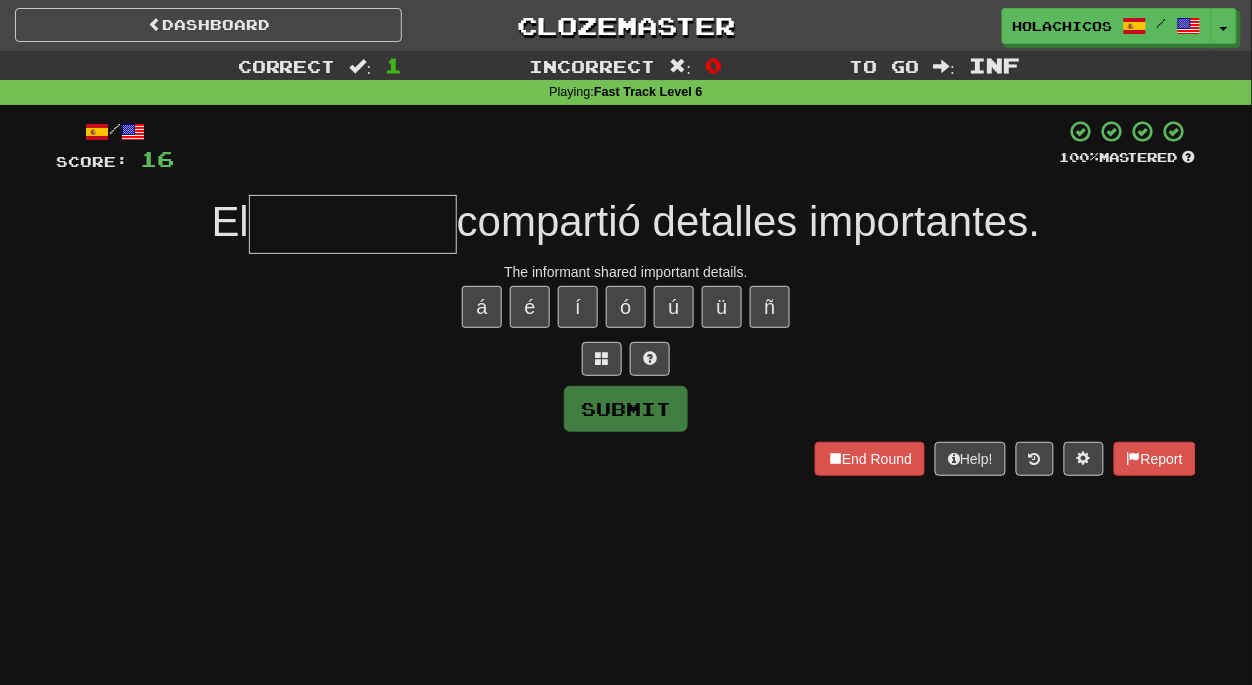 type on "*" 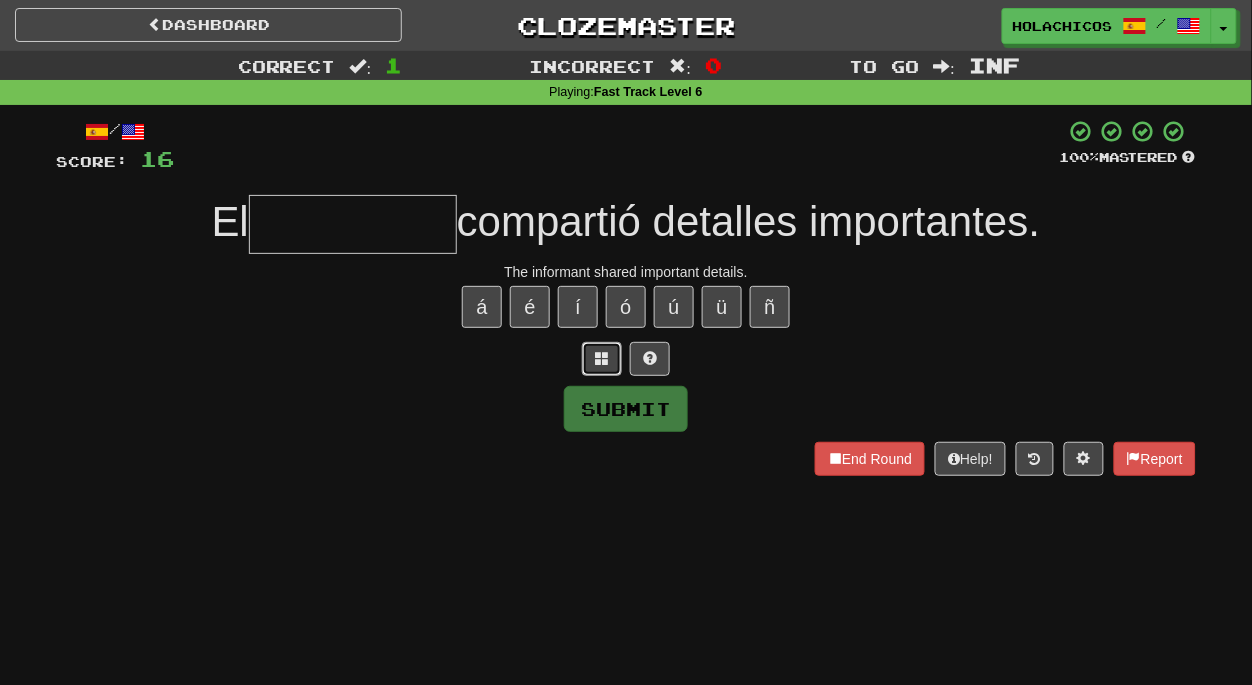 click at bounding box center [602, 358] 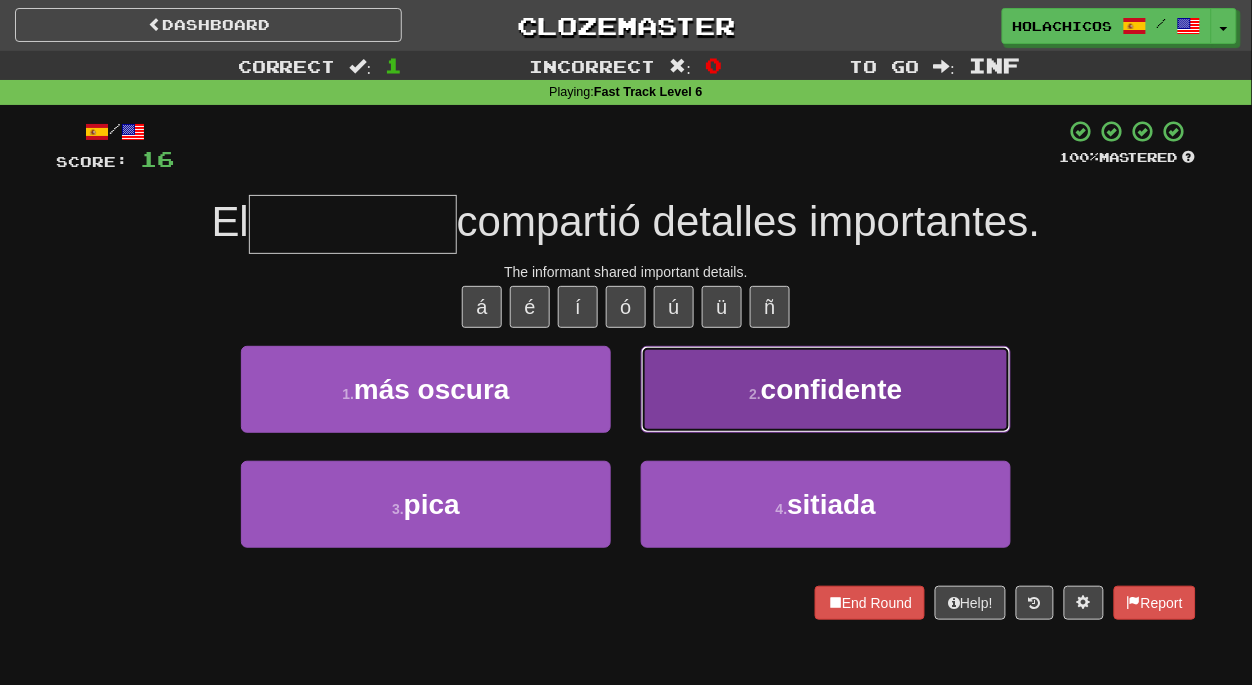 click on "confidente" at bounding box center [826, 389] 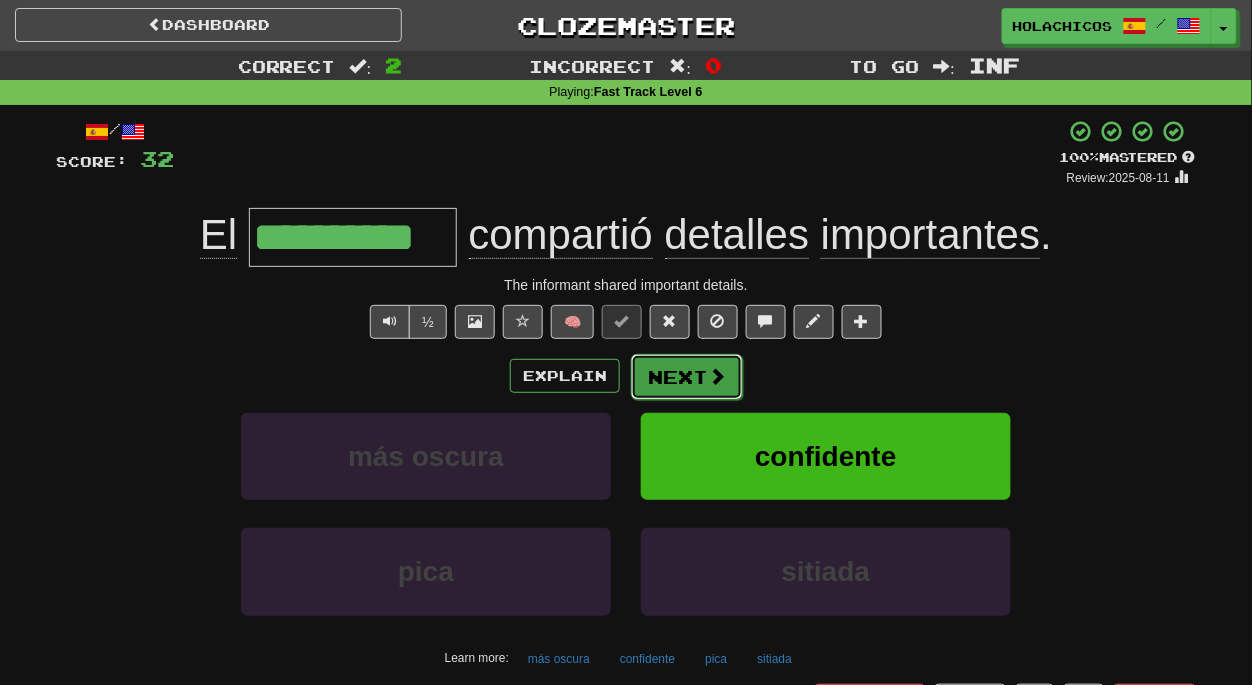 click at bounding box center (717, 376) 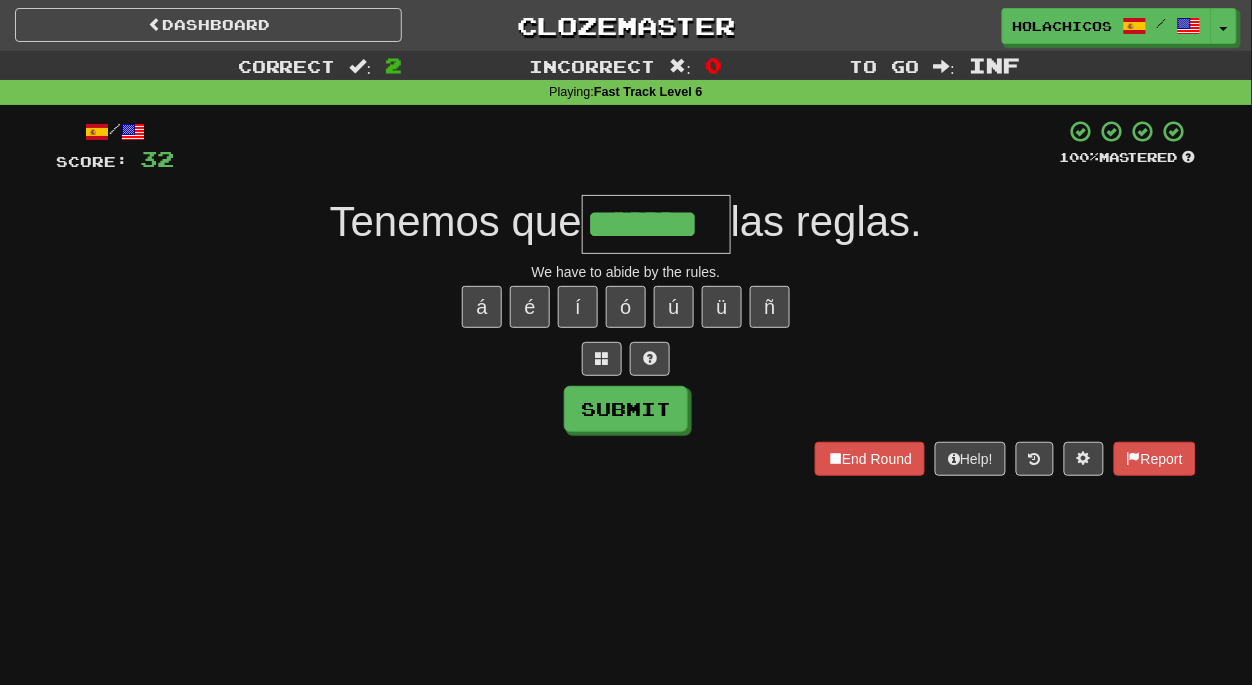 type on "*******" 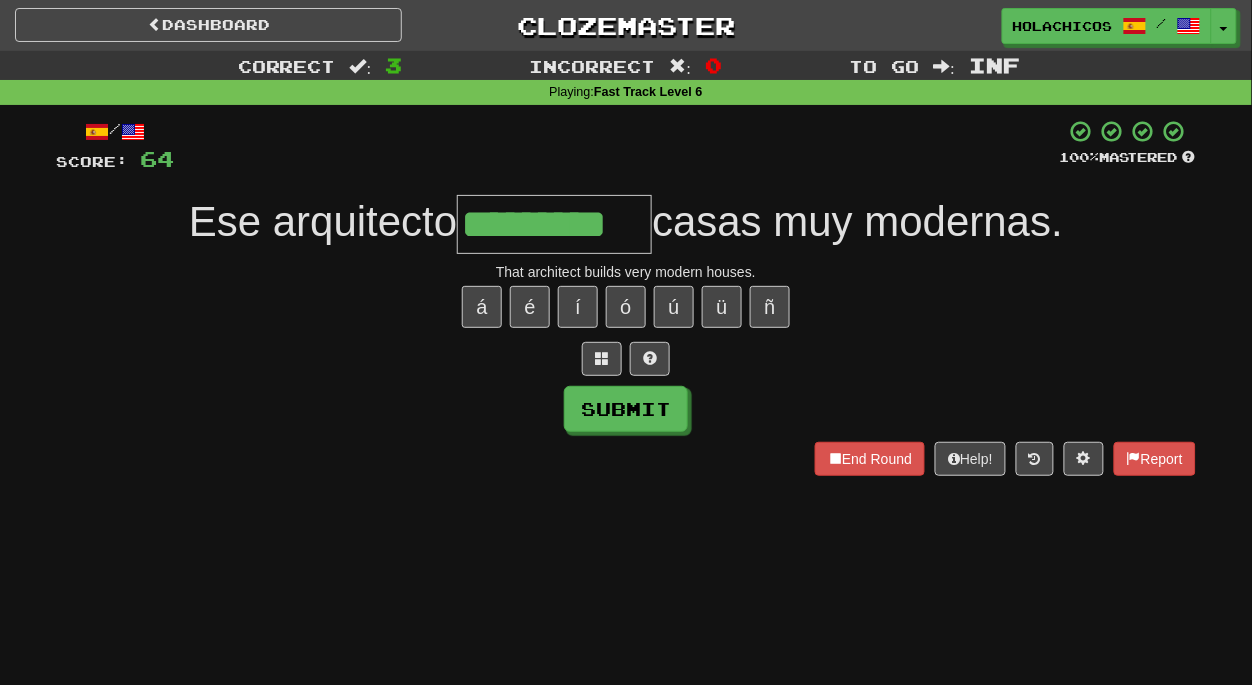 type on "*********" 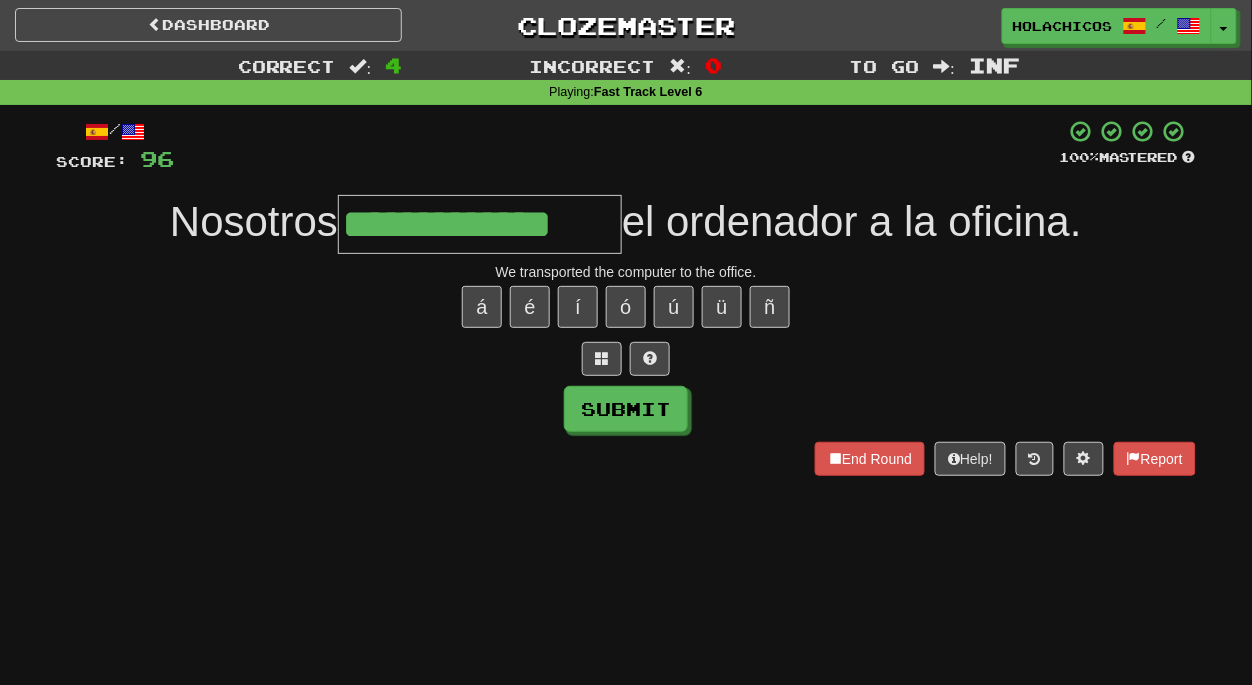 type on "**********" 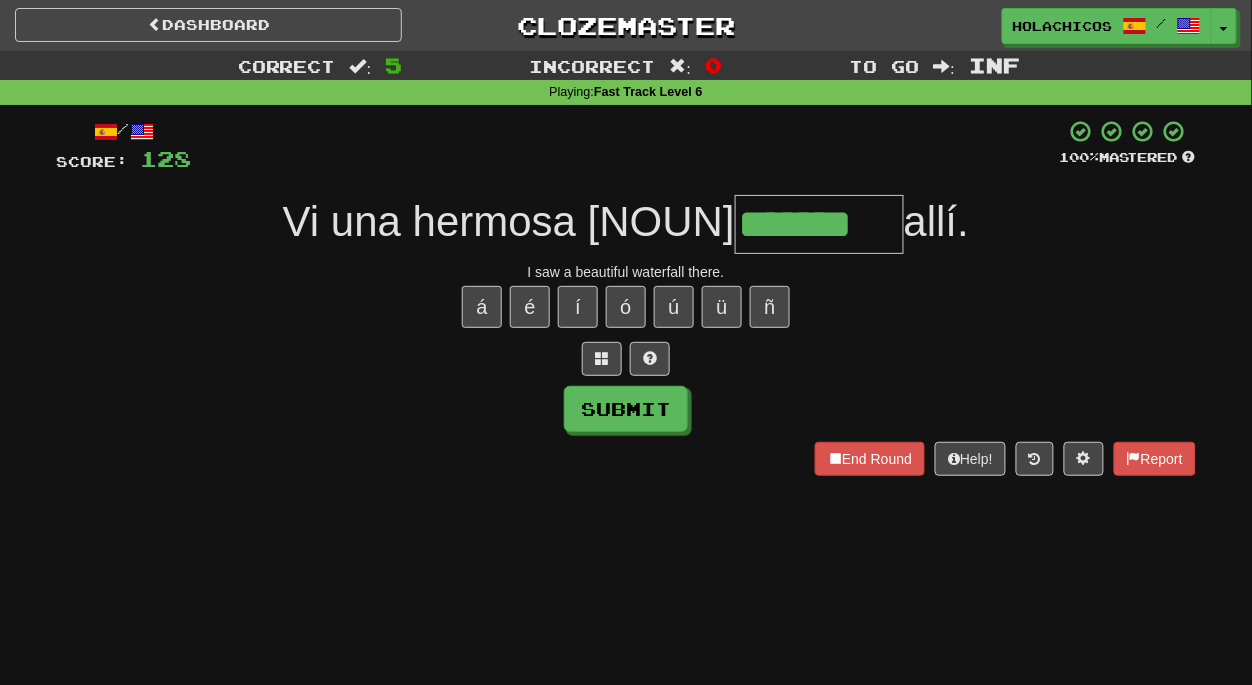 type on "*******" 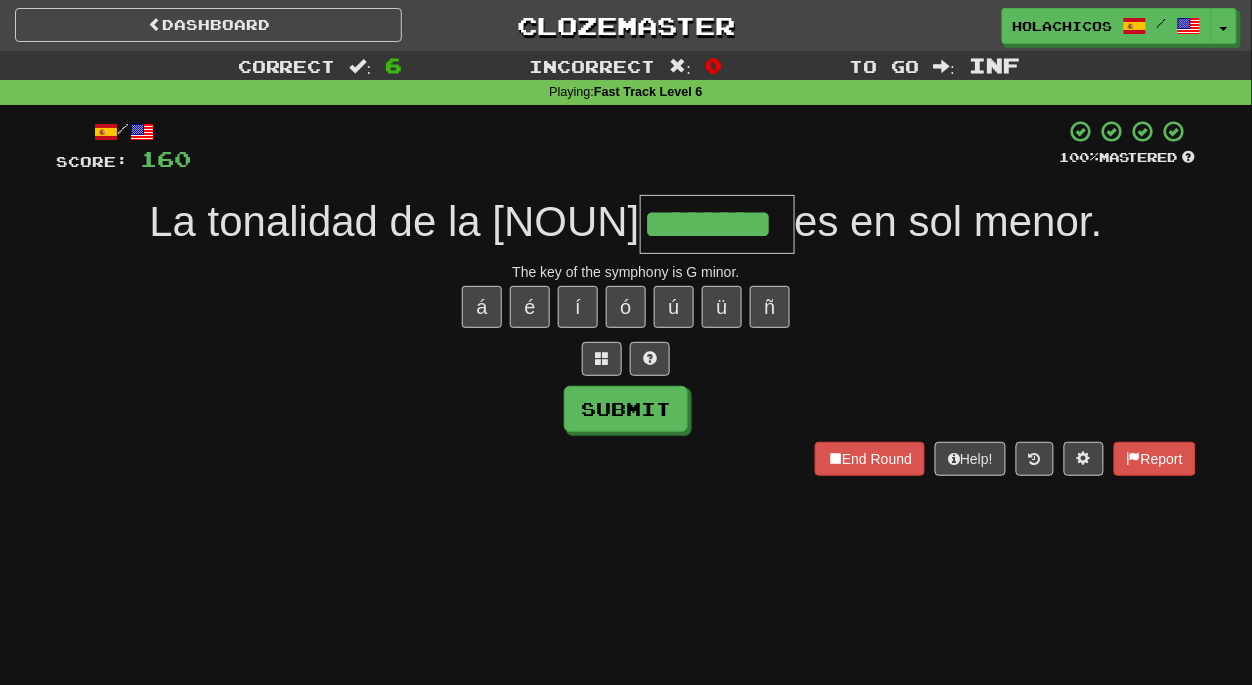 type on "********" 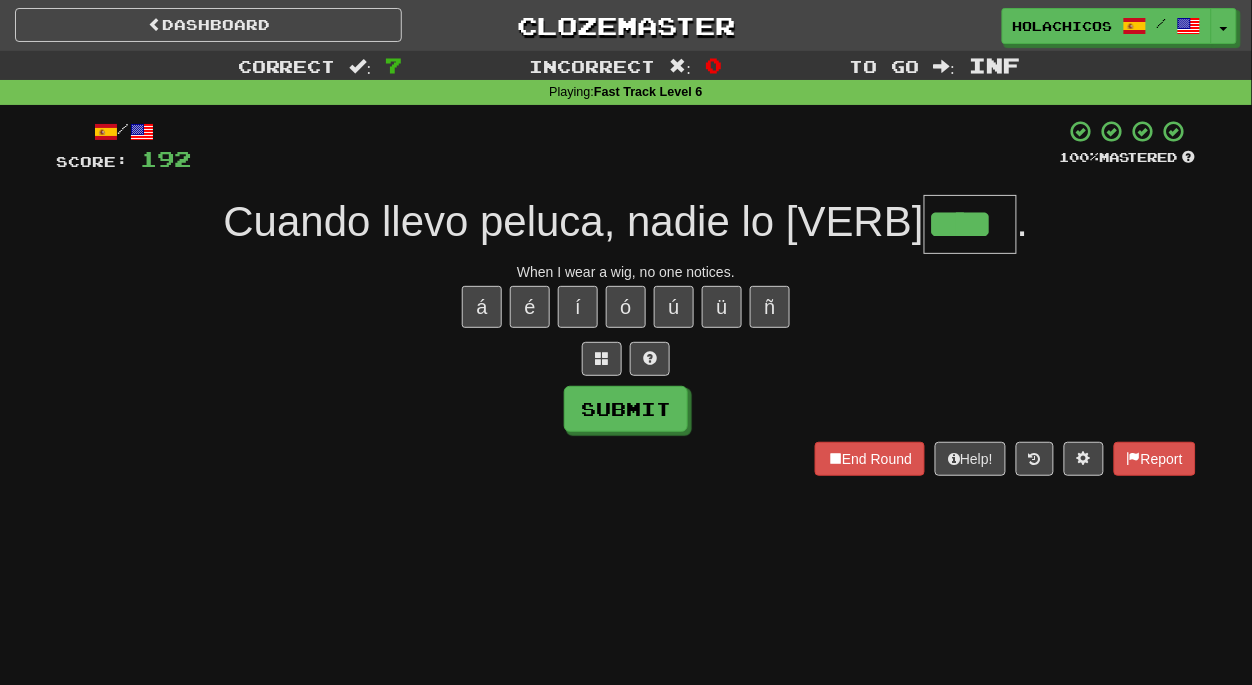type on "****" 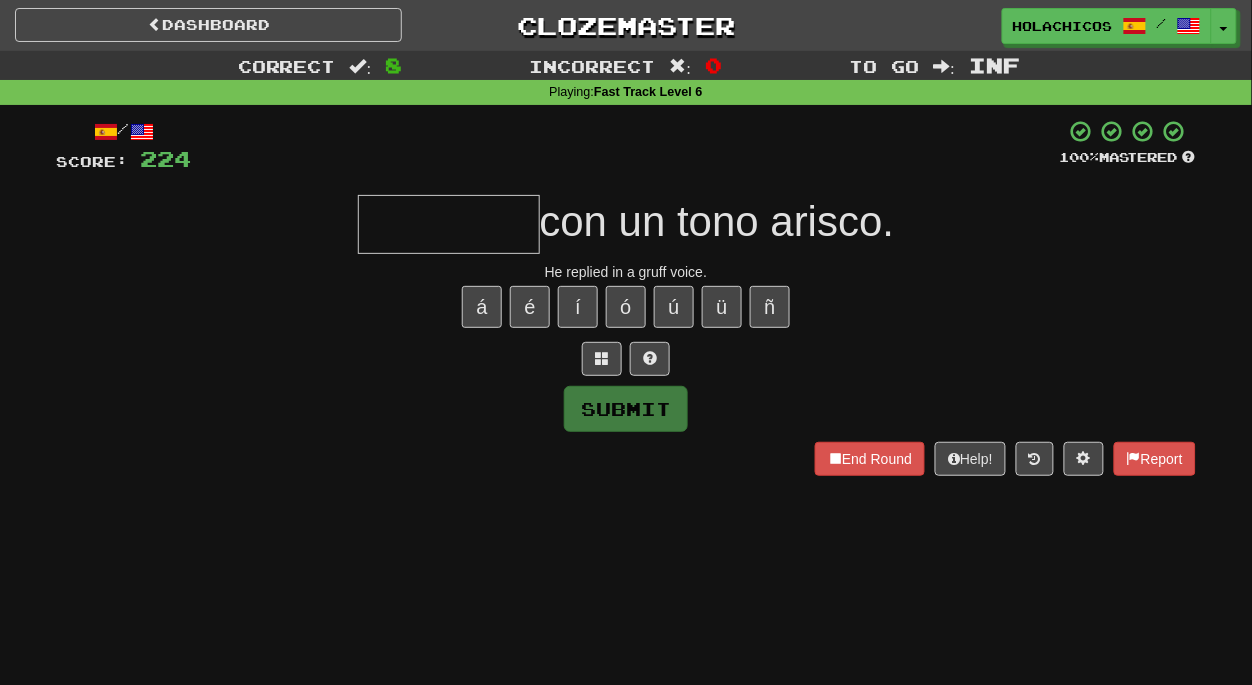 type on "*" 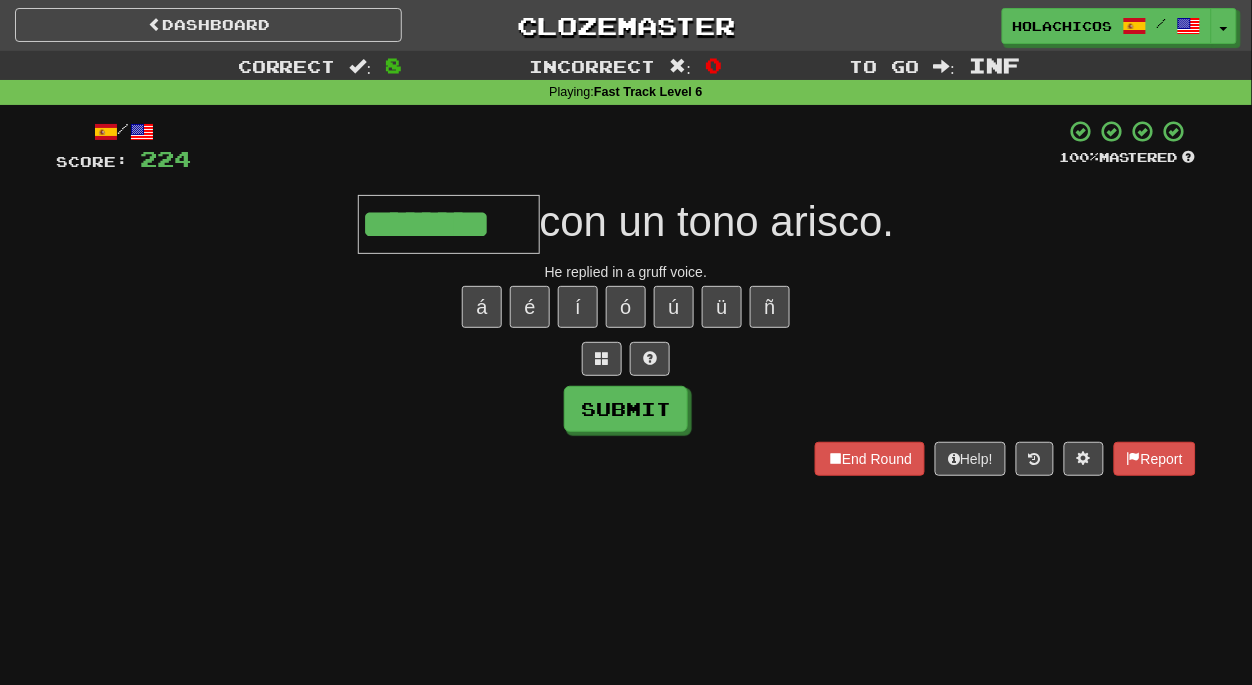 type on "********" 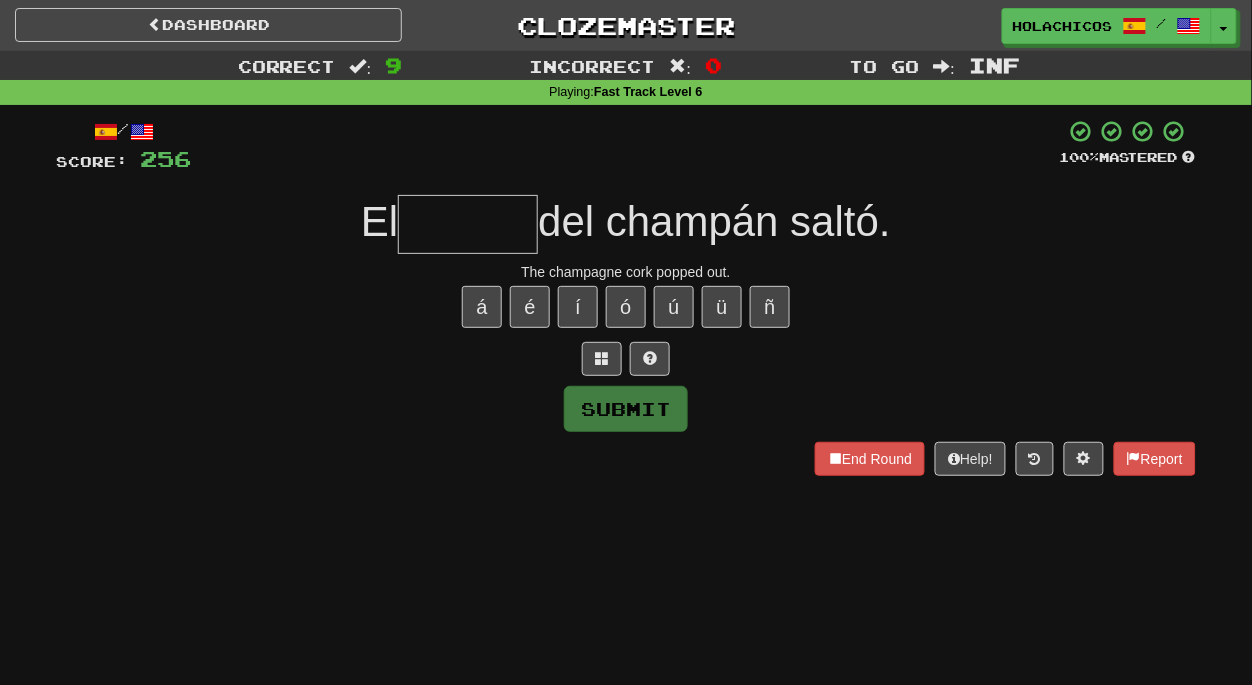 type on "*" 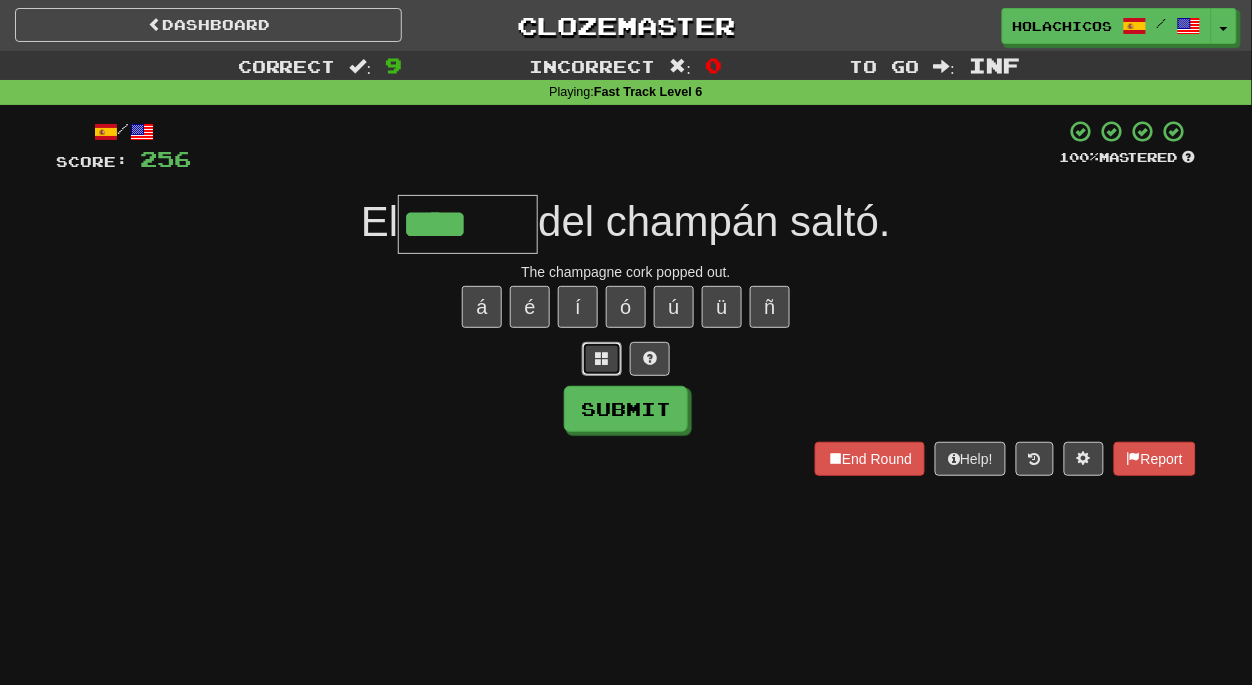 click at bounding box center (602, 358) 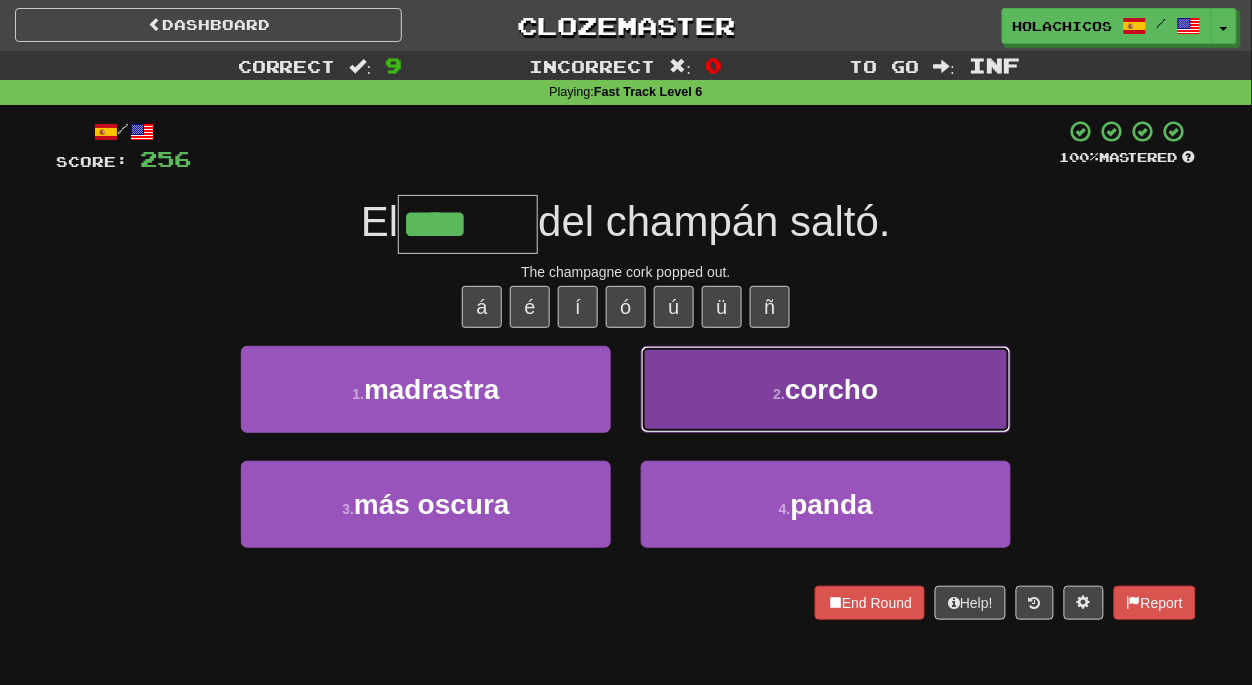 click on "corcho" at bounding box center [831, 389] 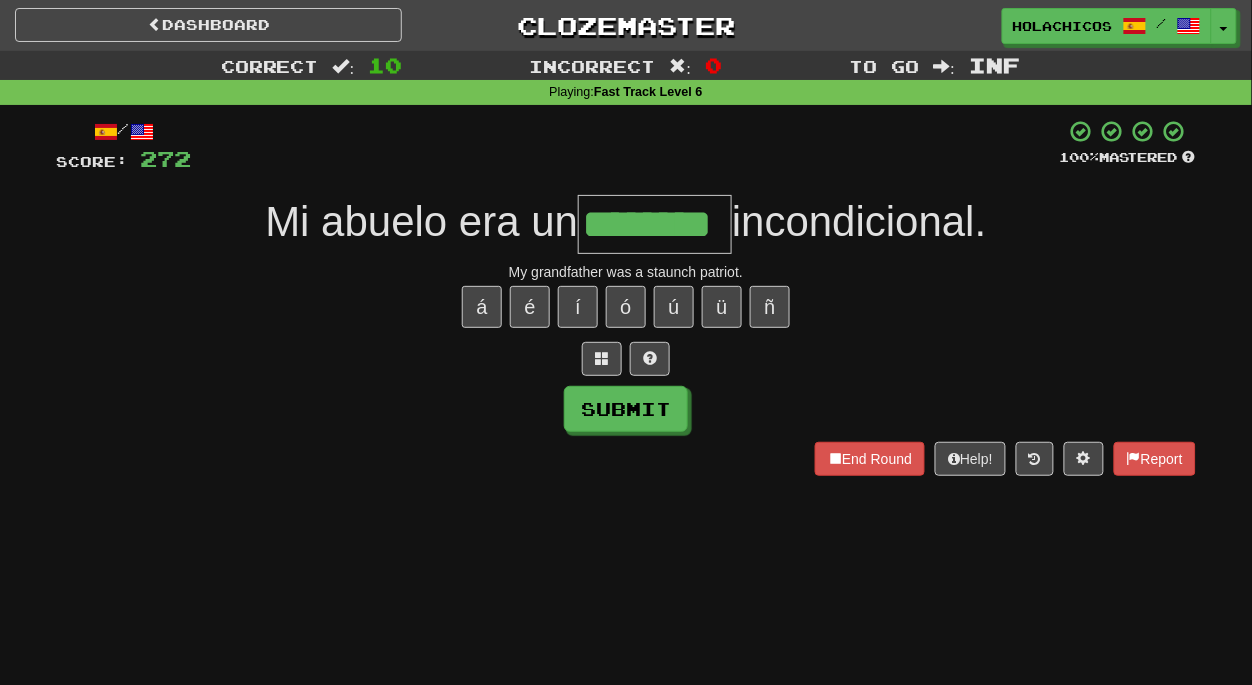 type on "********" 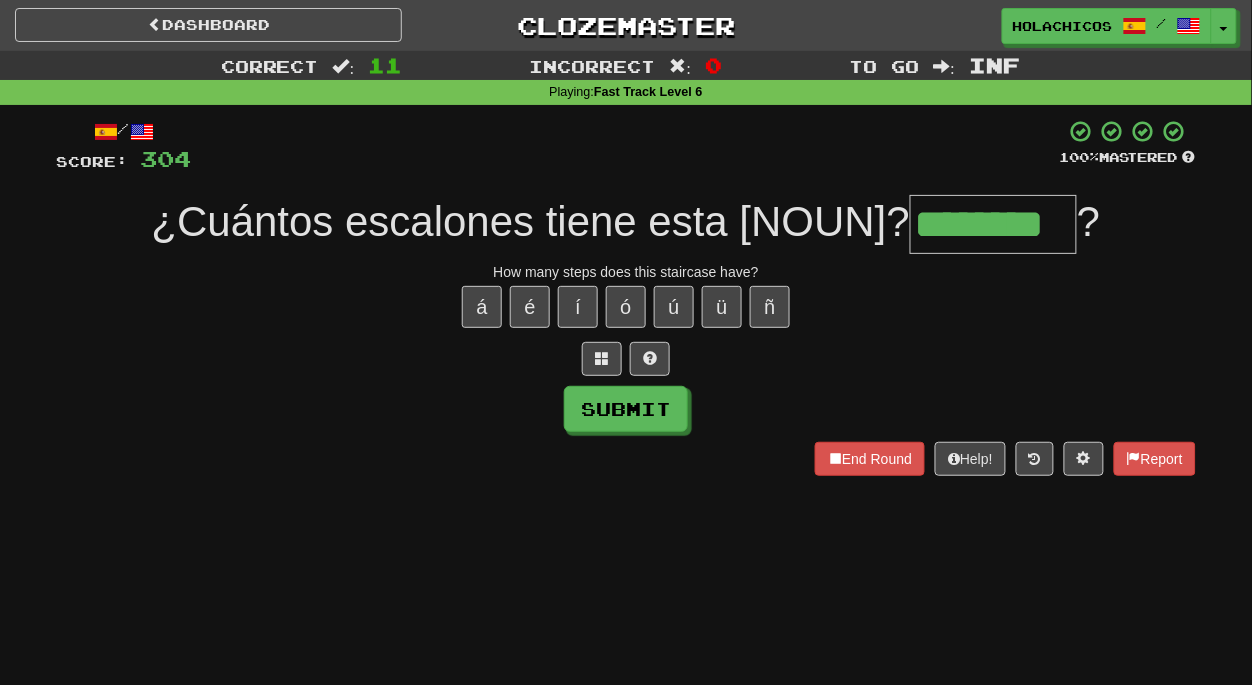 type on "********" 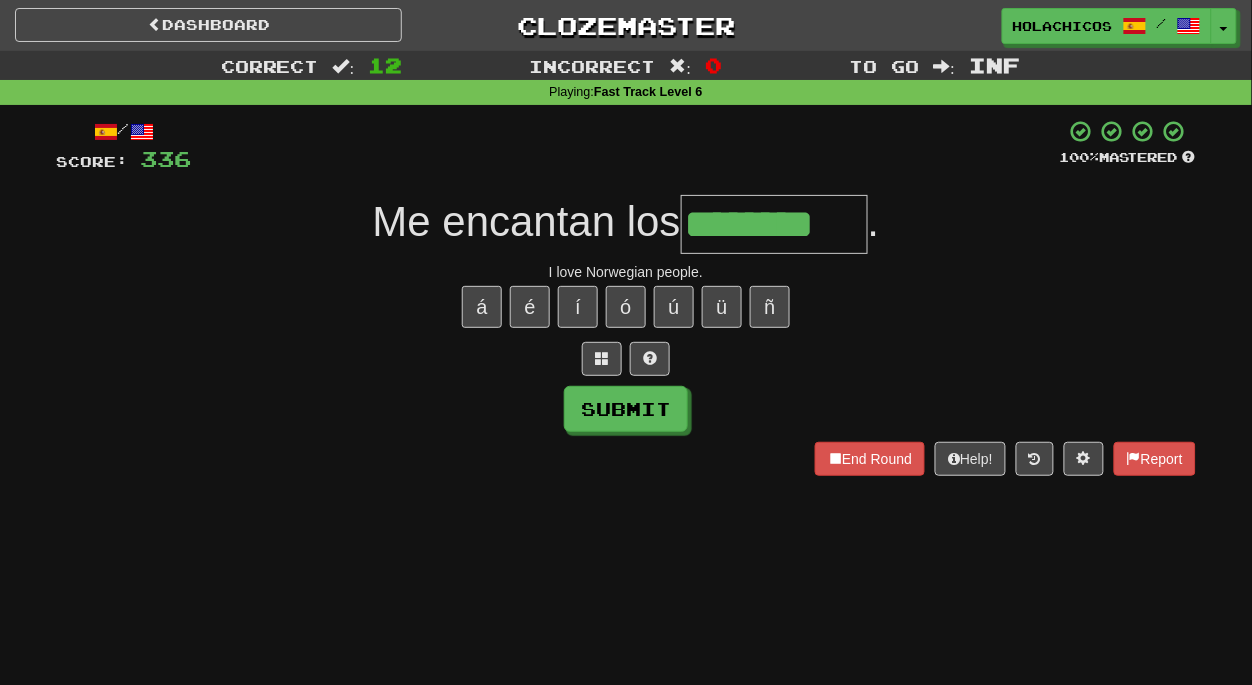 type on "********" 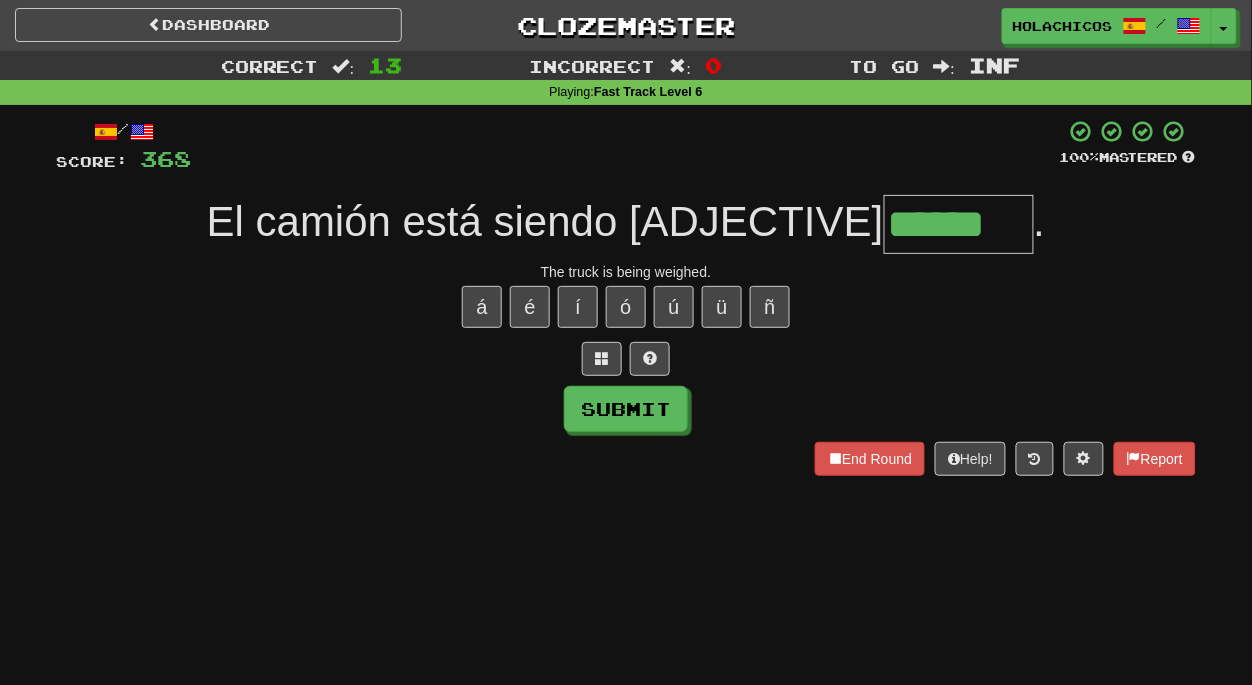 type on "******" 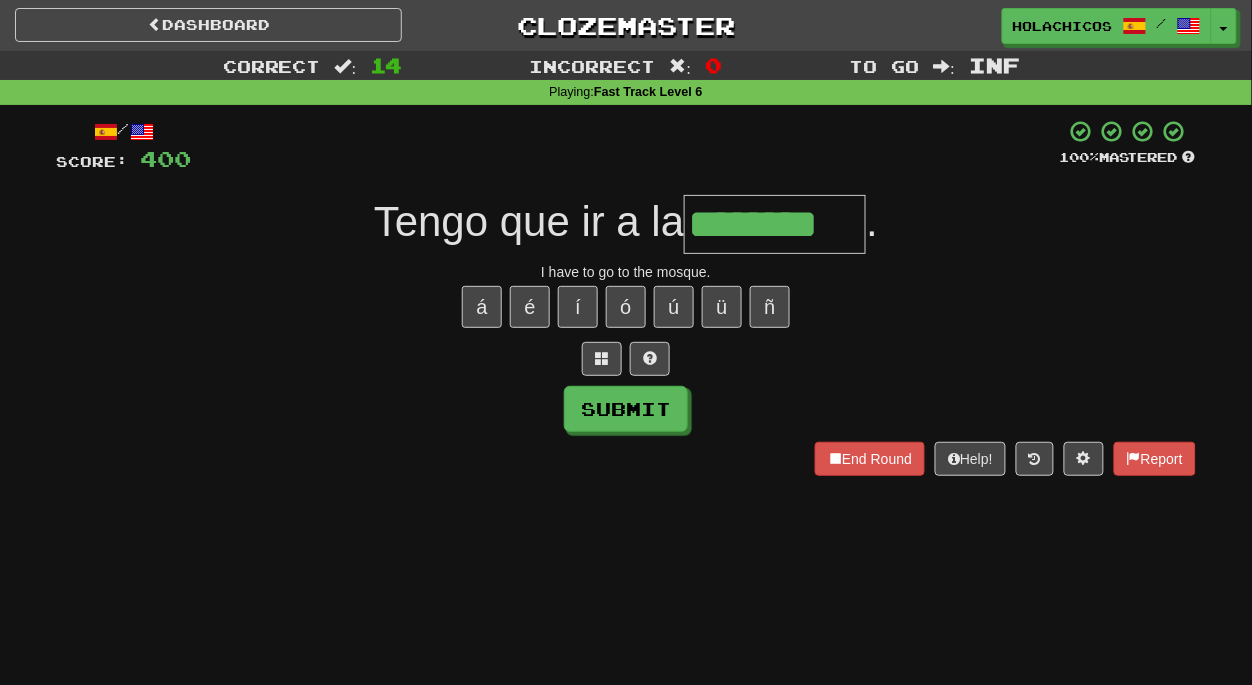 type on "********" 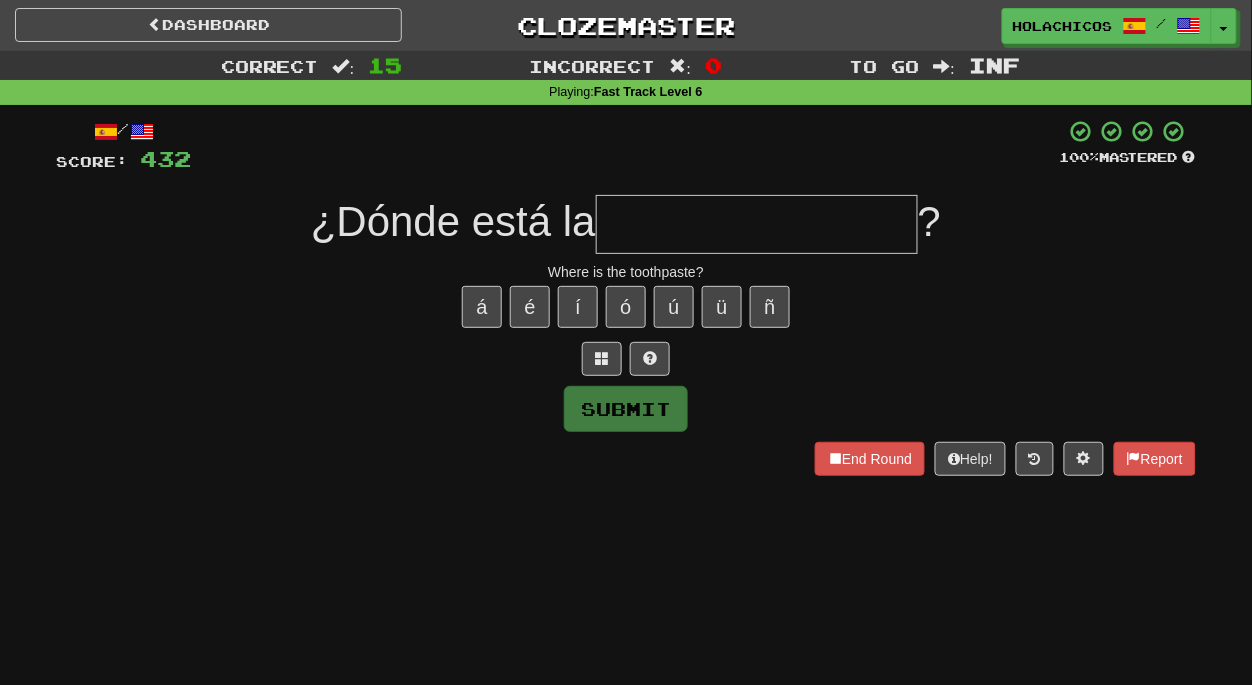 type on "*" 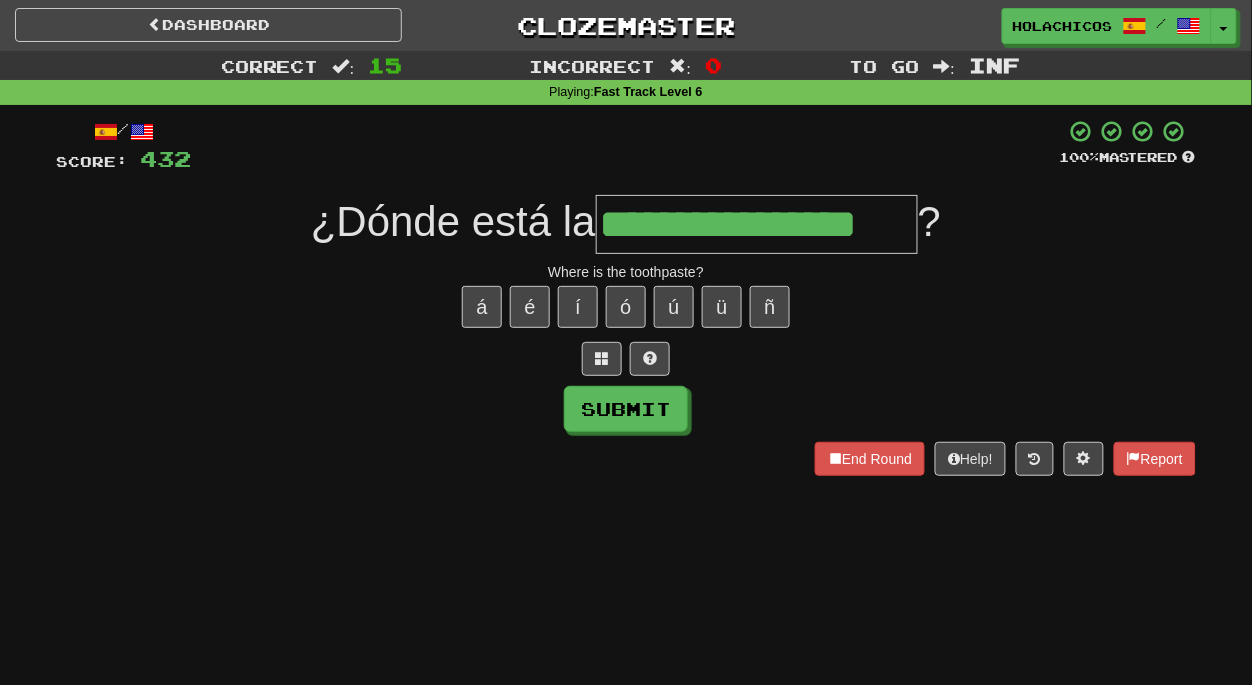 type on "**********" 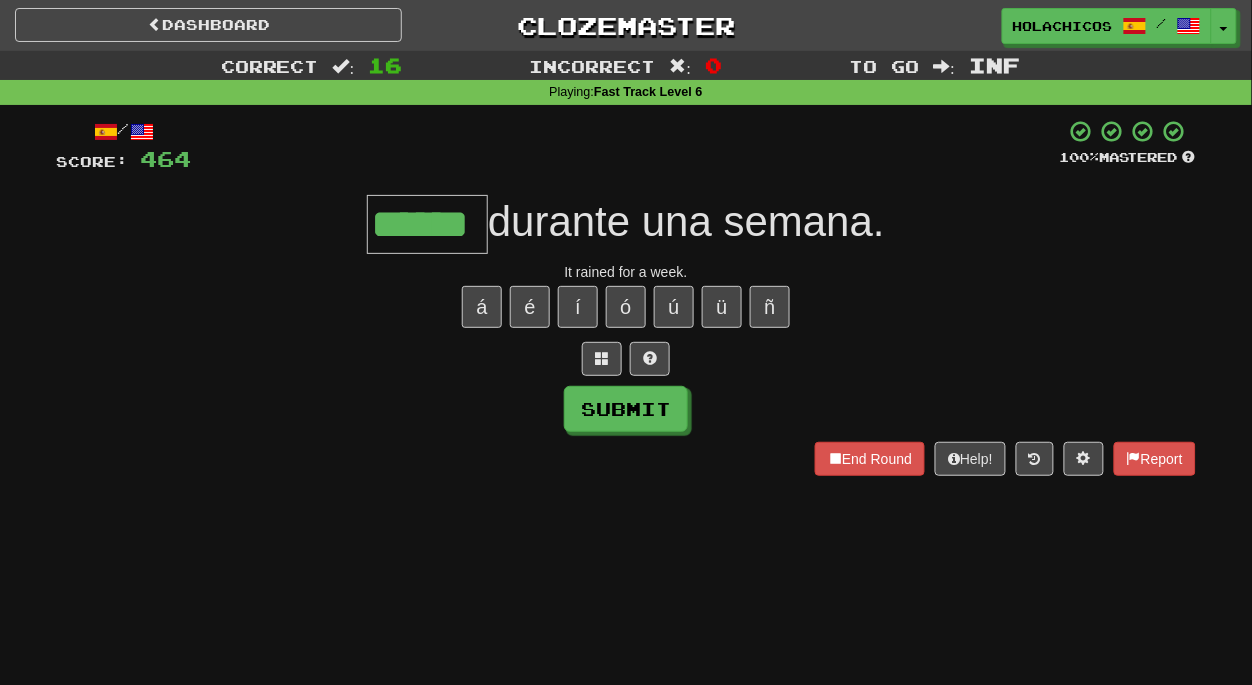 type on "******" 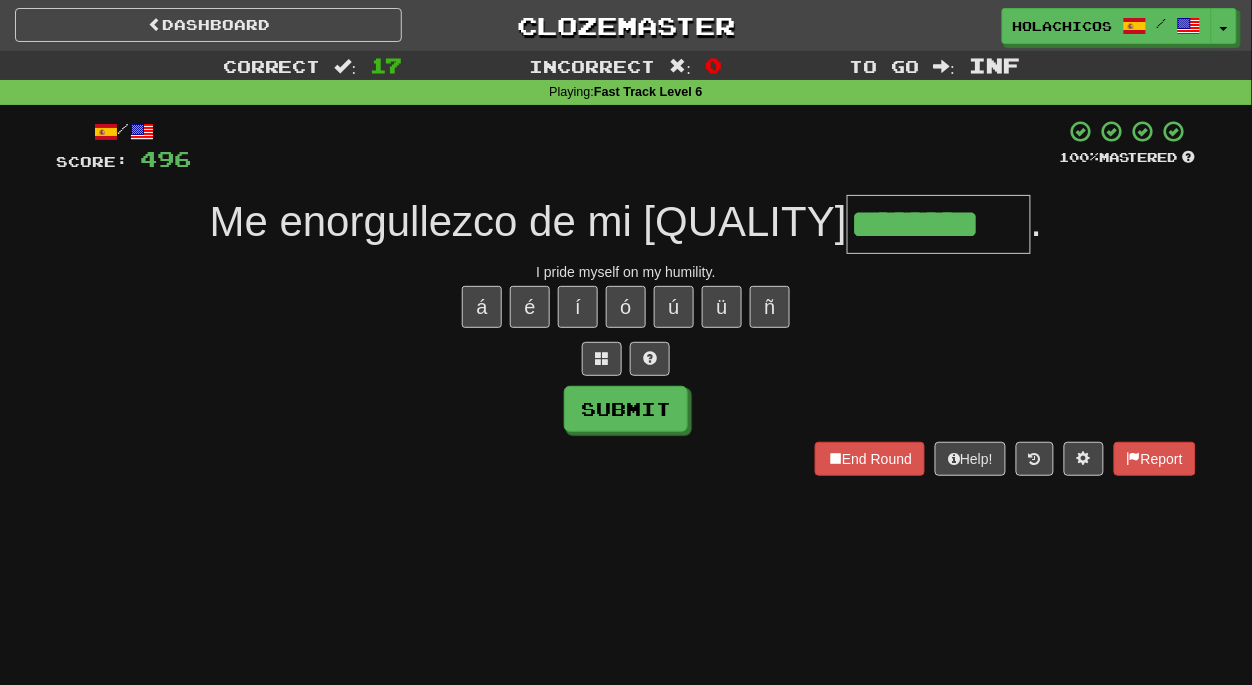 type on "********" 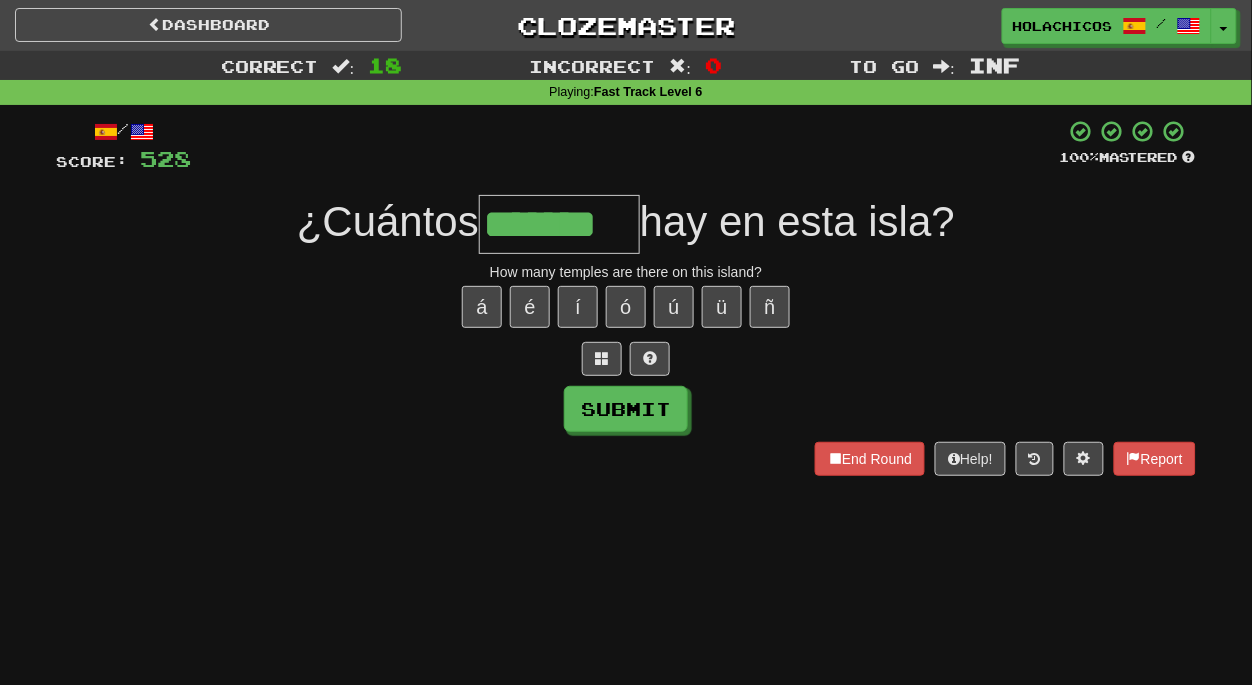 type on "*******" 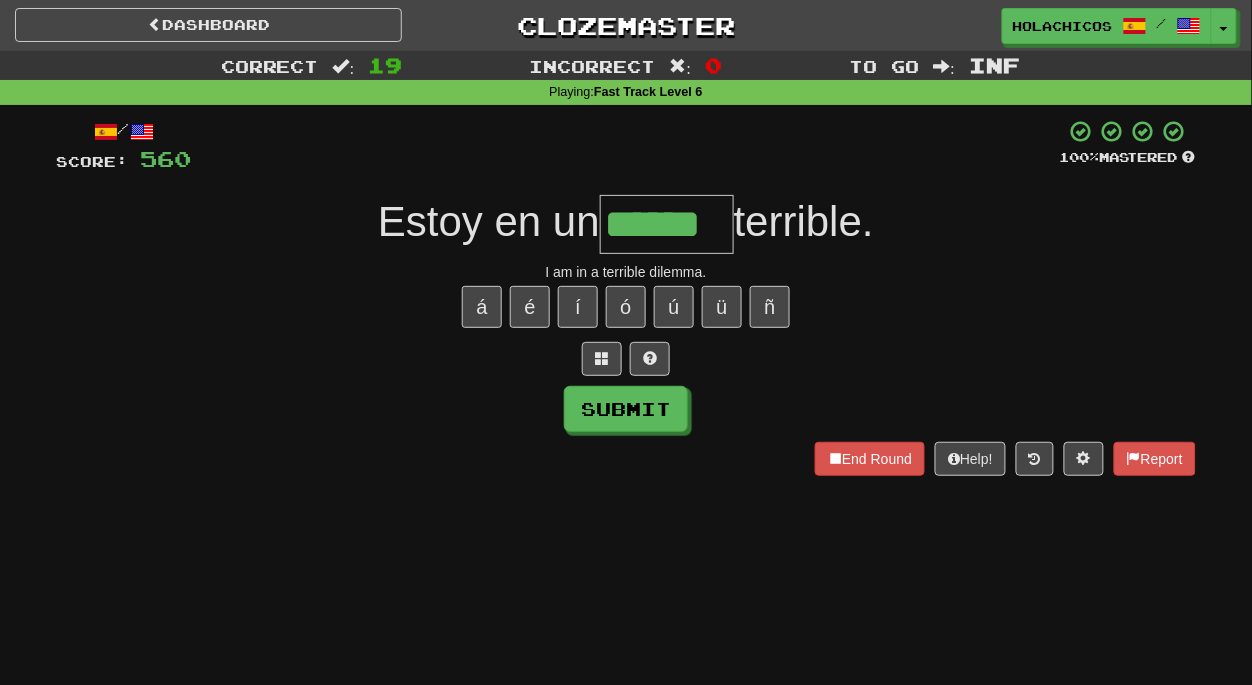 type on "******" 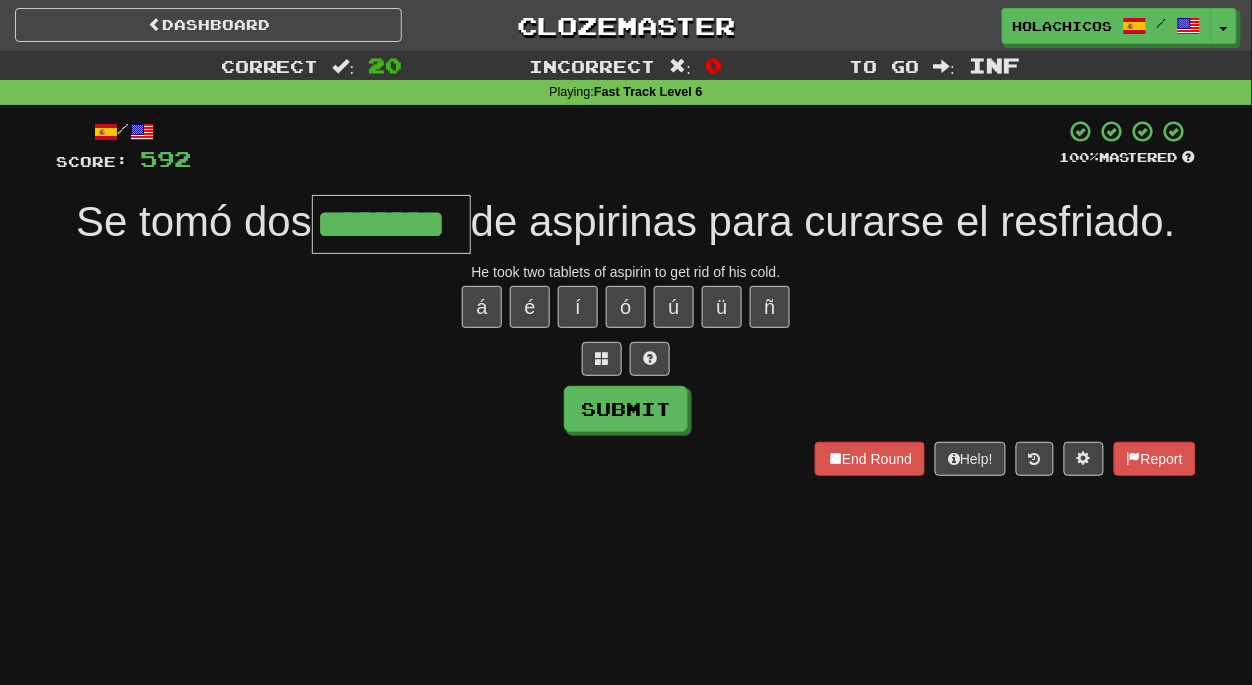 type on "********" 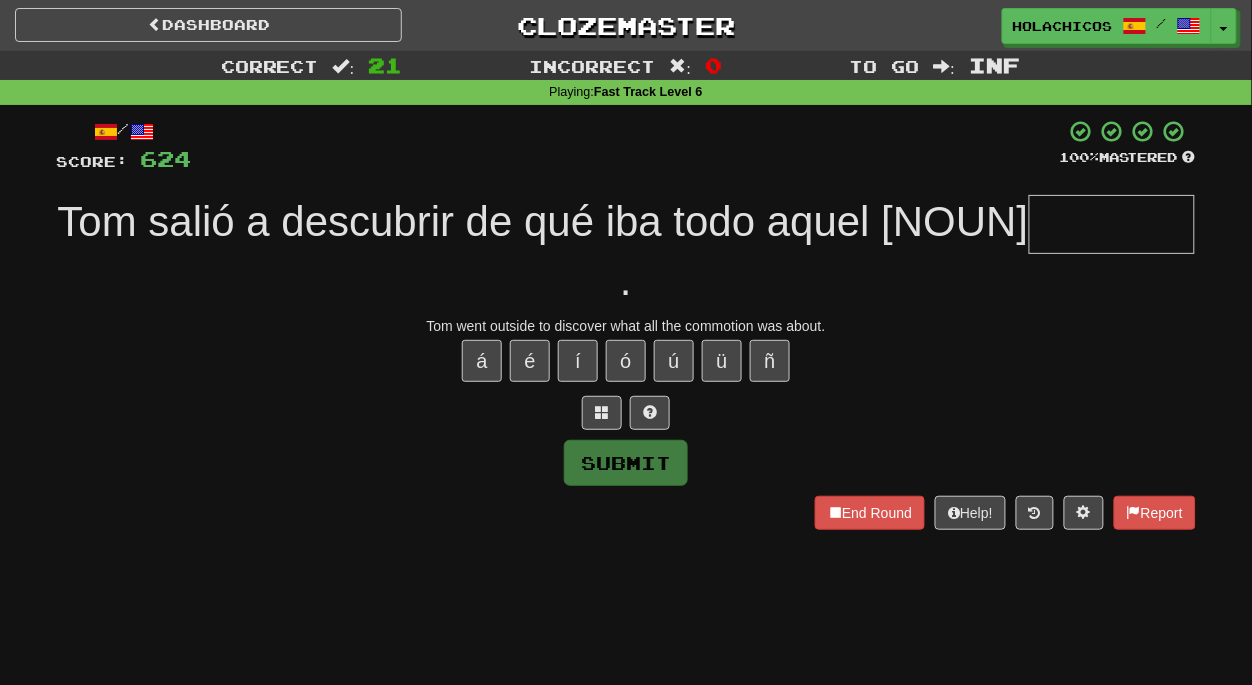 type on "*" 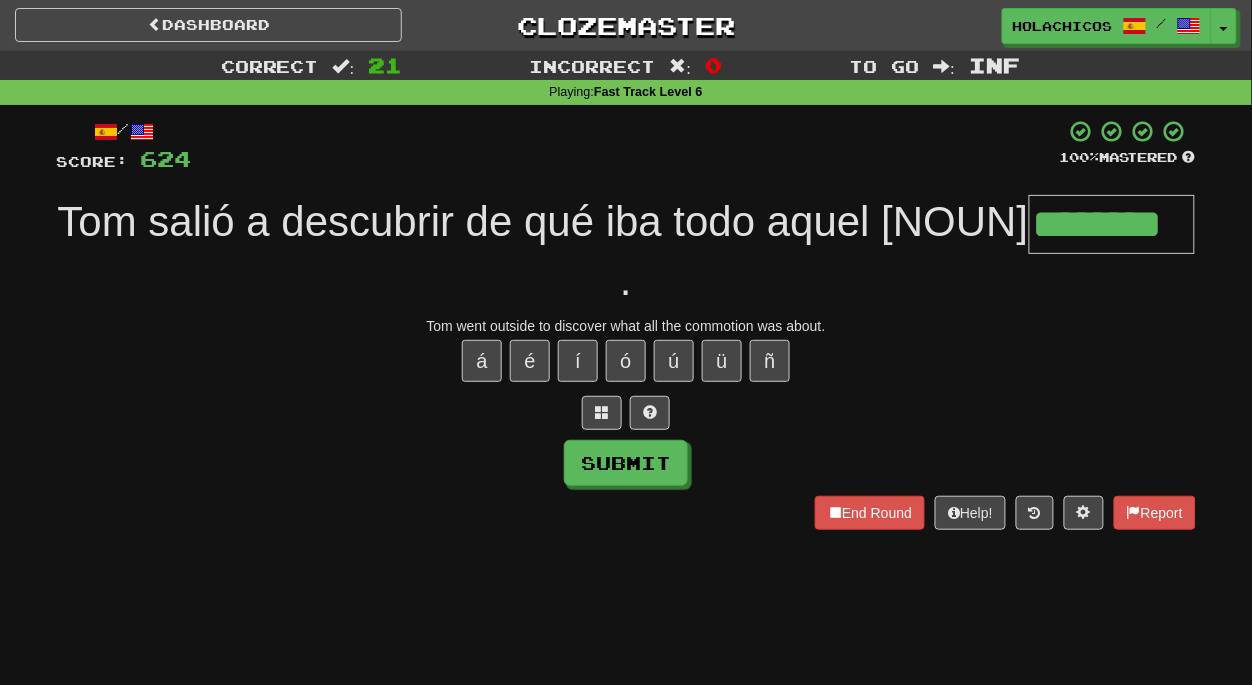 type on "********" 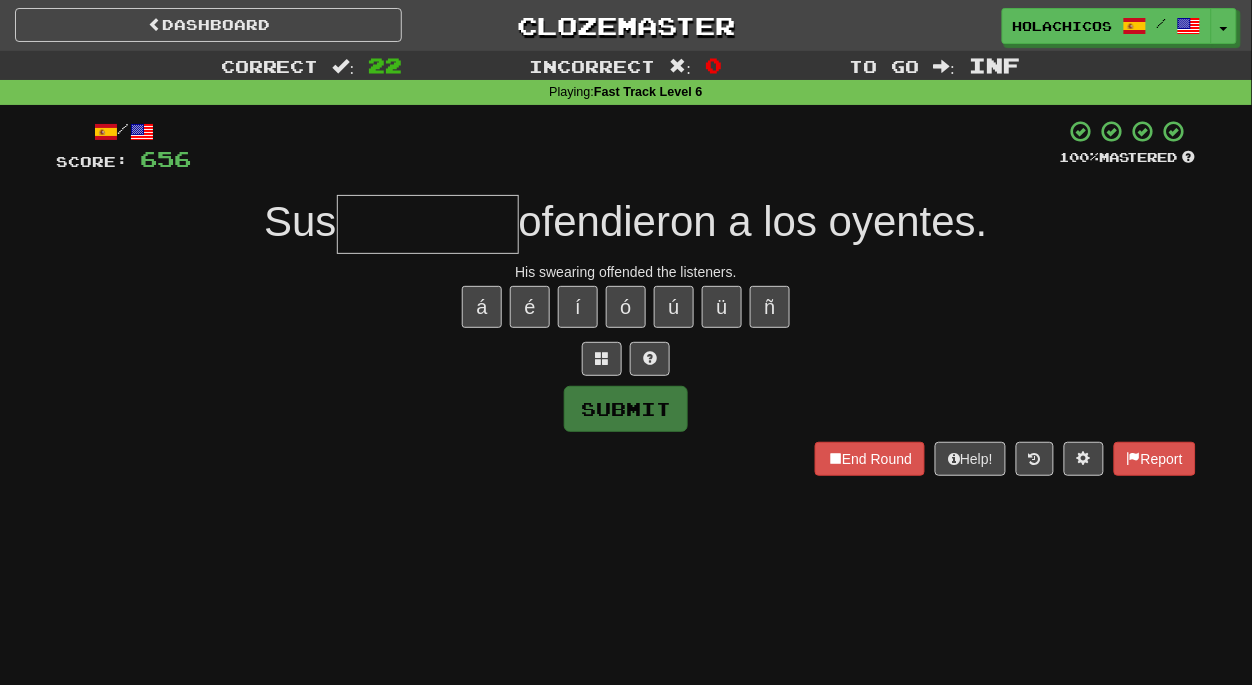 type on "*" 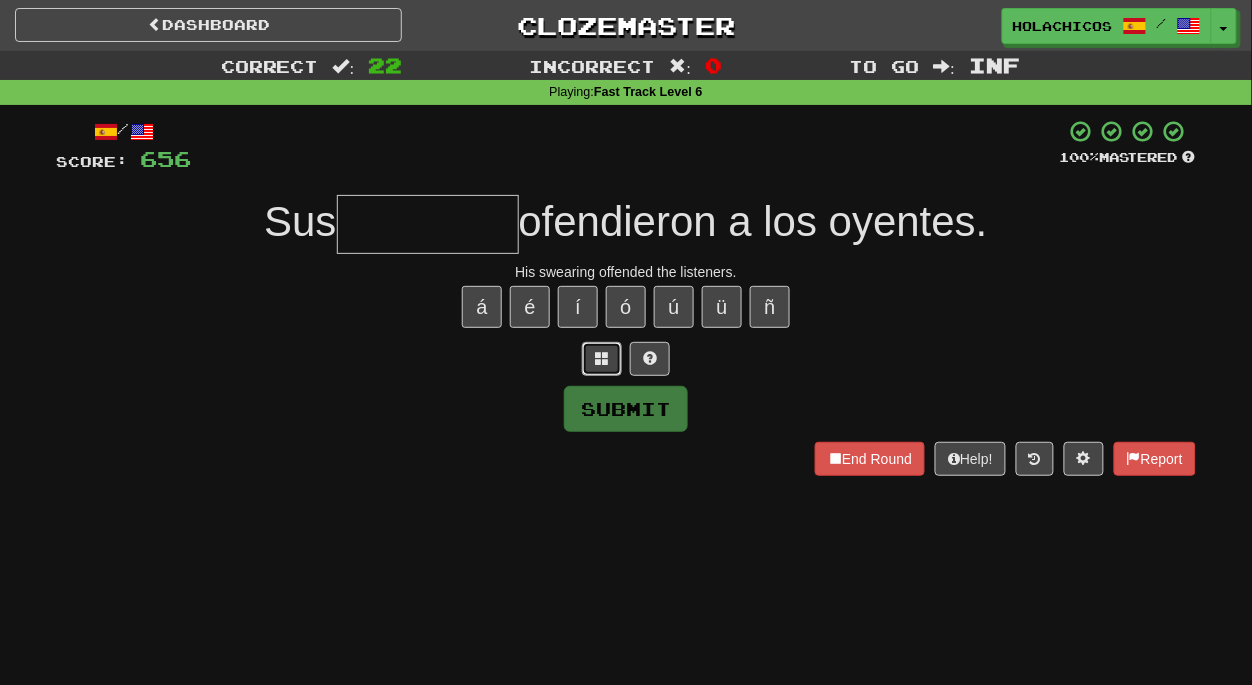 click at bounding box center (602, 358) 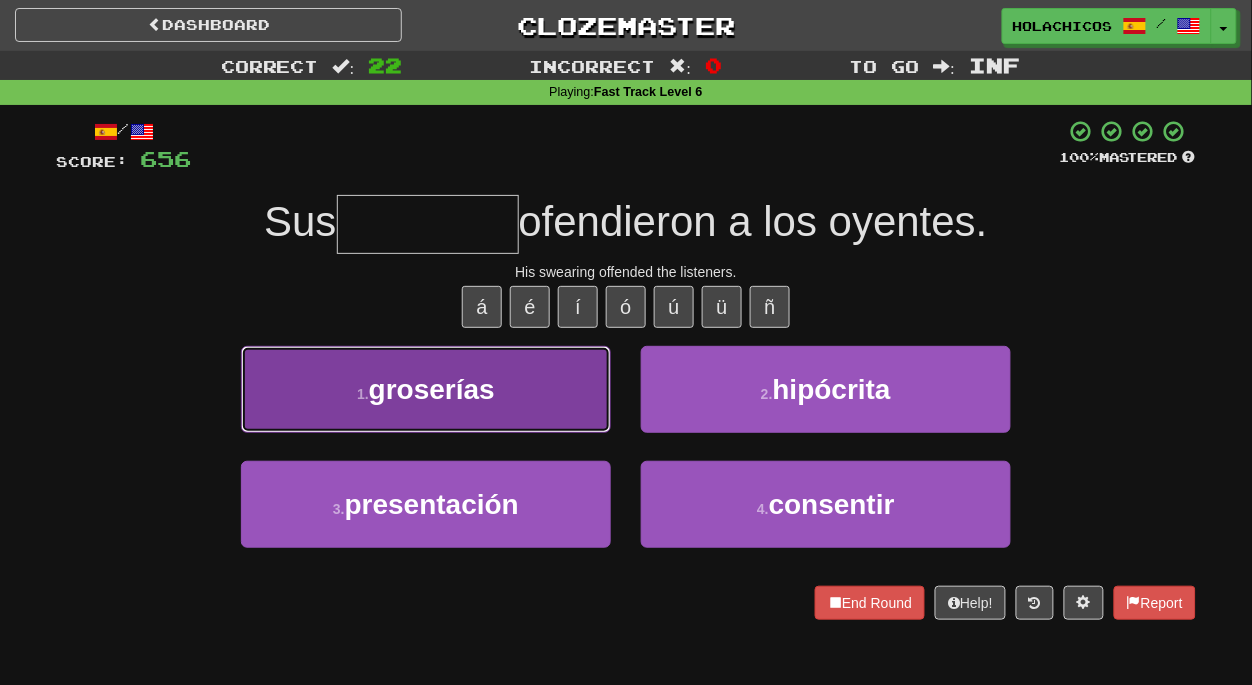 click on "1 .  groserías" at bounding box center (426, 389) 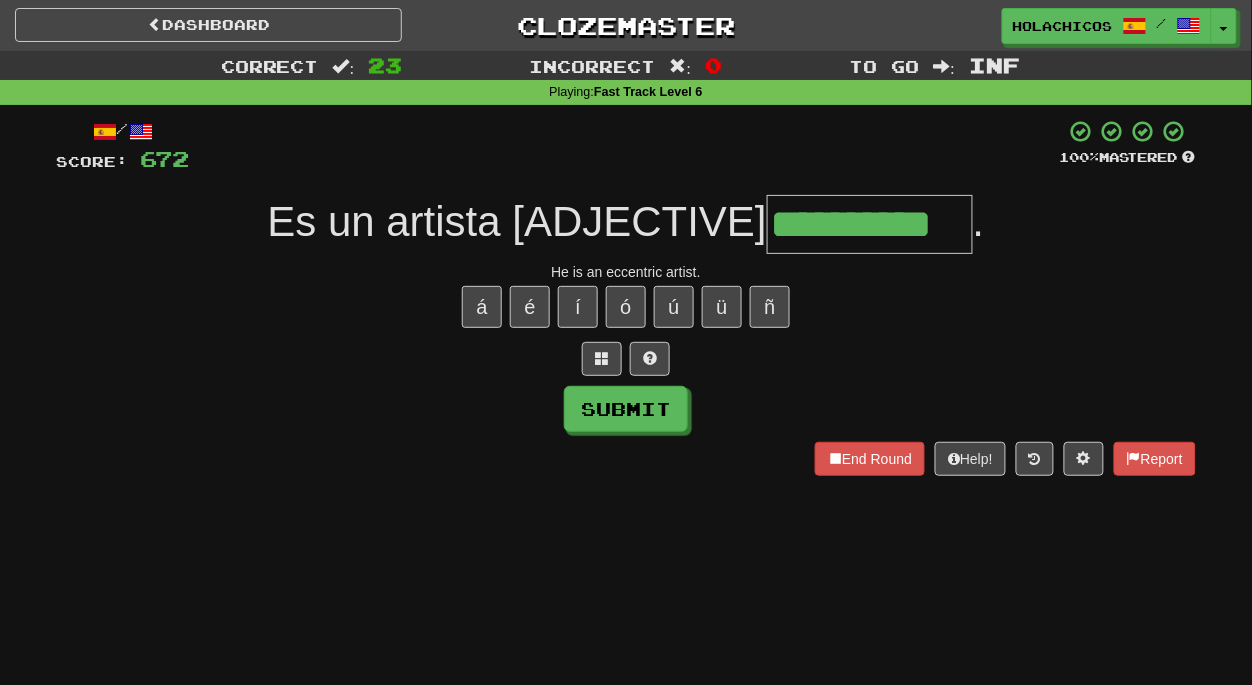 type on "**********" 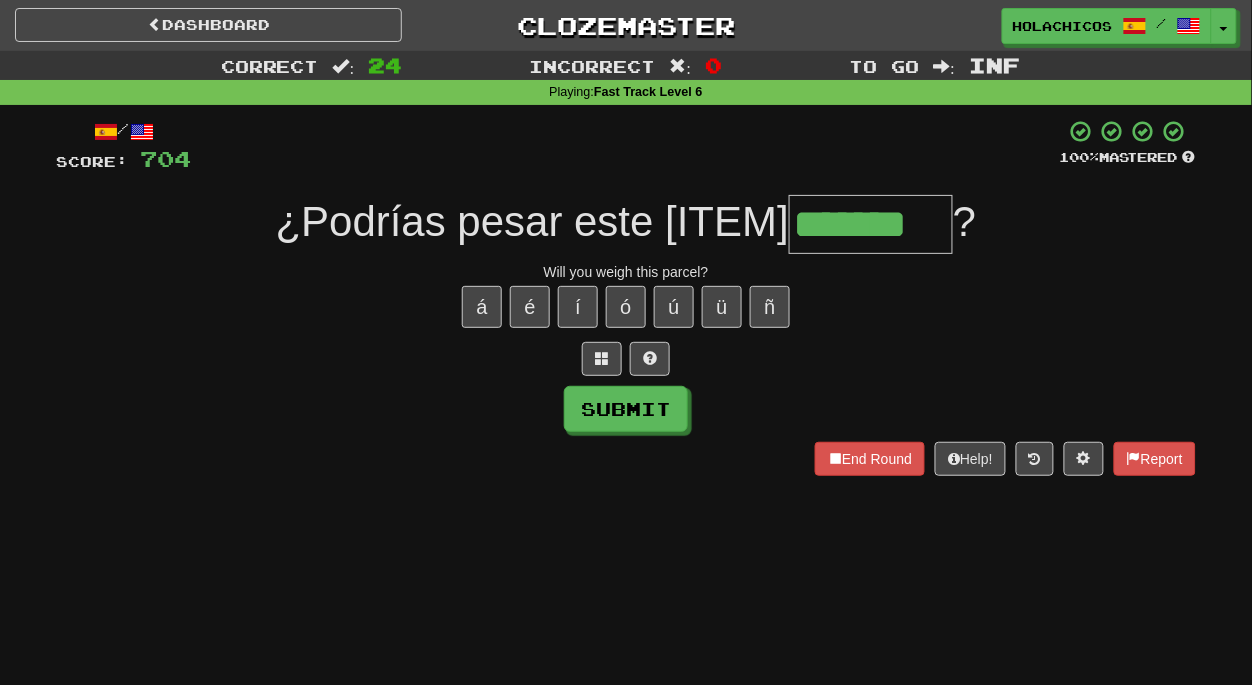 type on "*******" 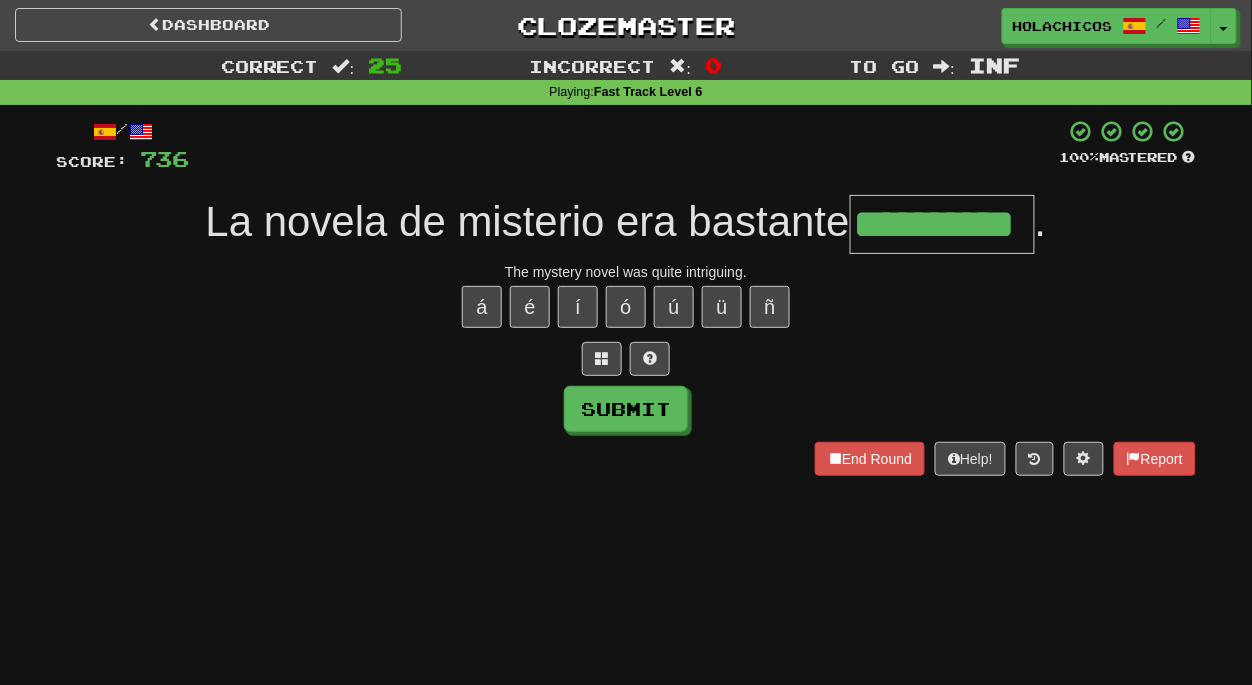 type on "**********" 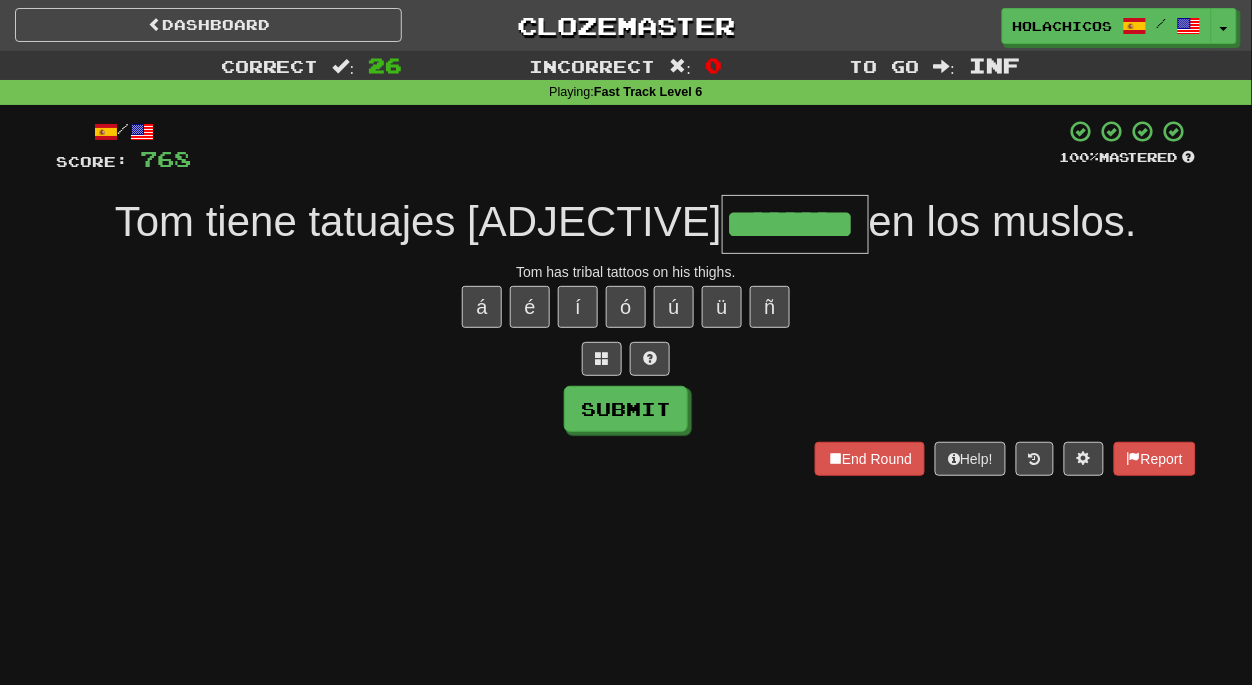 type on "********" 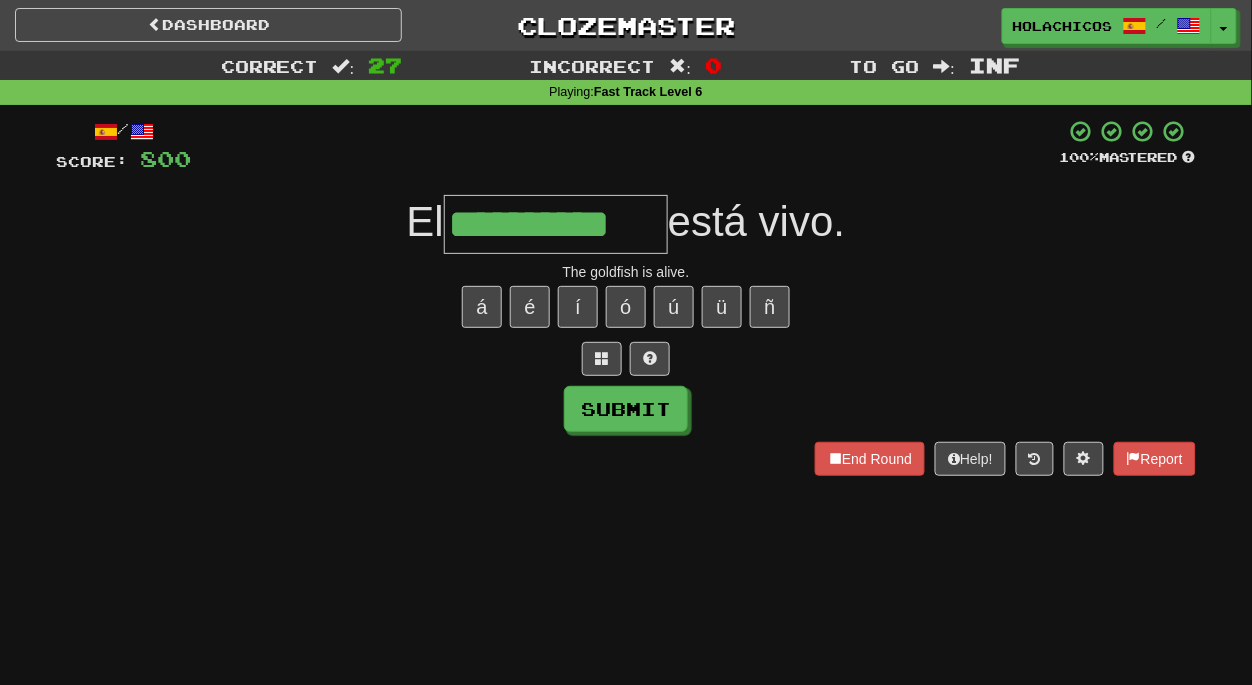 type on "**********" 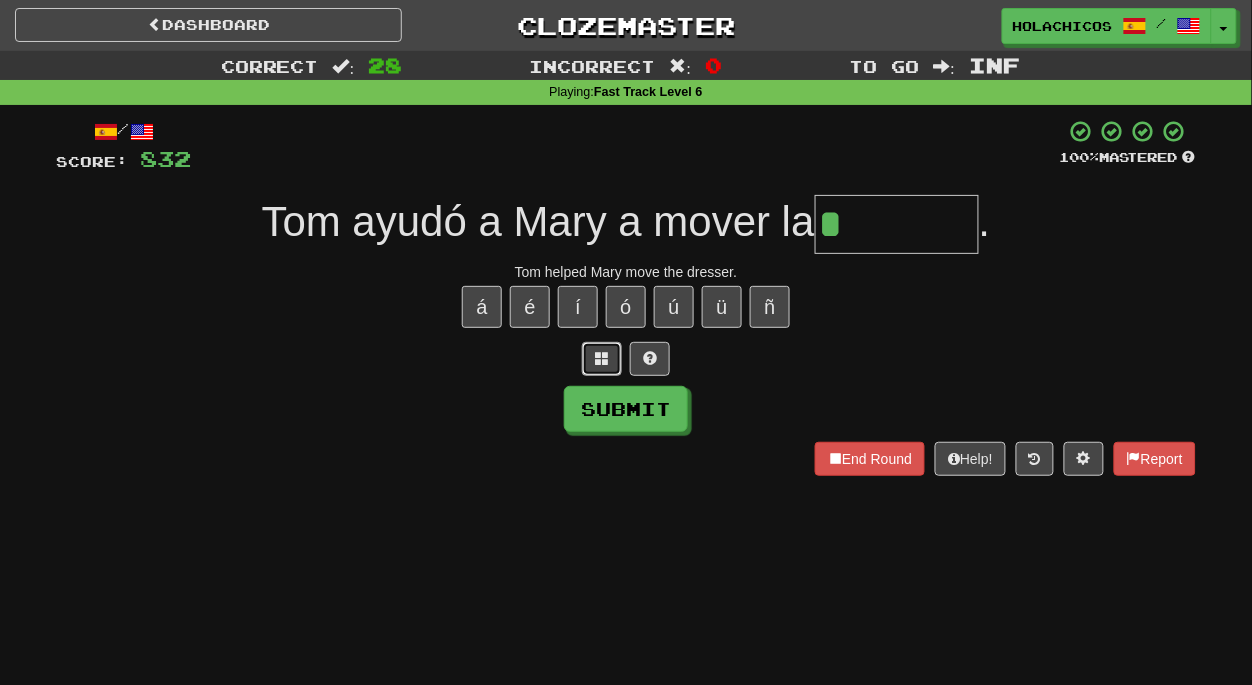 click at bounding box center [602, 358] 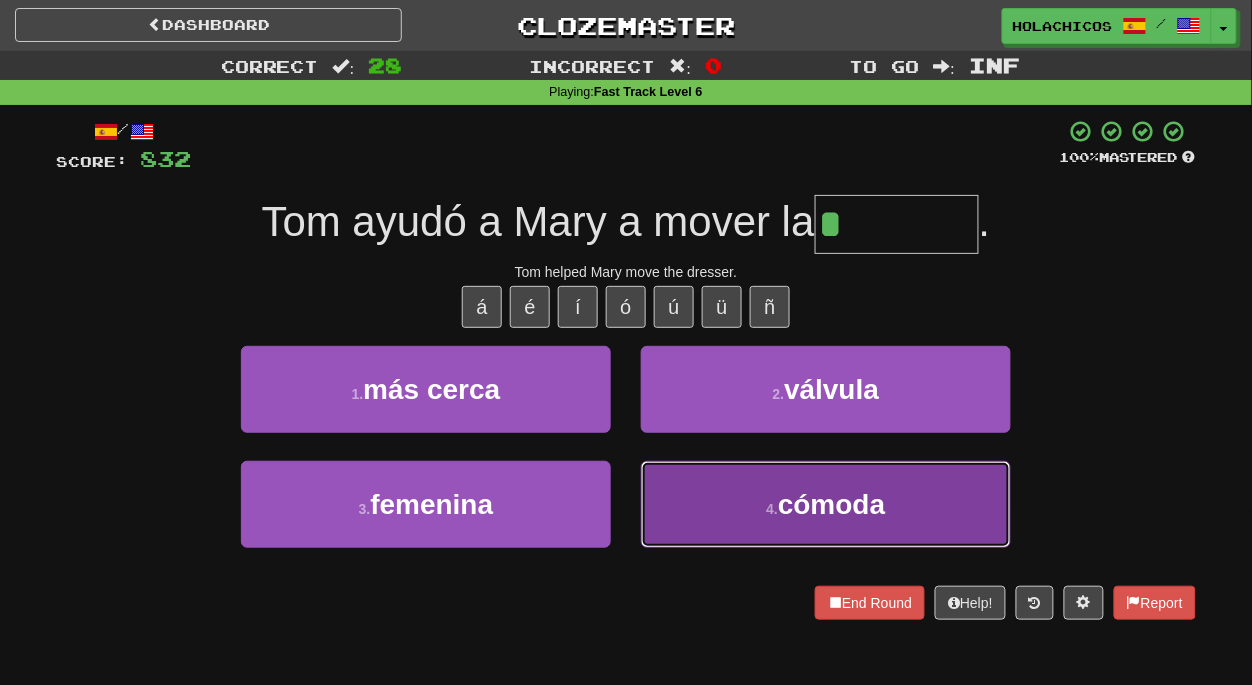 click on "cómoda" at bounding box center (826, 504) 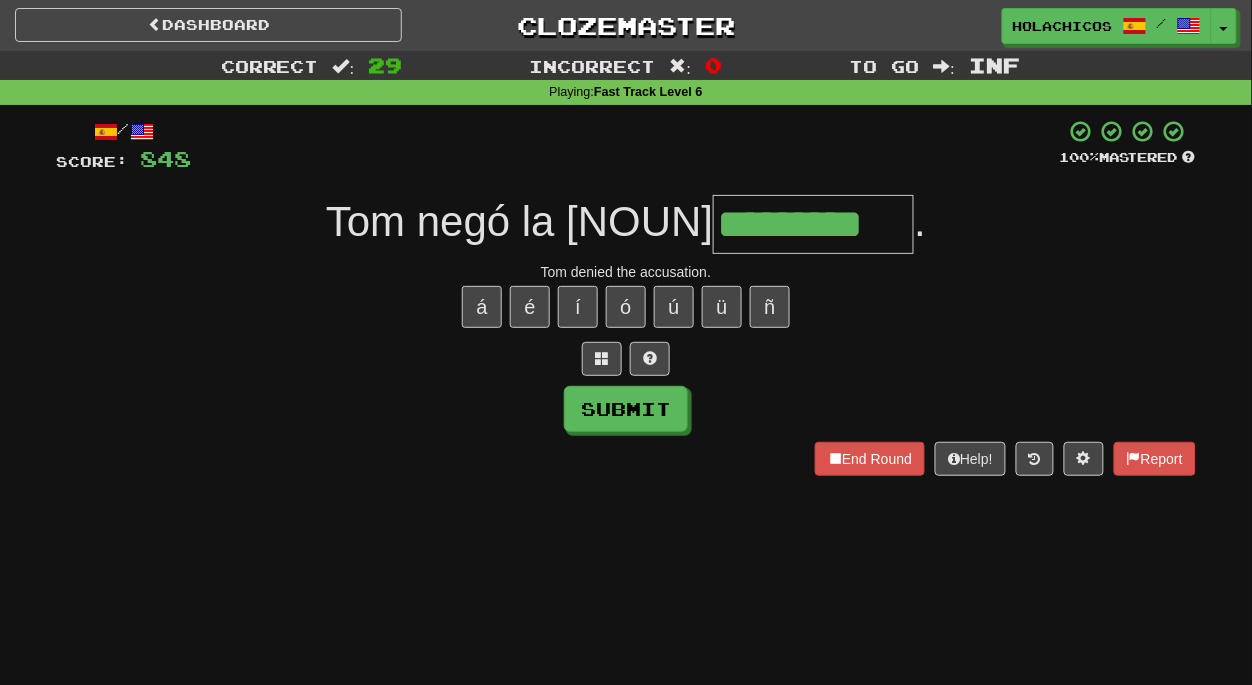 type on "*********" 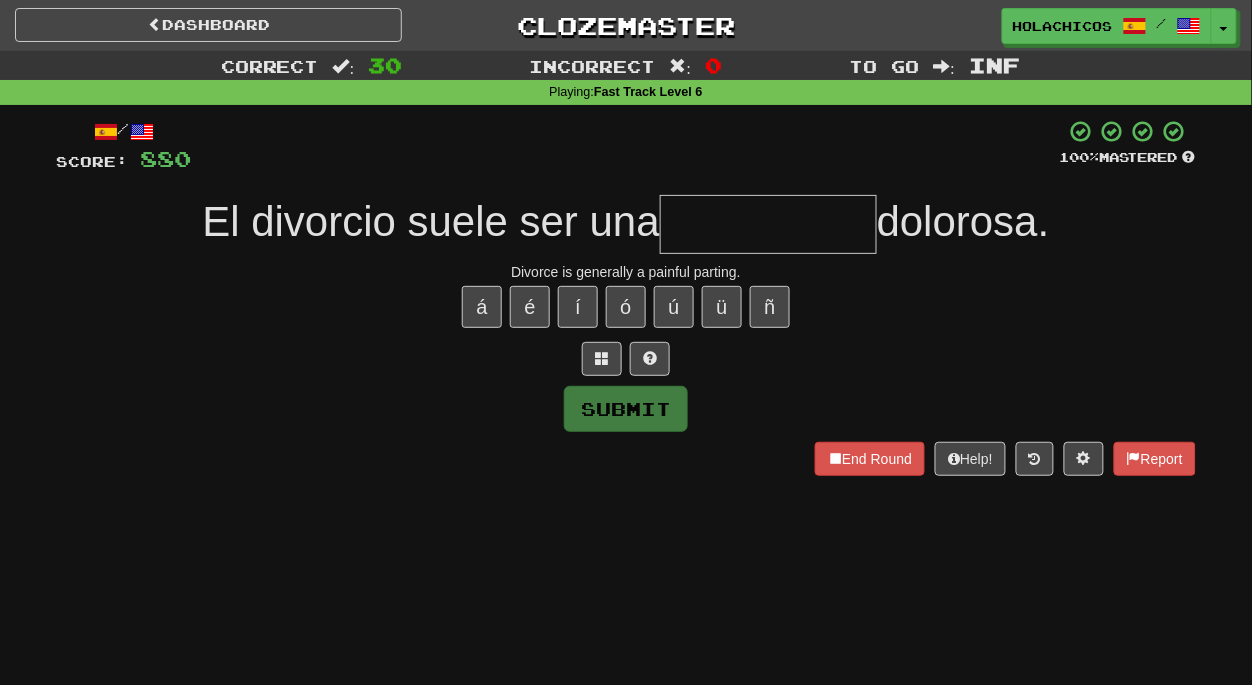 type on "*" 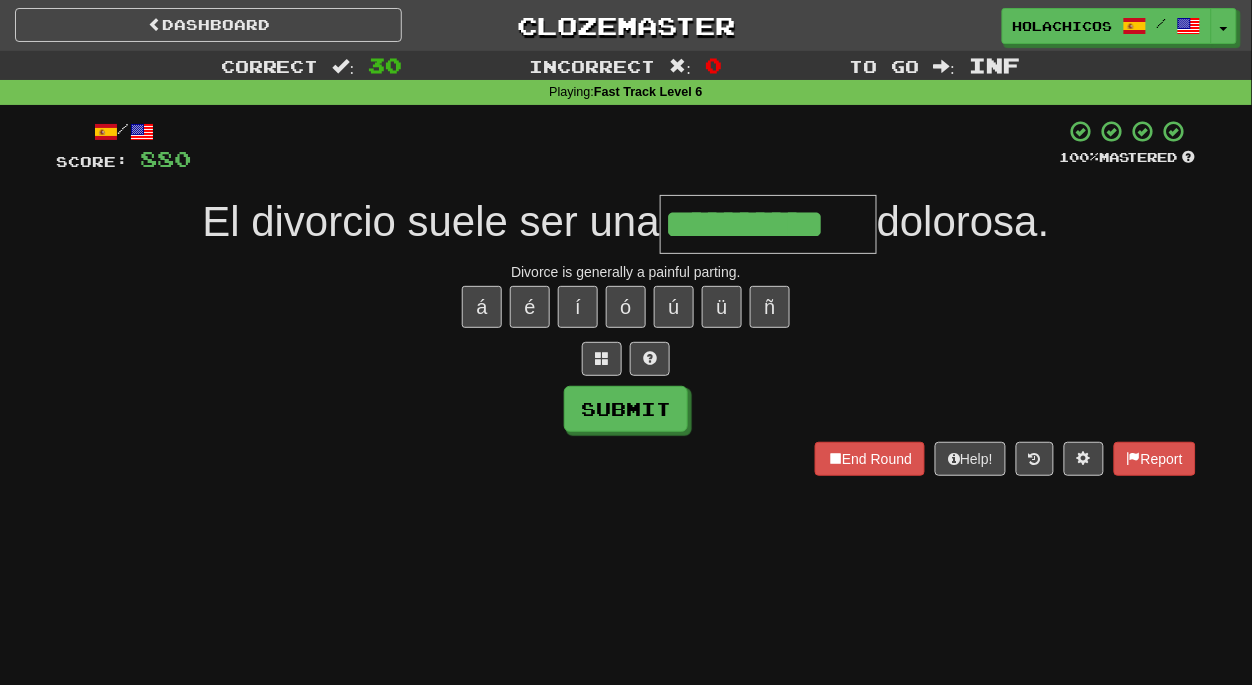 type on "**********" 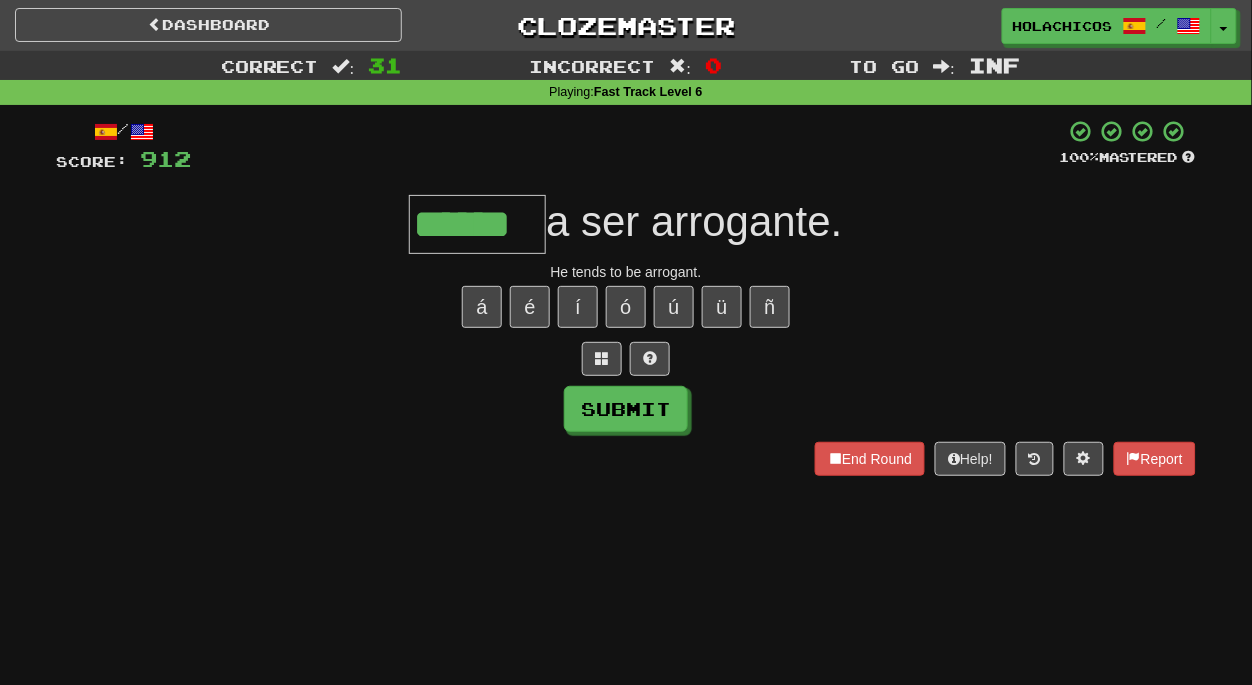 type on "******" 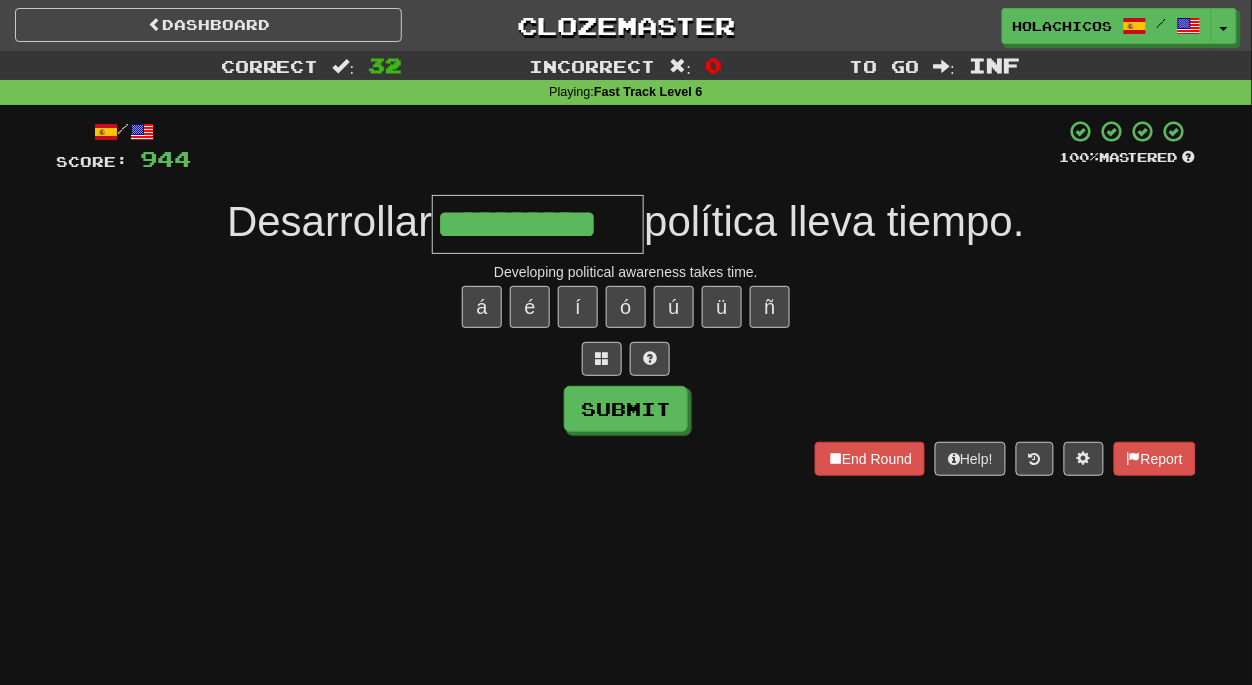 type on "**********" 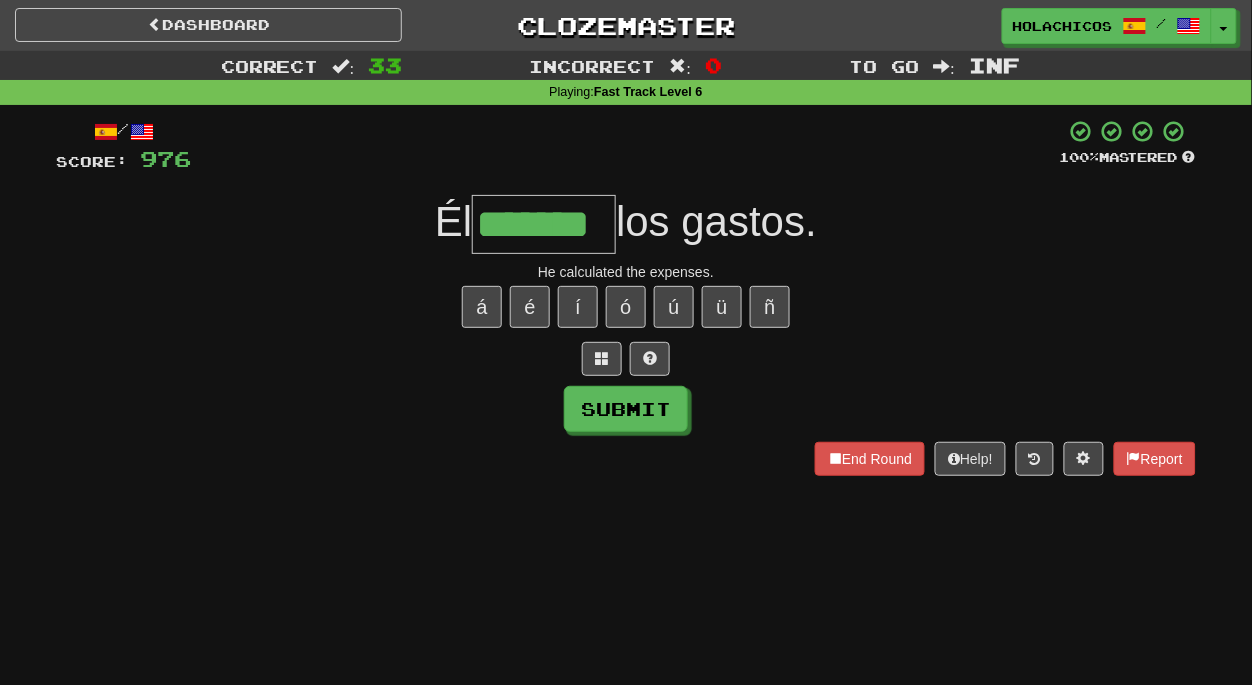 type on "*******" 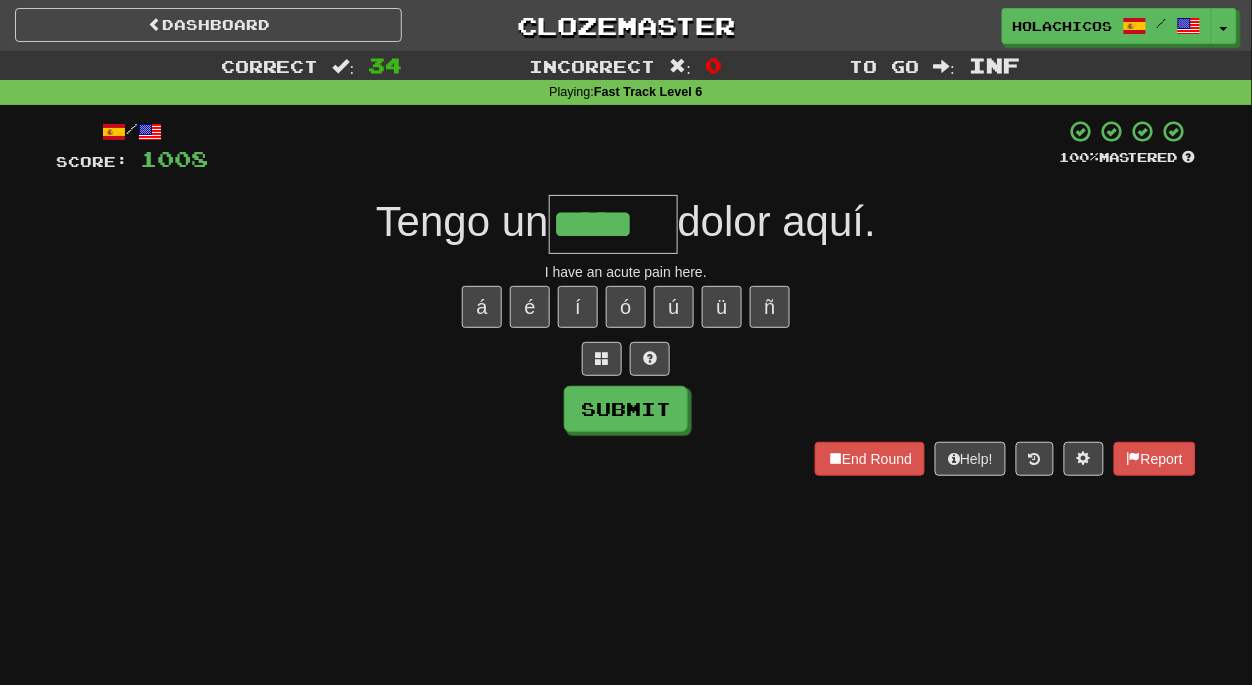 type on "*****" 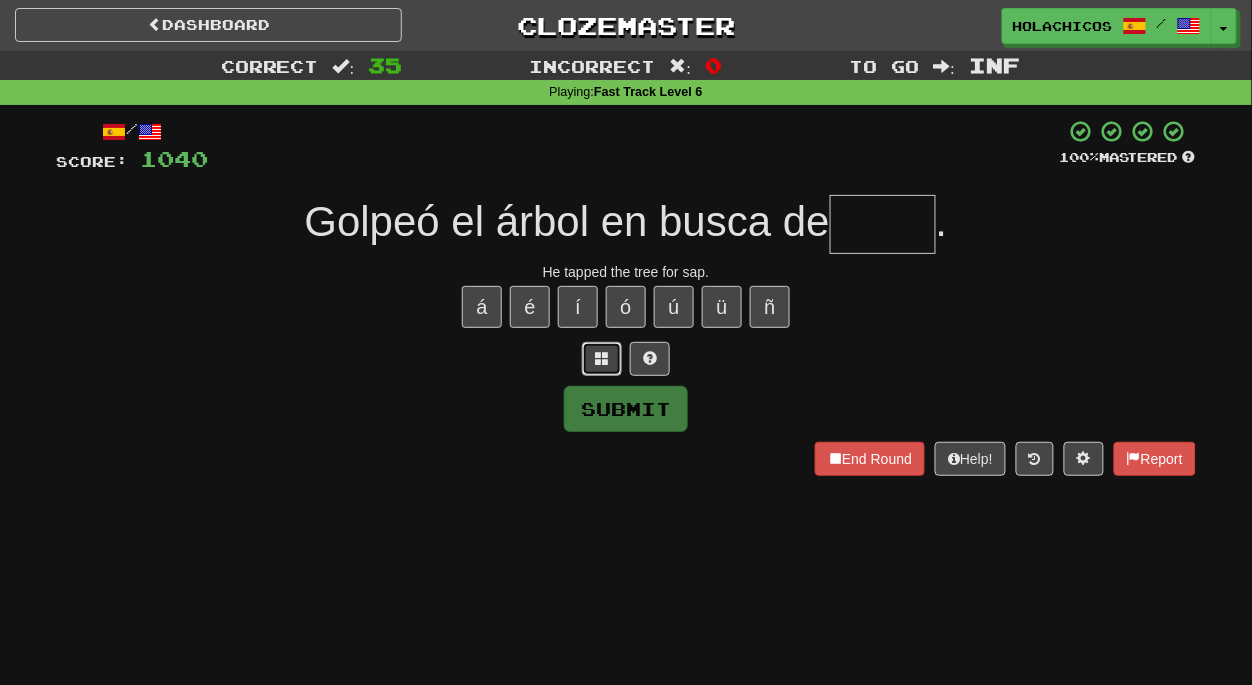click at bounding box center [602, 359] 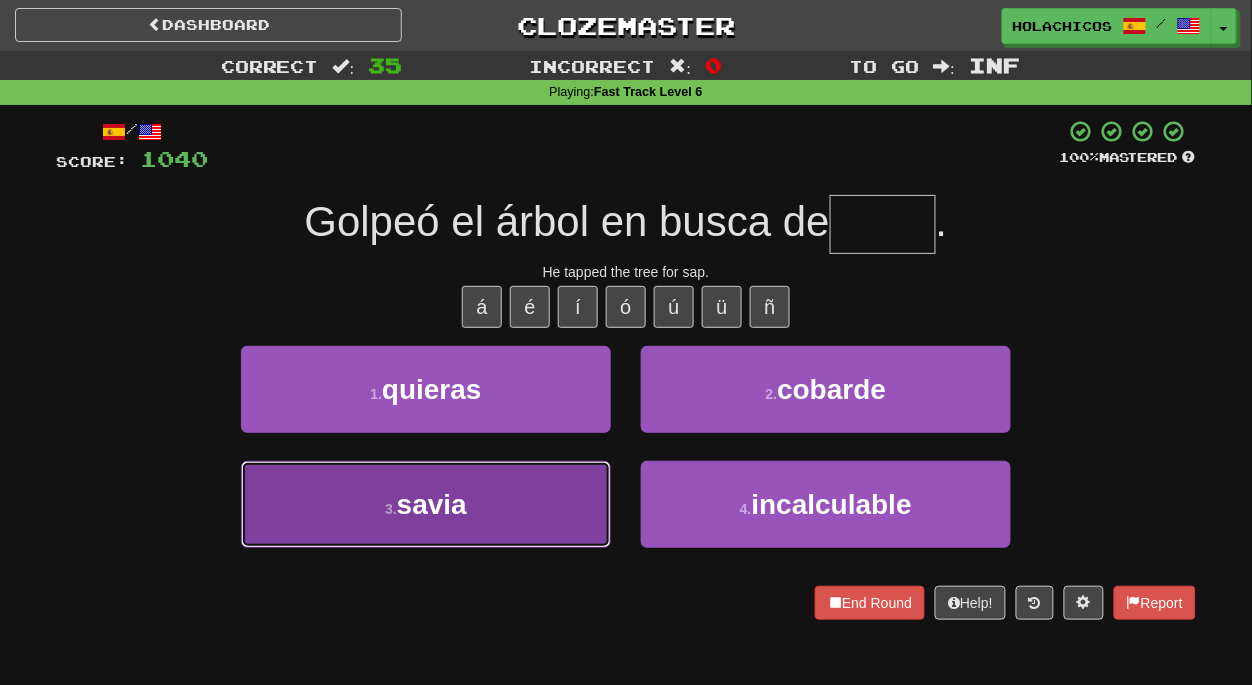 click on "3 .  savia" at bounding box center (426, 504) 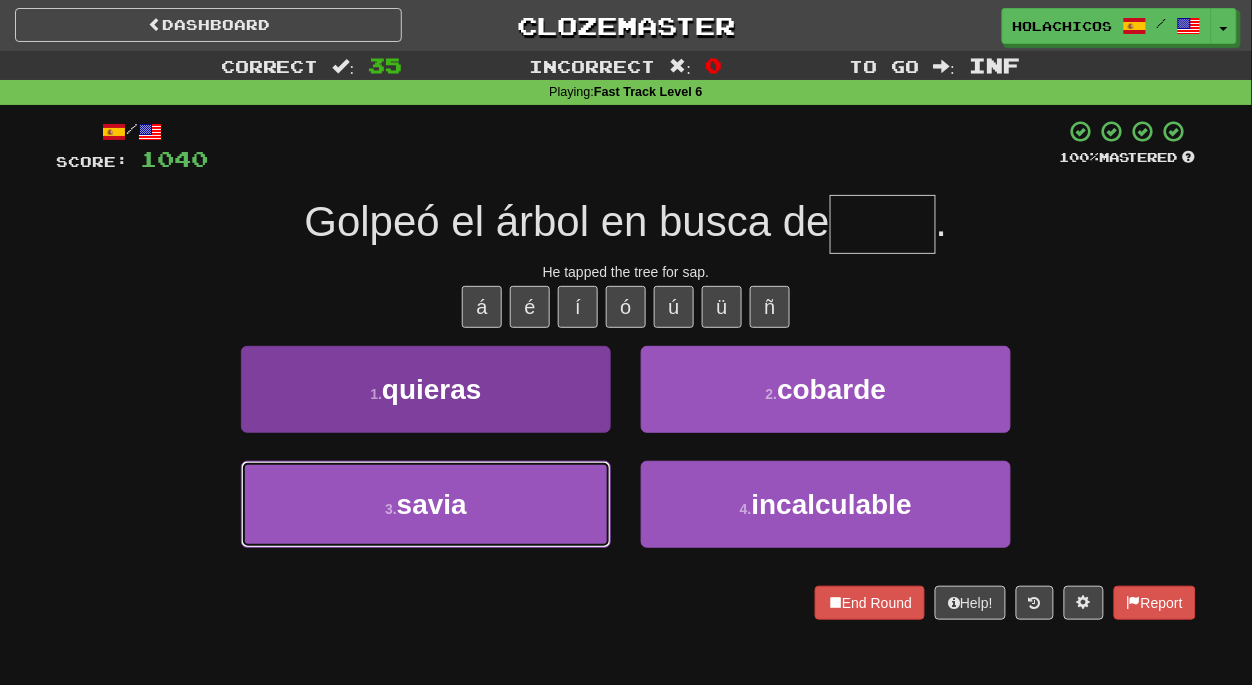 type on "*****" 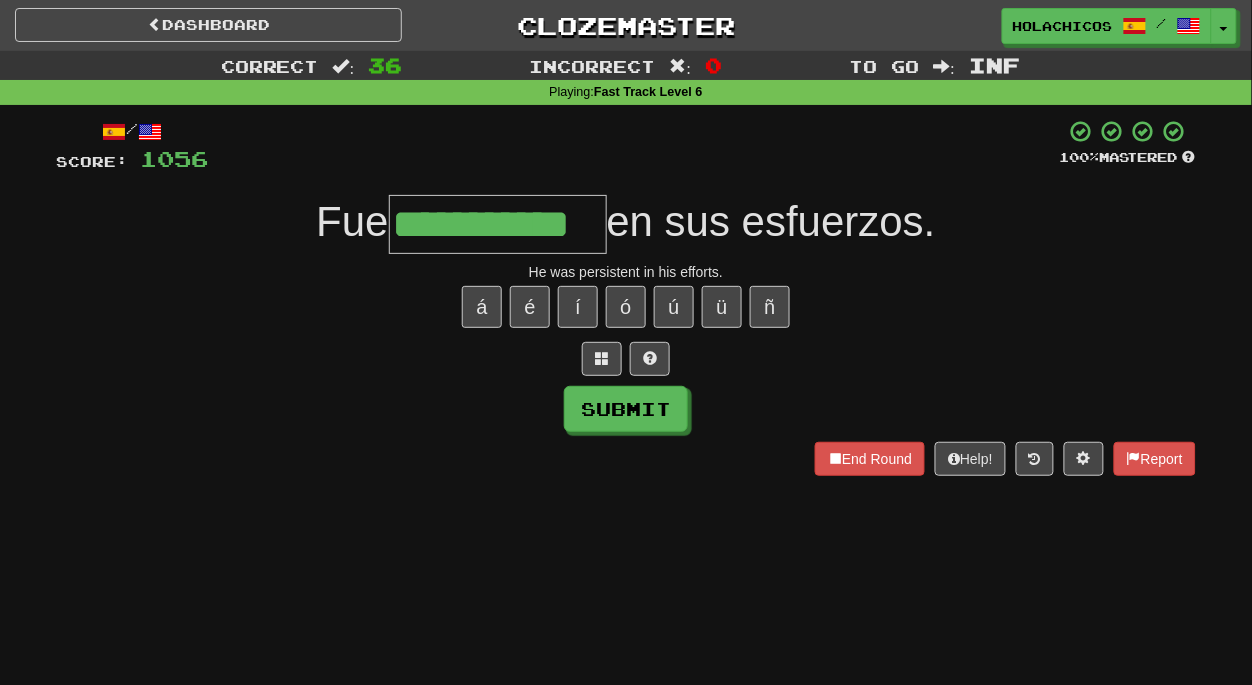 type on "**********" 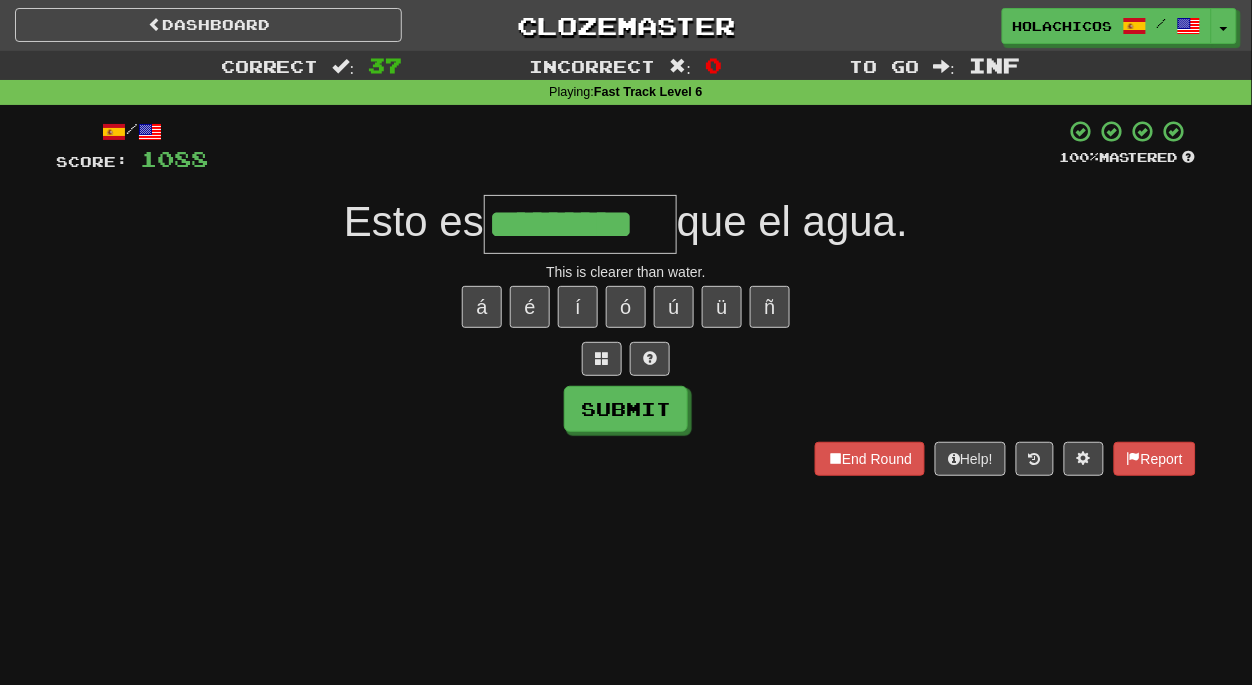 type on "*********" 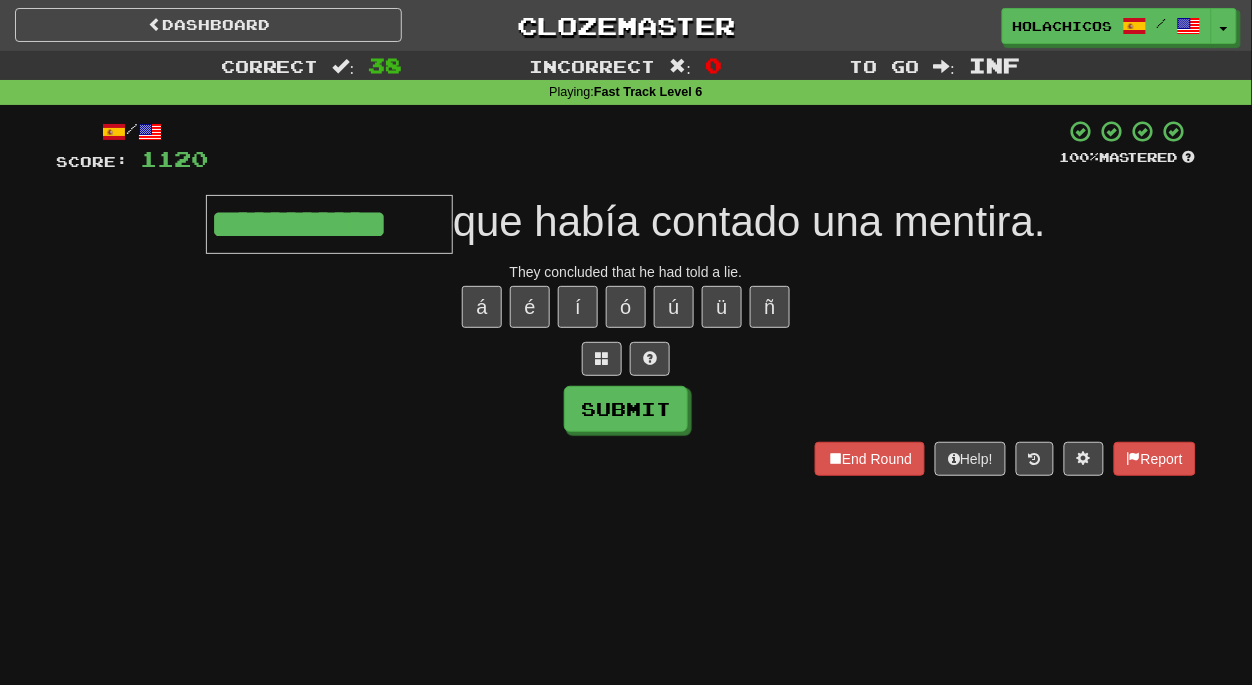 type on "**********" 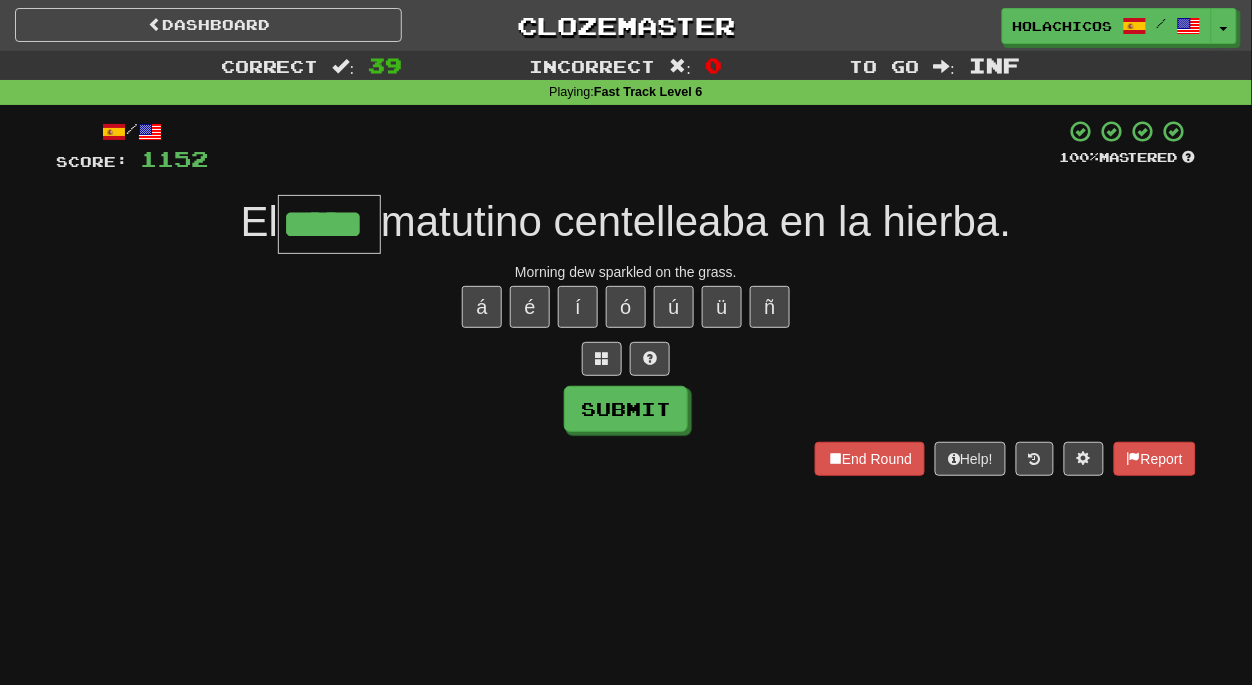 type on "*****" 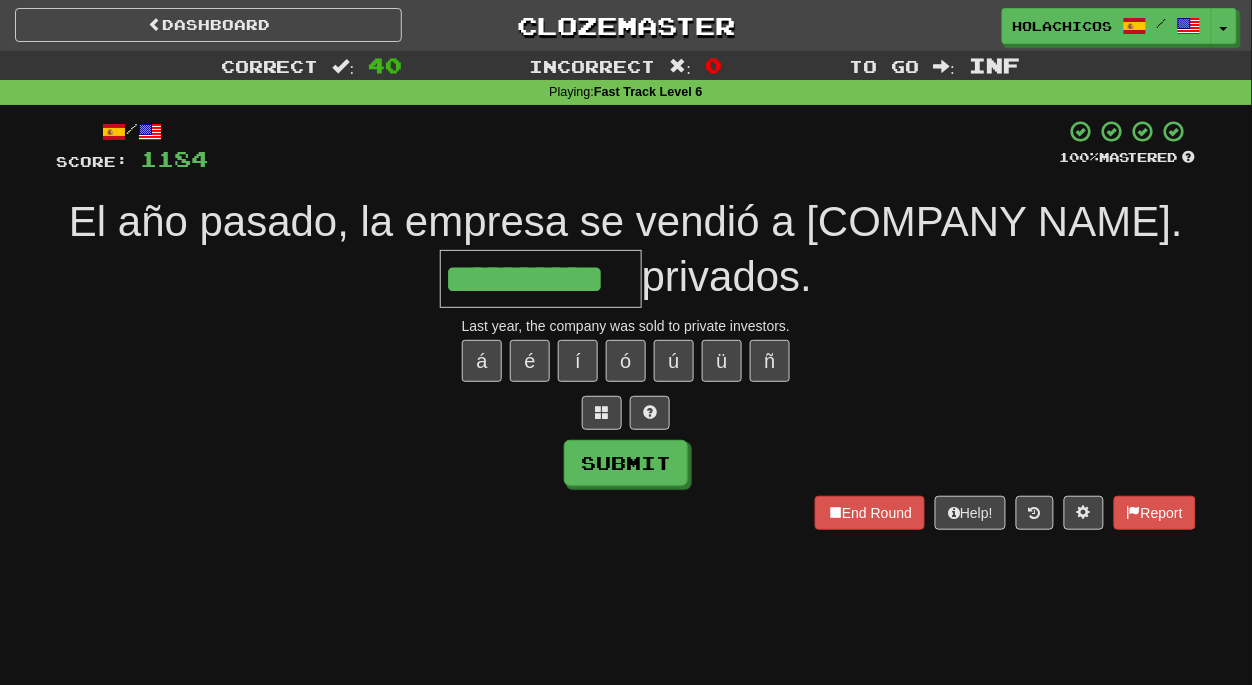 type on "**********" 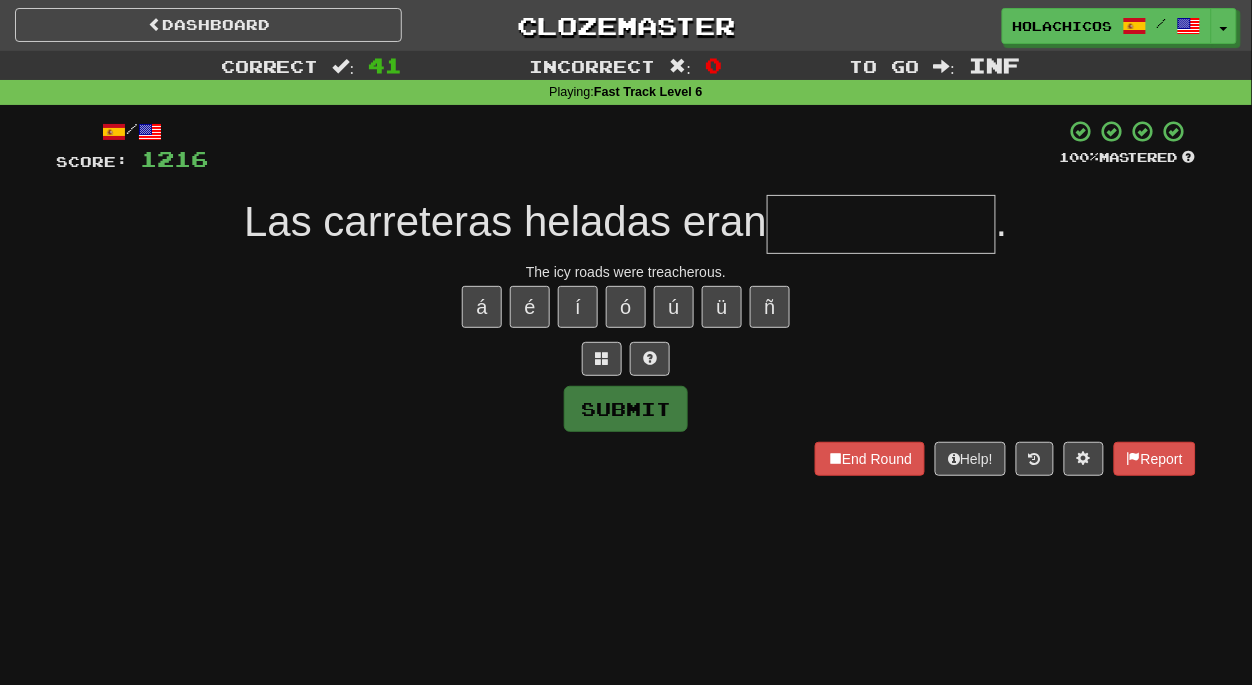 type on "*" 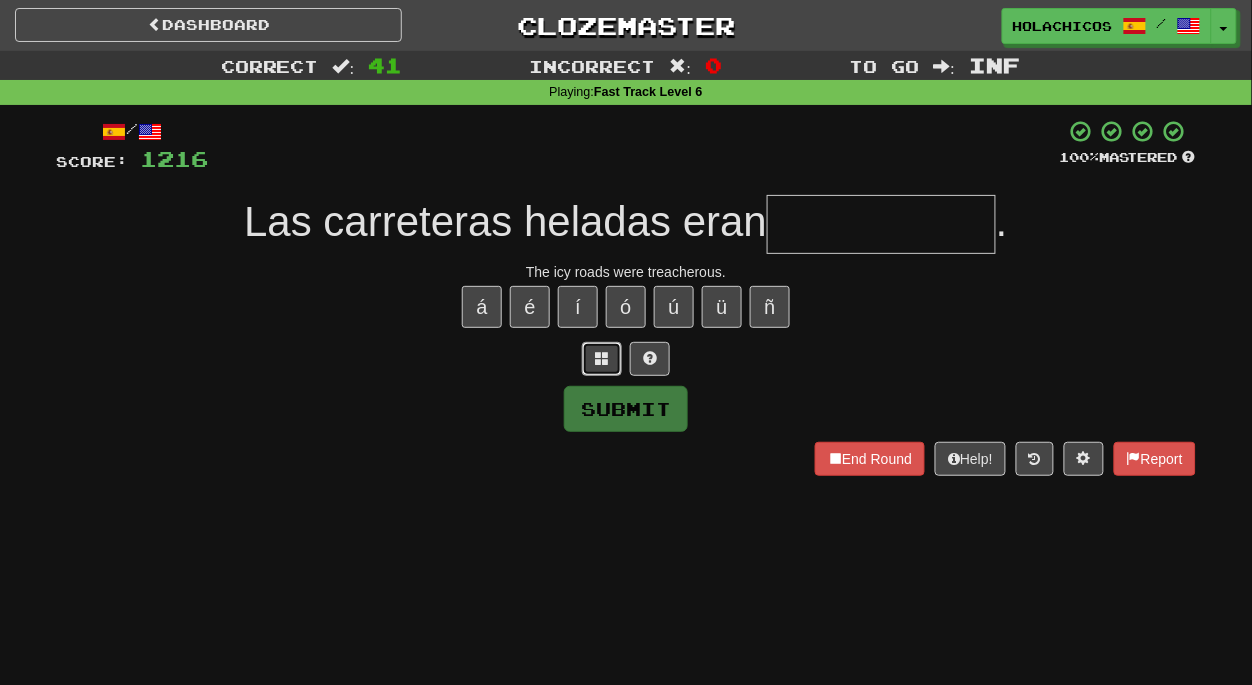 click at bounding box center [602, 358] 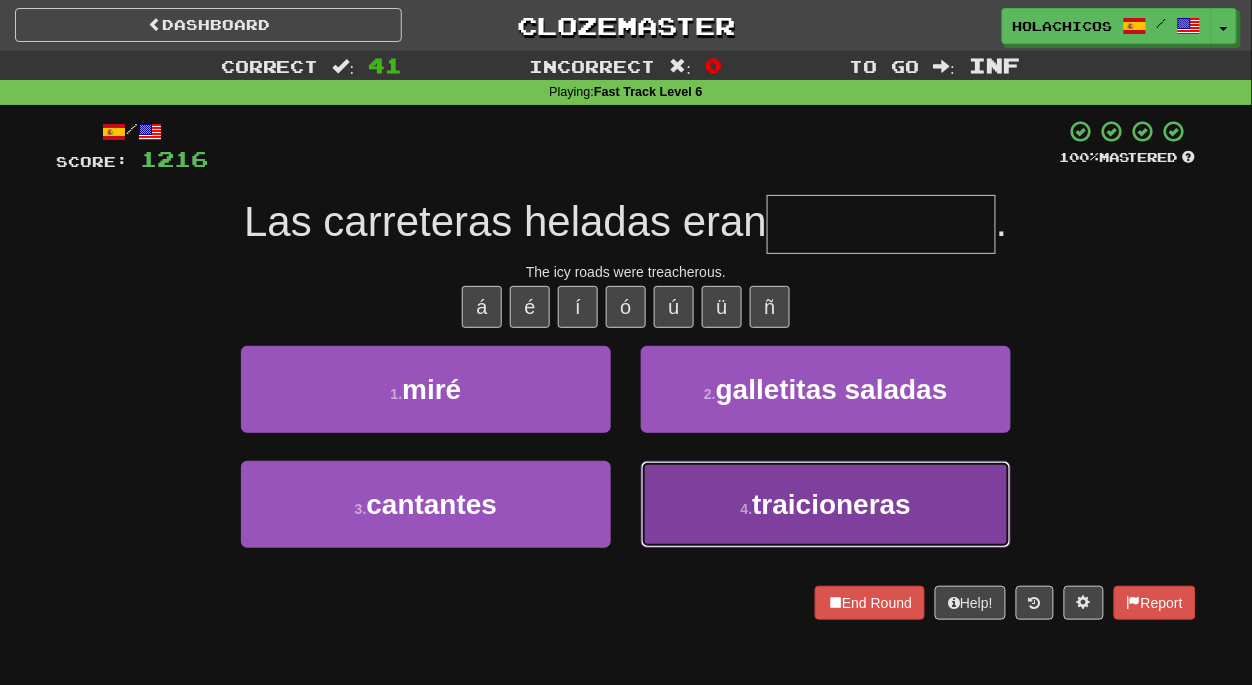 click on "traicioneras" at bounding box center [831, 504] 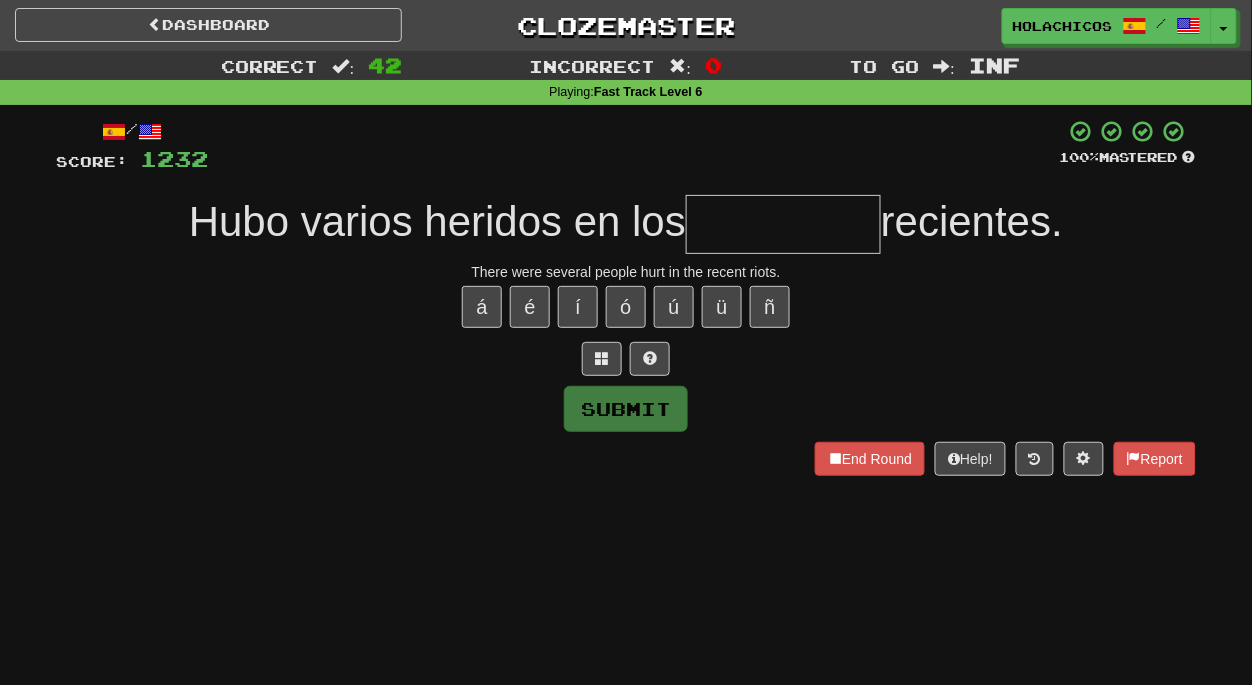 type on "*" 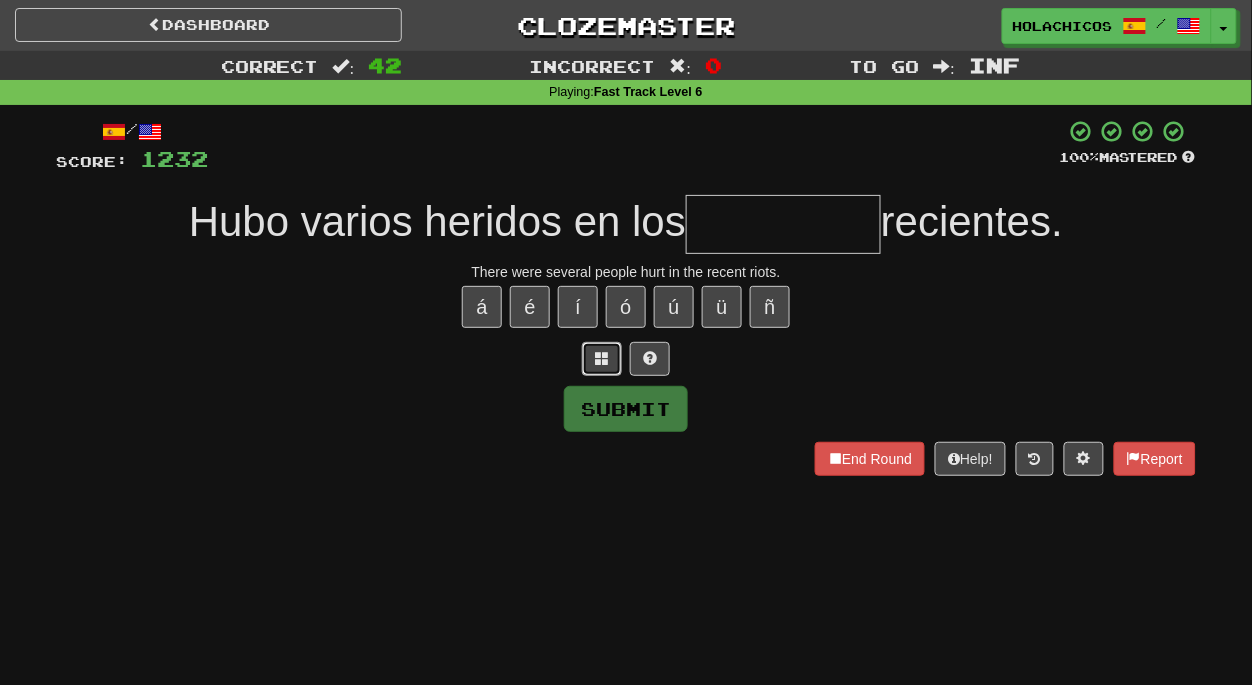 click at bounding box center (602, 359) 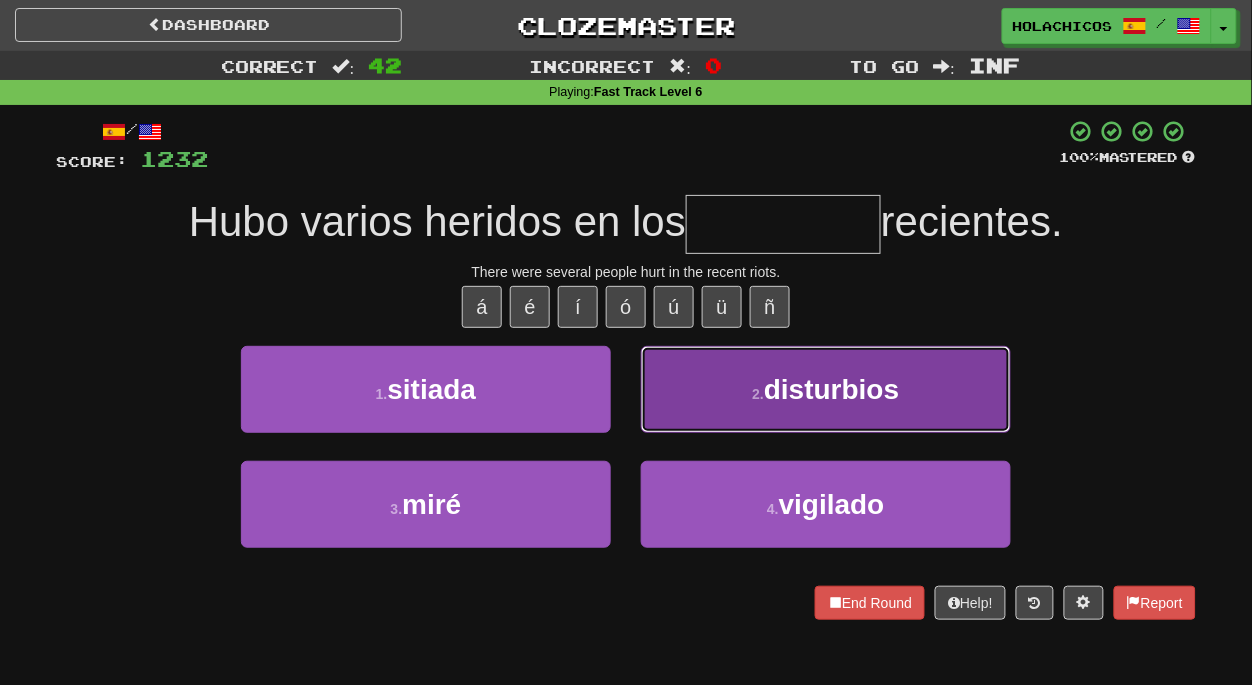 click on "disturbios" at bounding box center (826, 389) 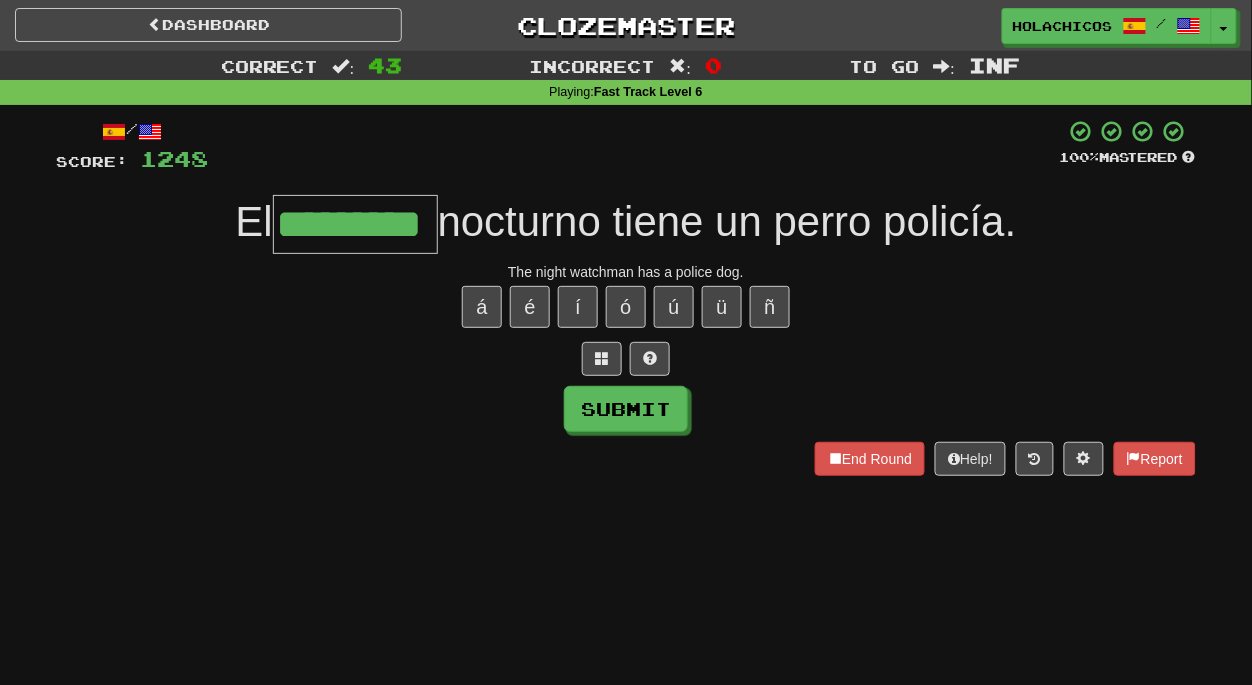 type on "*********" 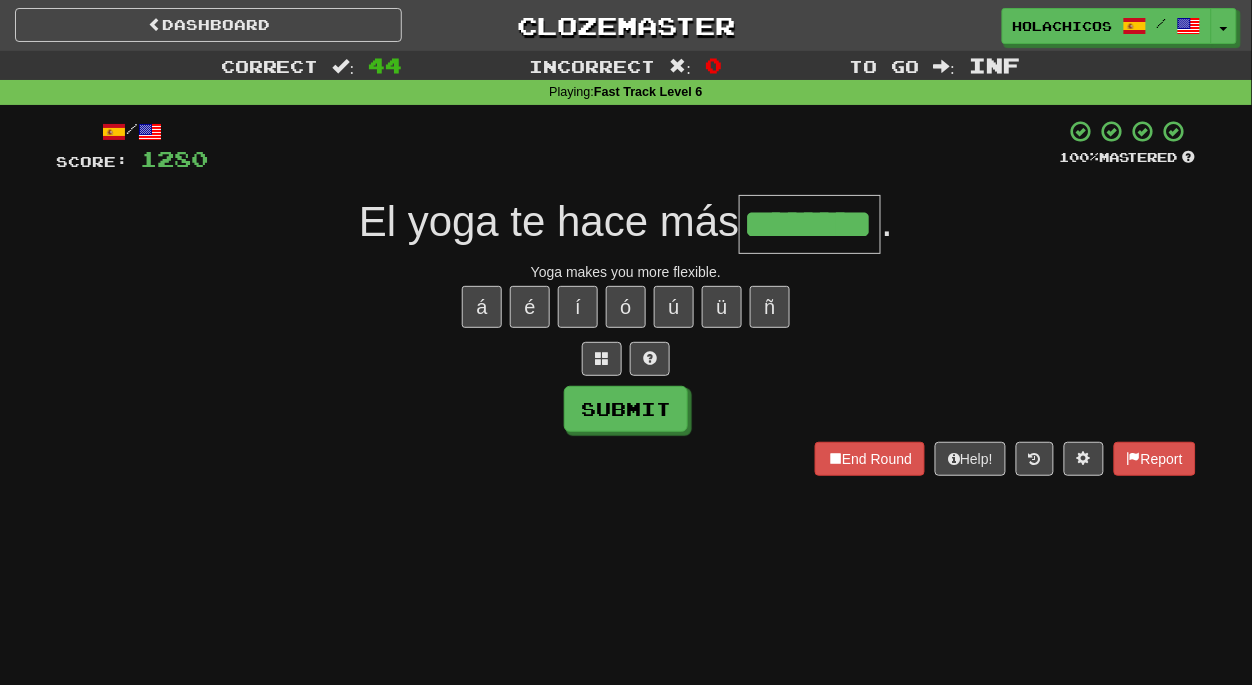 type on "********" 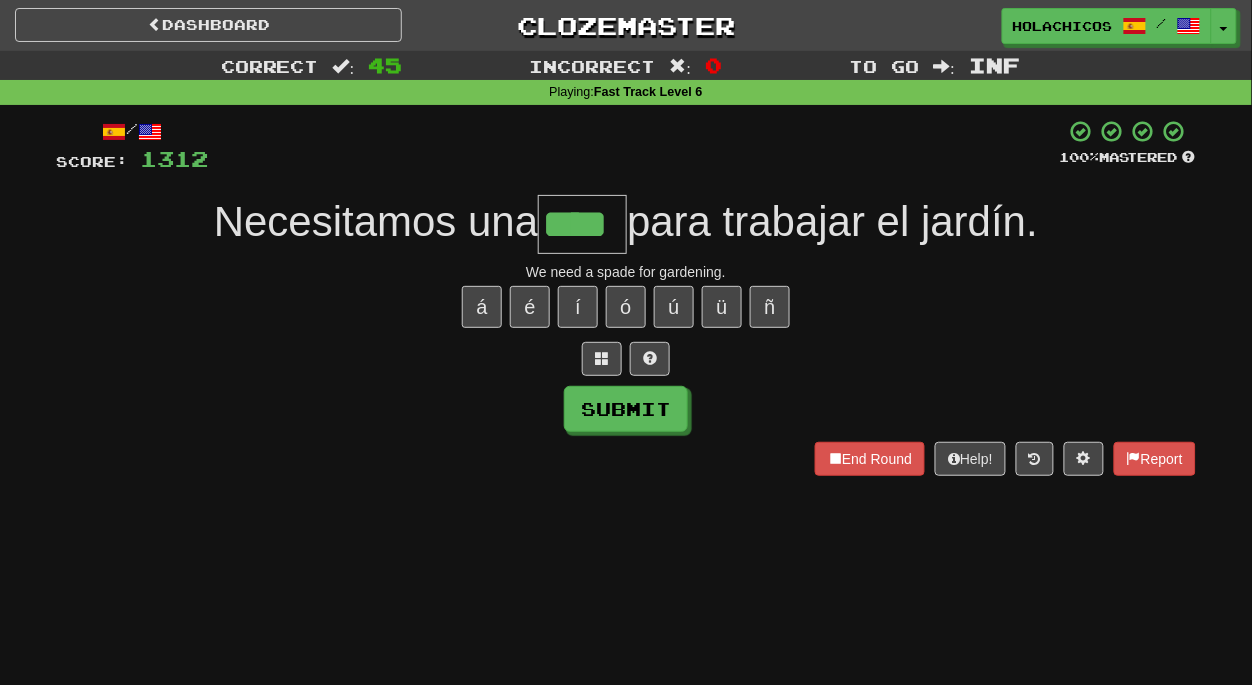type on "****" 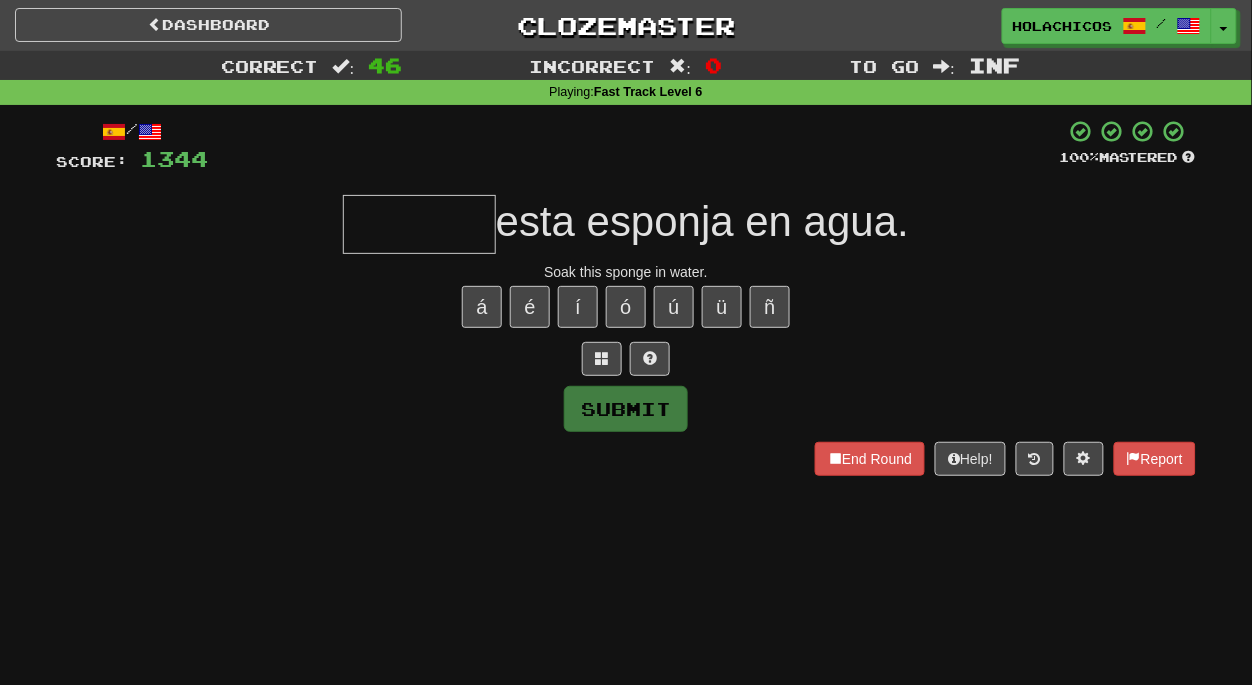 type on "*" 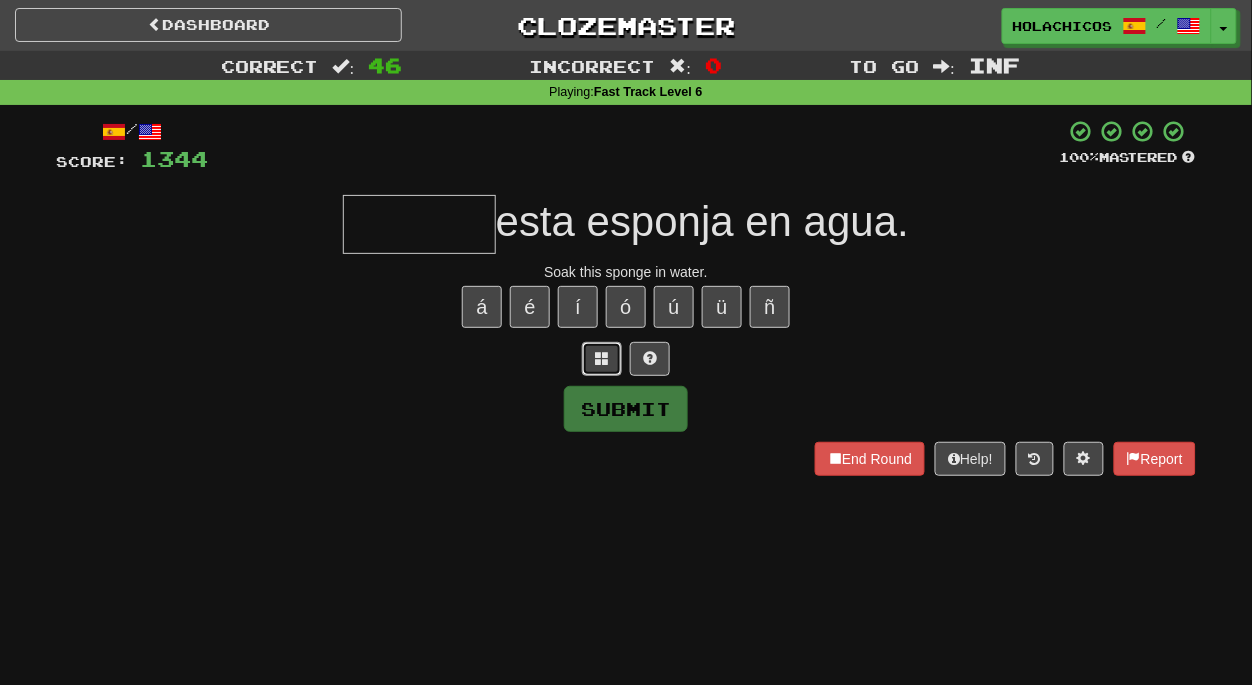 click at bounding box center [602, 358] 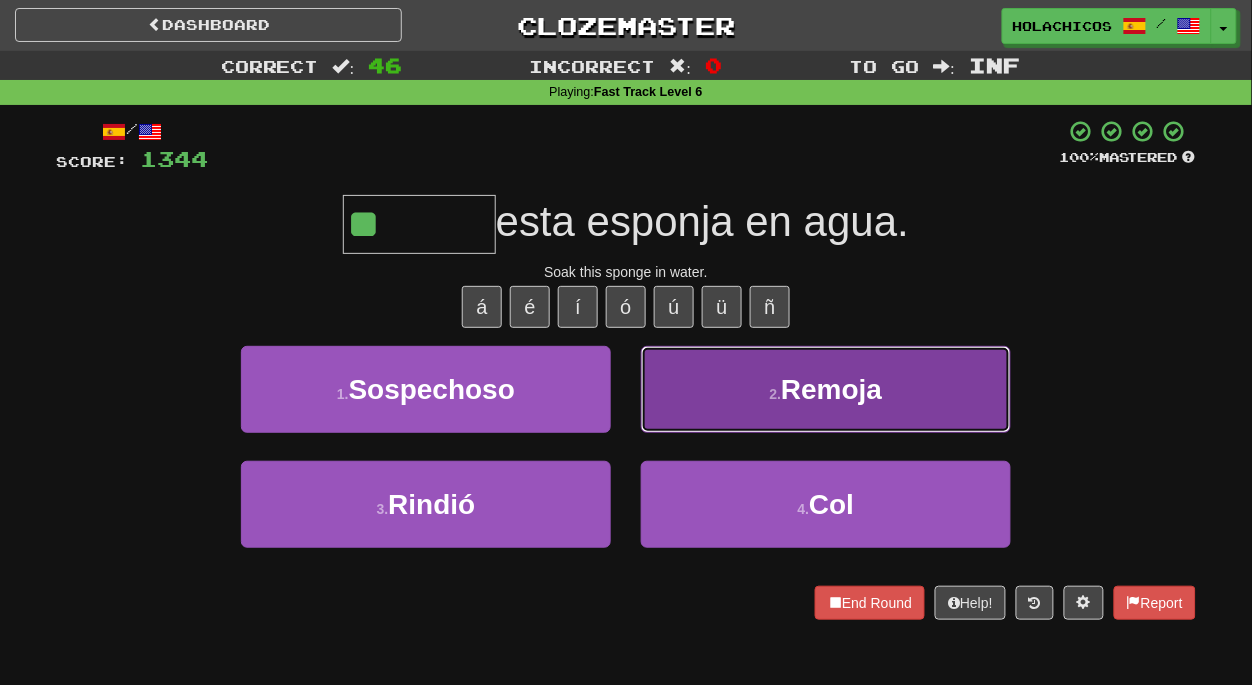 click on "Remoja" at bounding box center (826, 389) 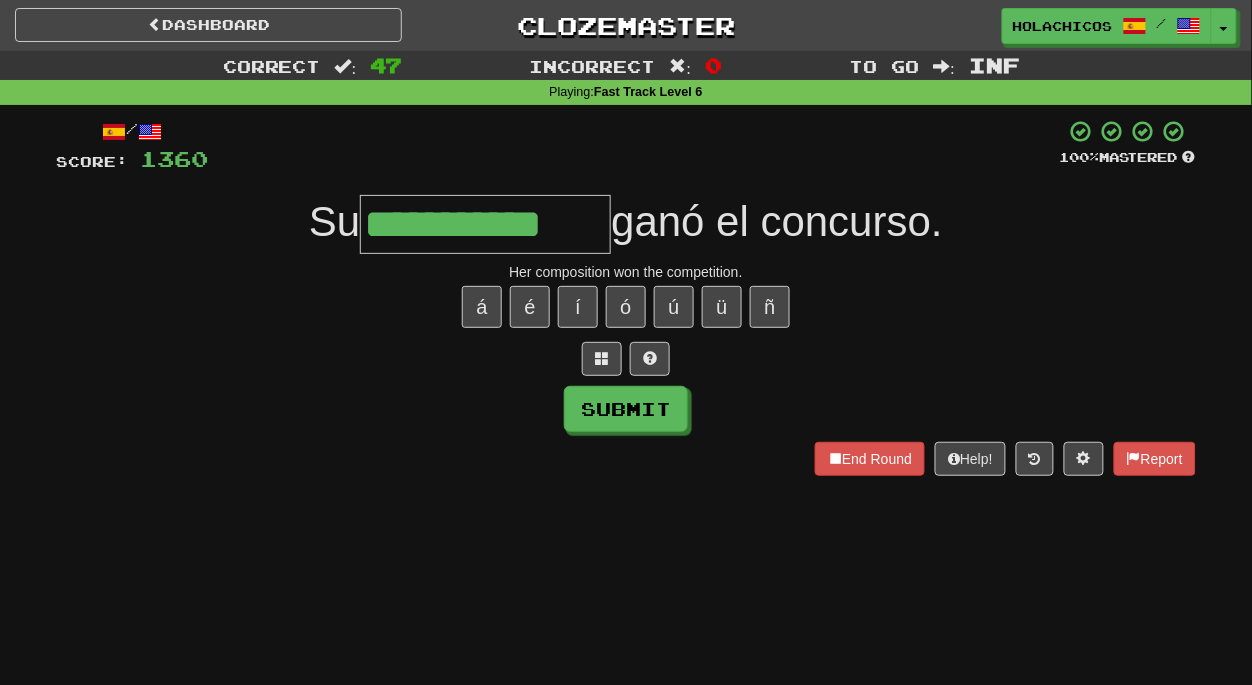 type on "**********" 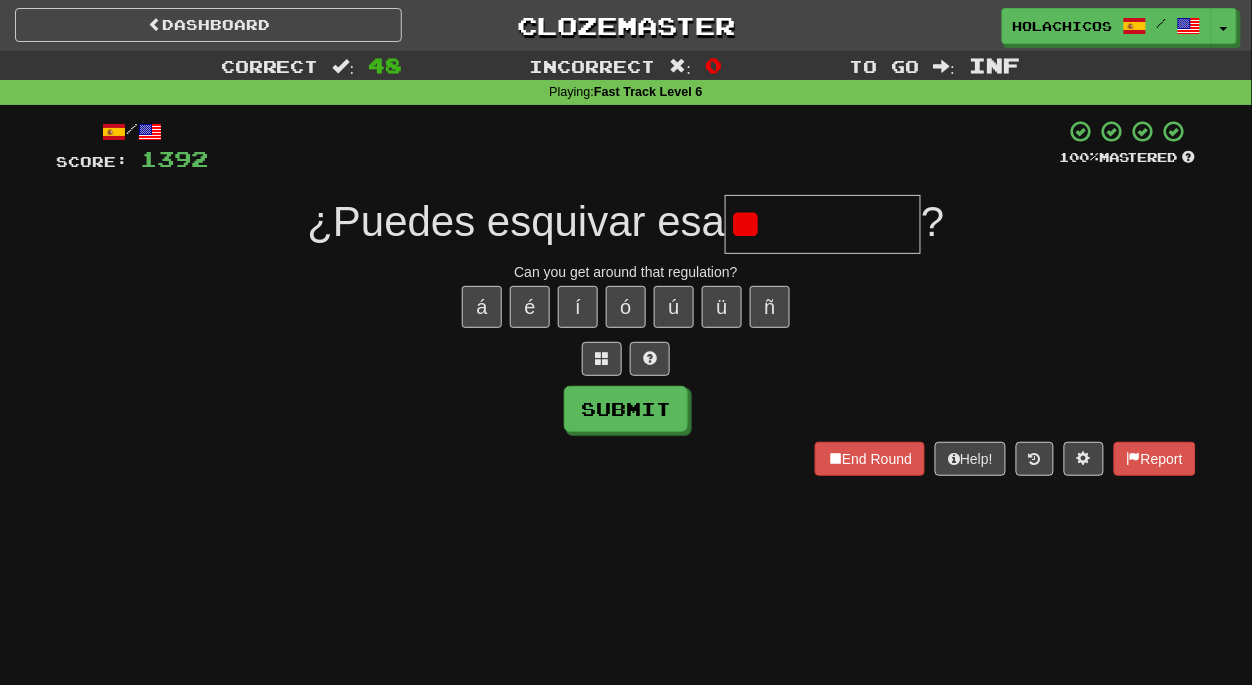 type on "*" 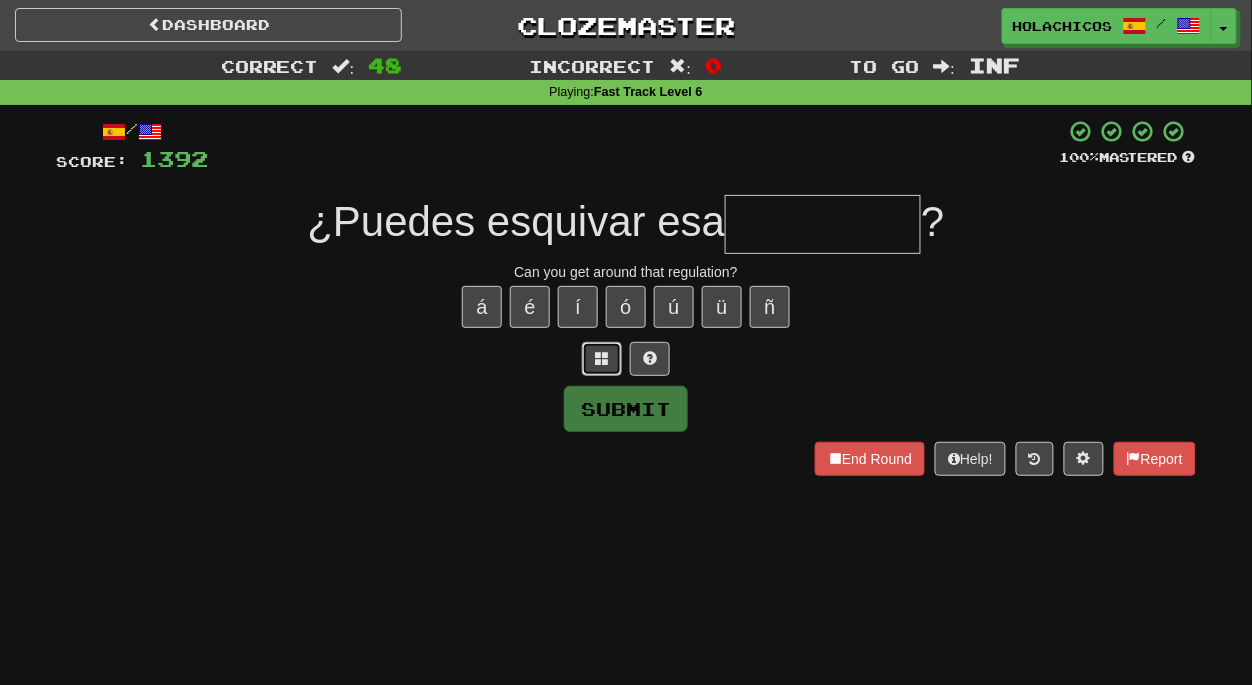 click at bounding box center [602, 358] 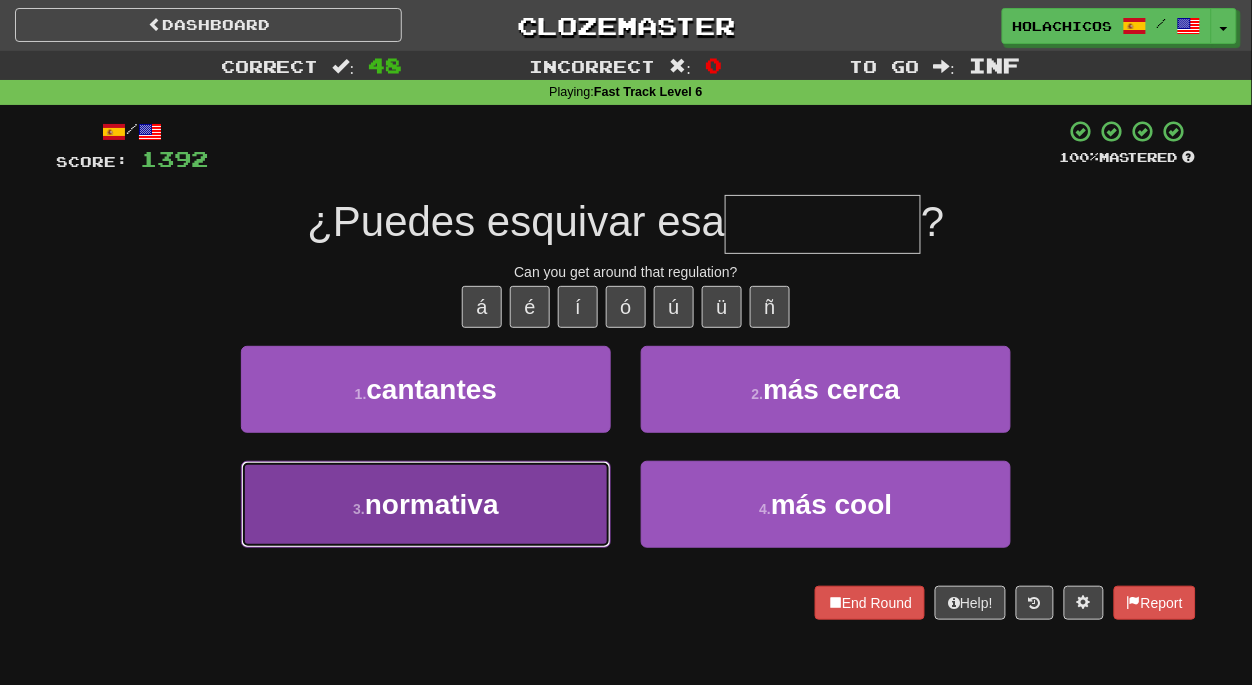 click on "3 .  normativa" at bounding box center (426, 504) 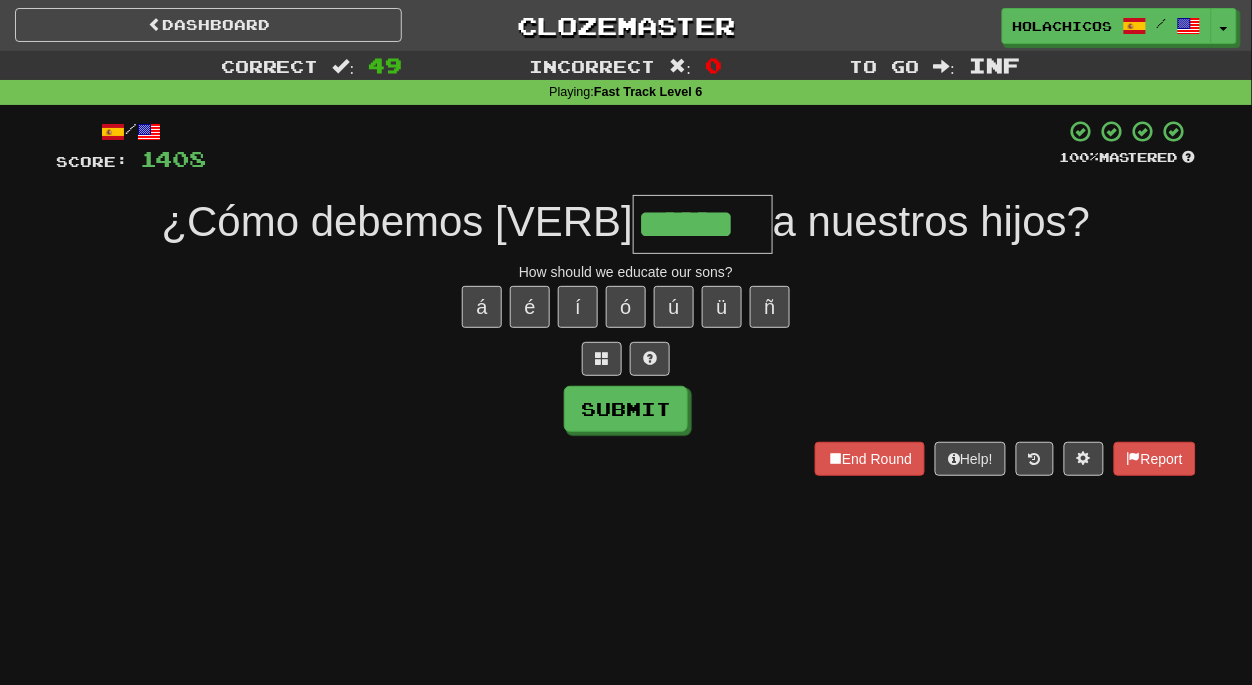 type on "******" 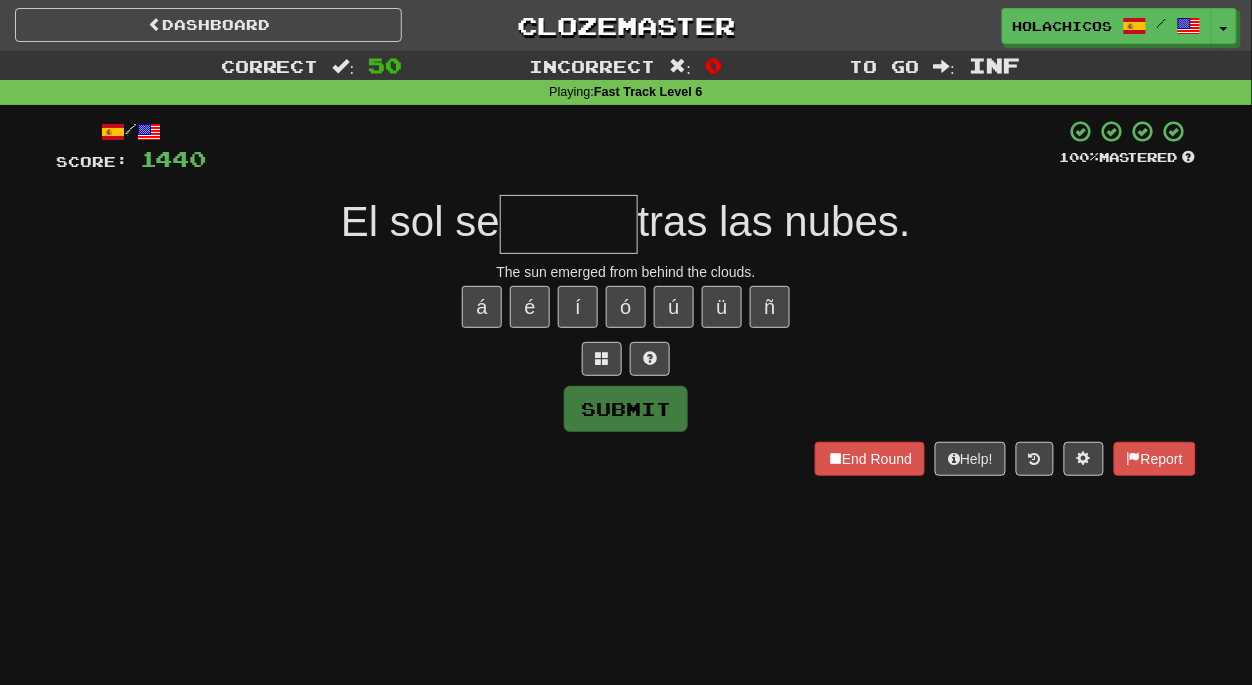 type on "*" 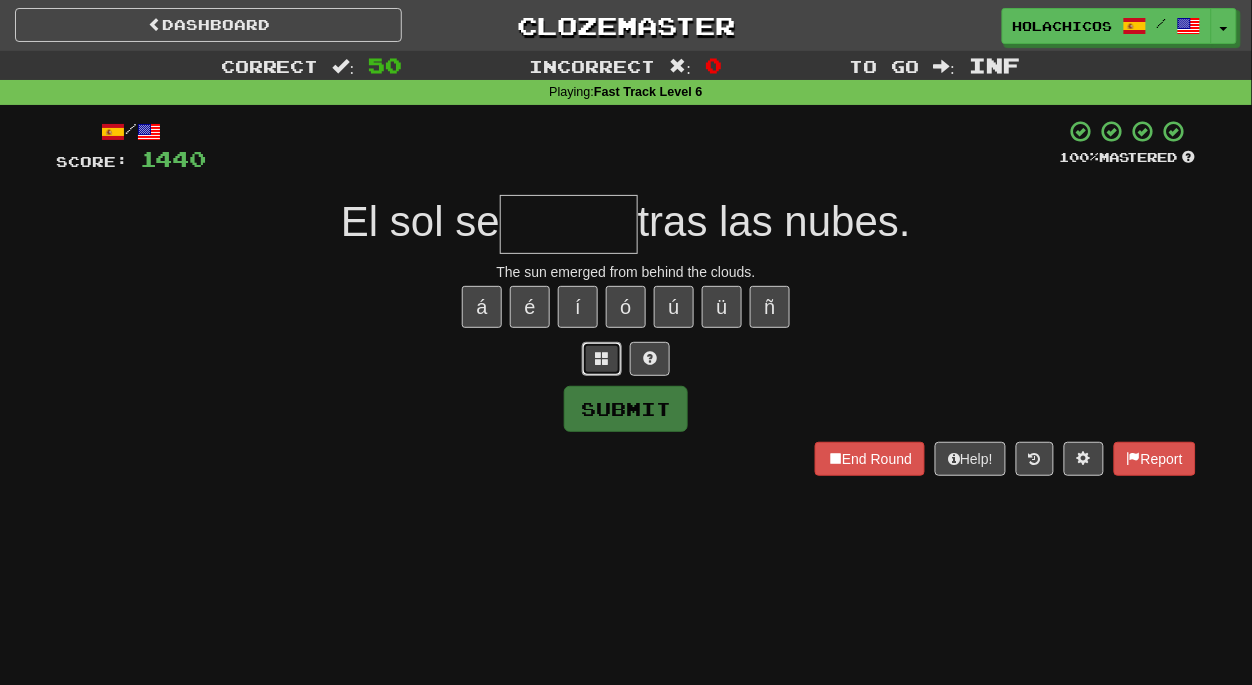 click at bounding box center [602, 358] 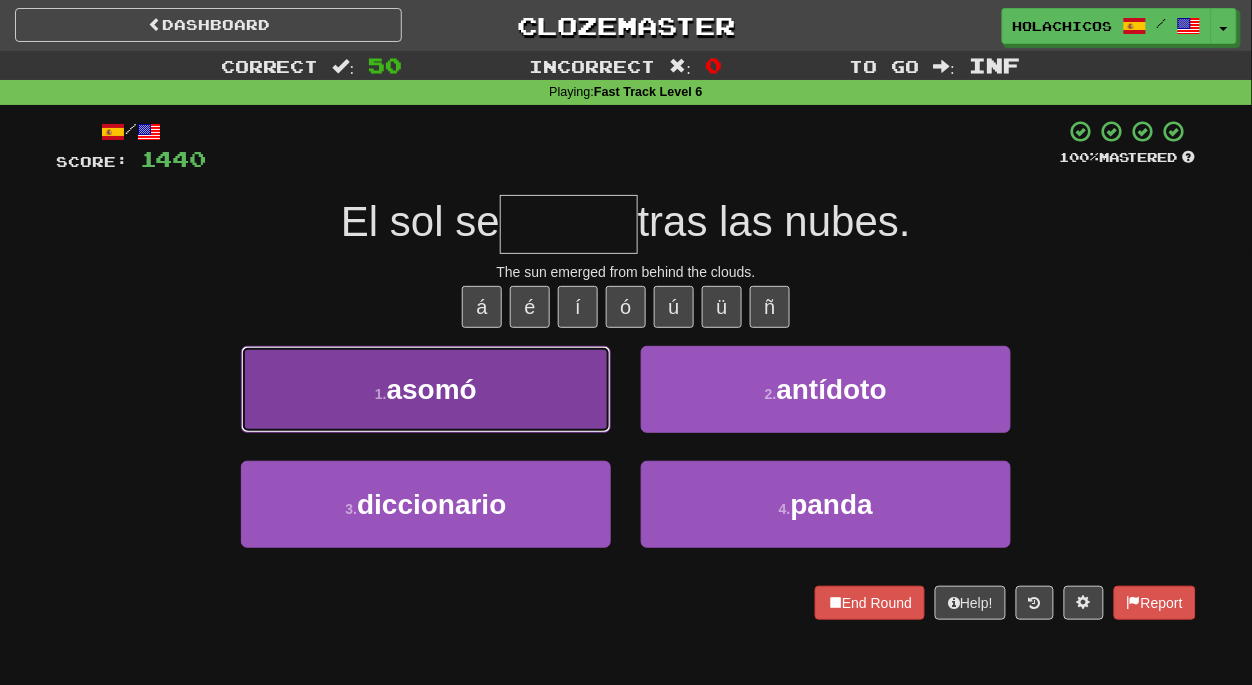 click on "asomó" at bounding box center [426, 389] 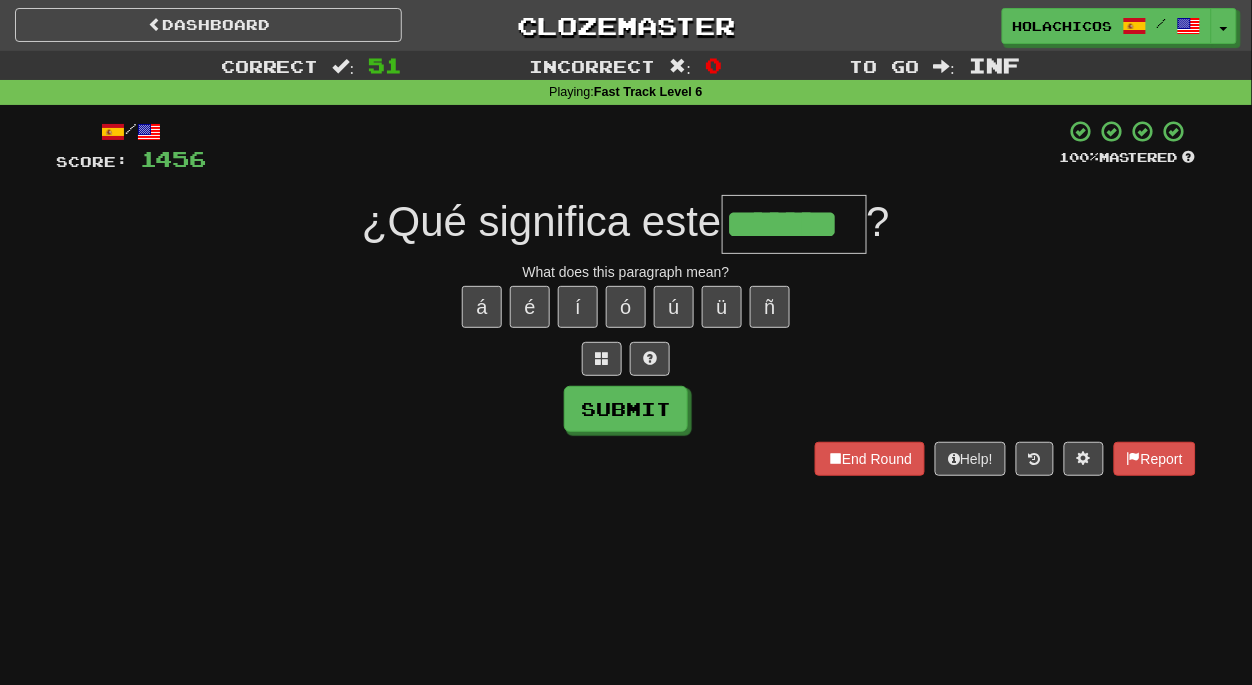 type on "*******" 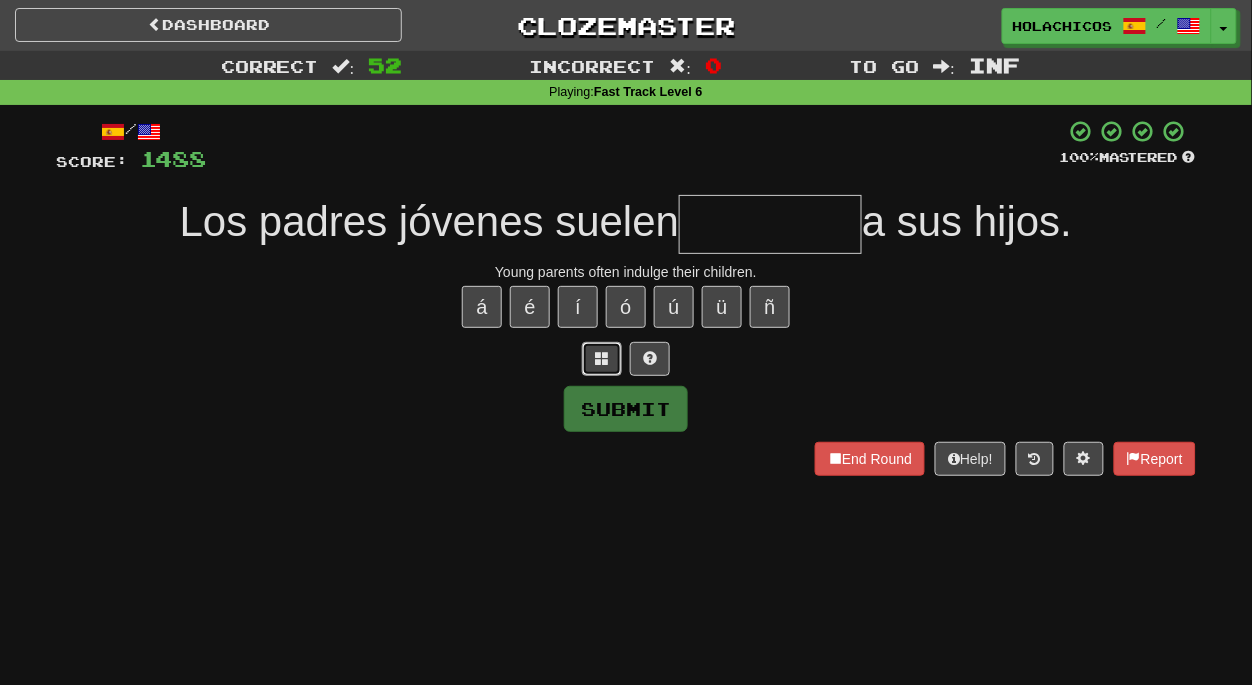 click at bounding box center [602, 358] 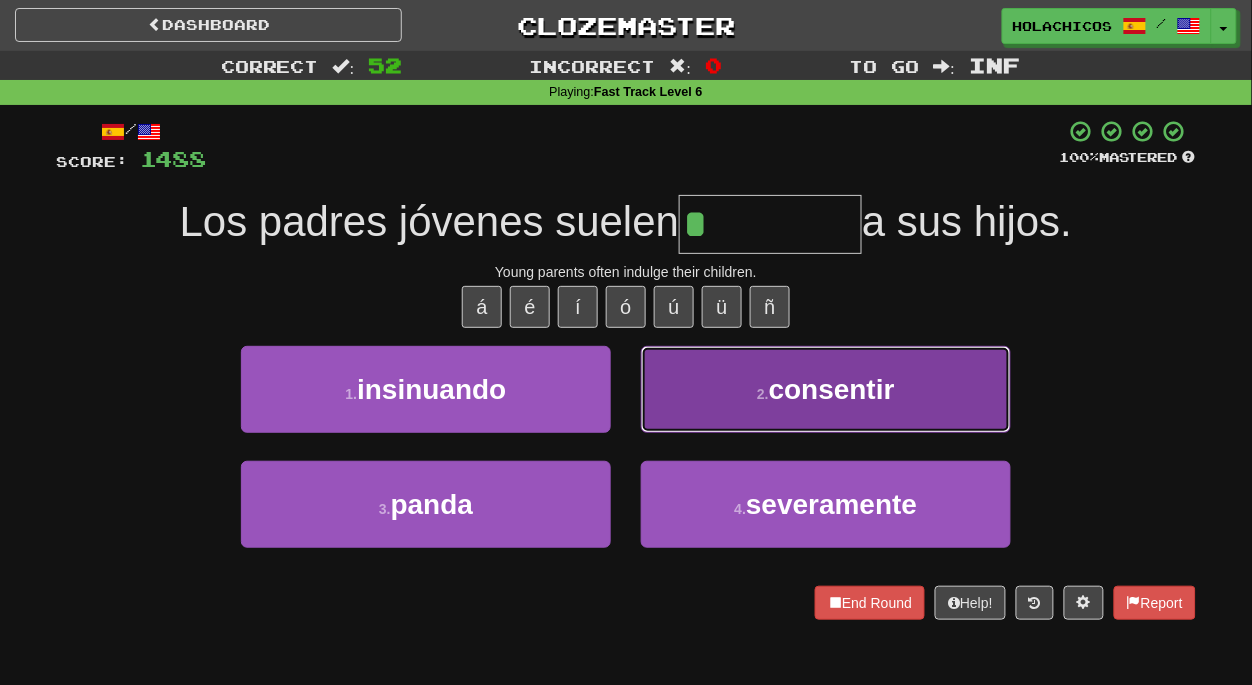click on "consentir" at bounding box center [832, 389] 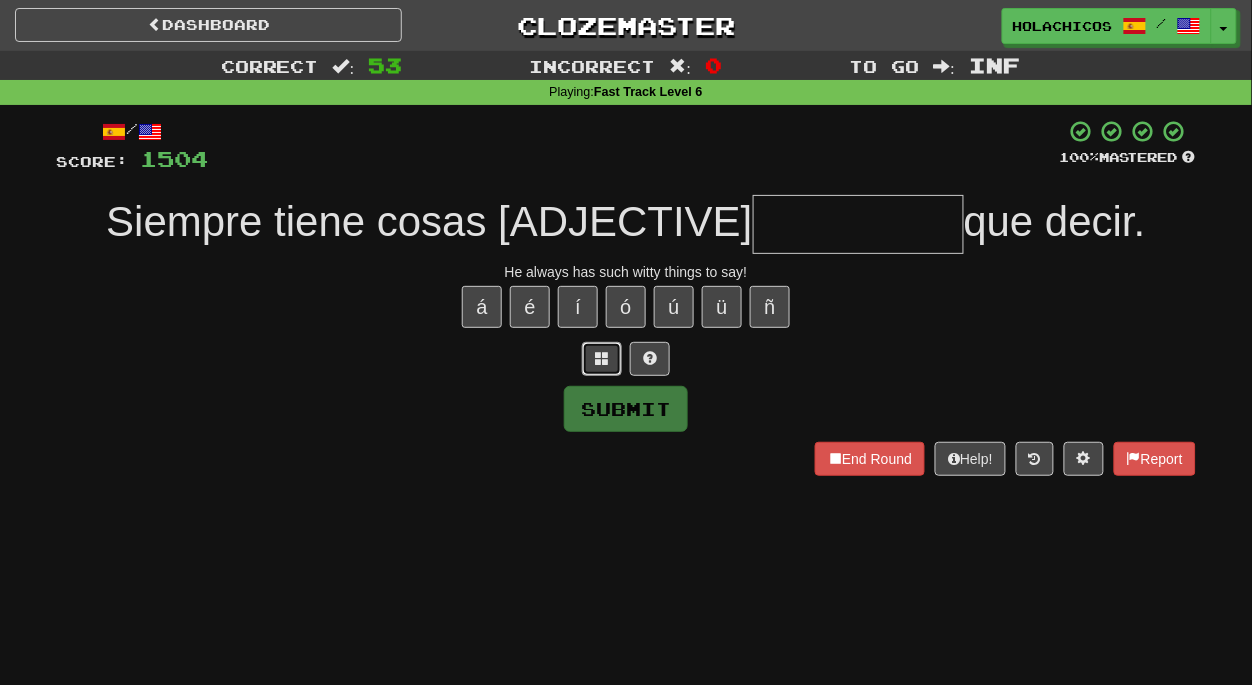 click at bounding box center (602, 358) 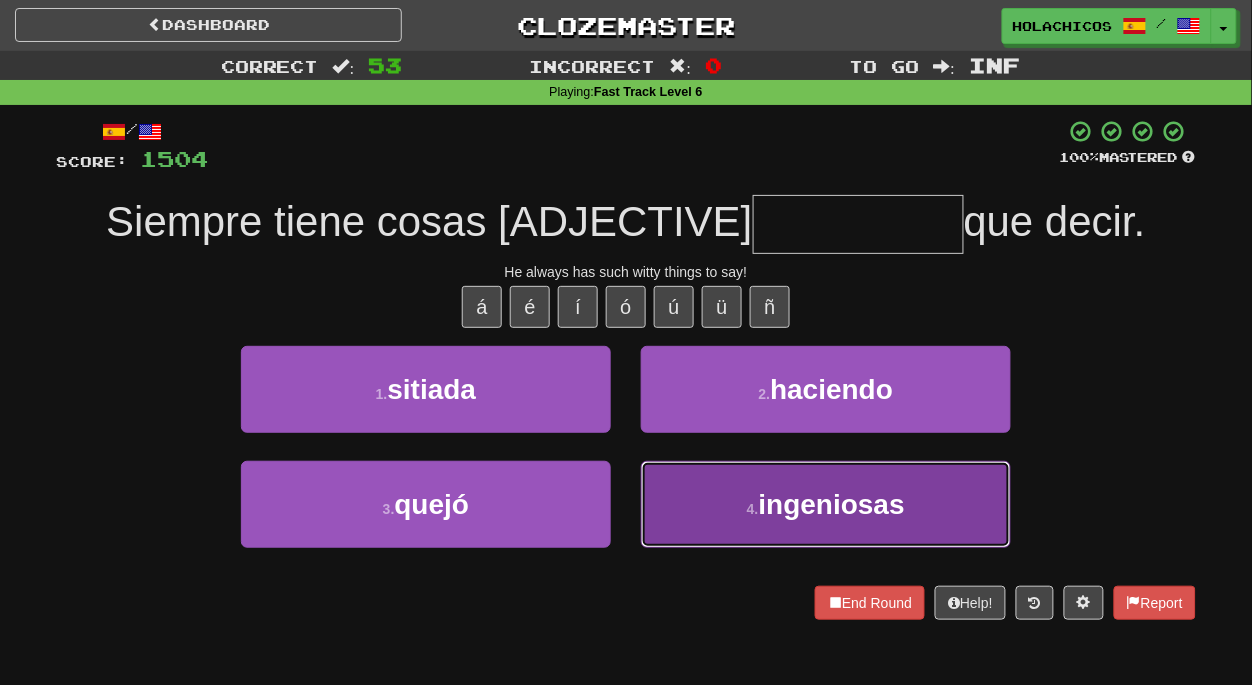 click on "ingeniosas" at bounding box center (826, 504) 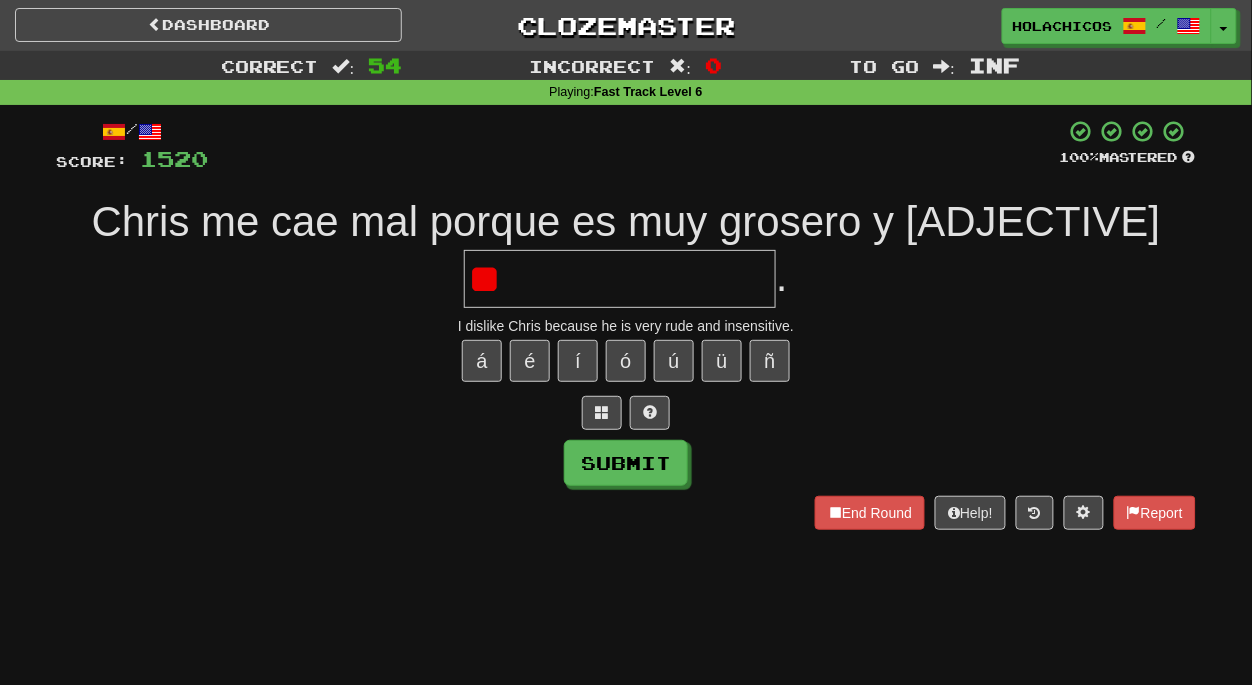 type on "*" 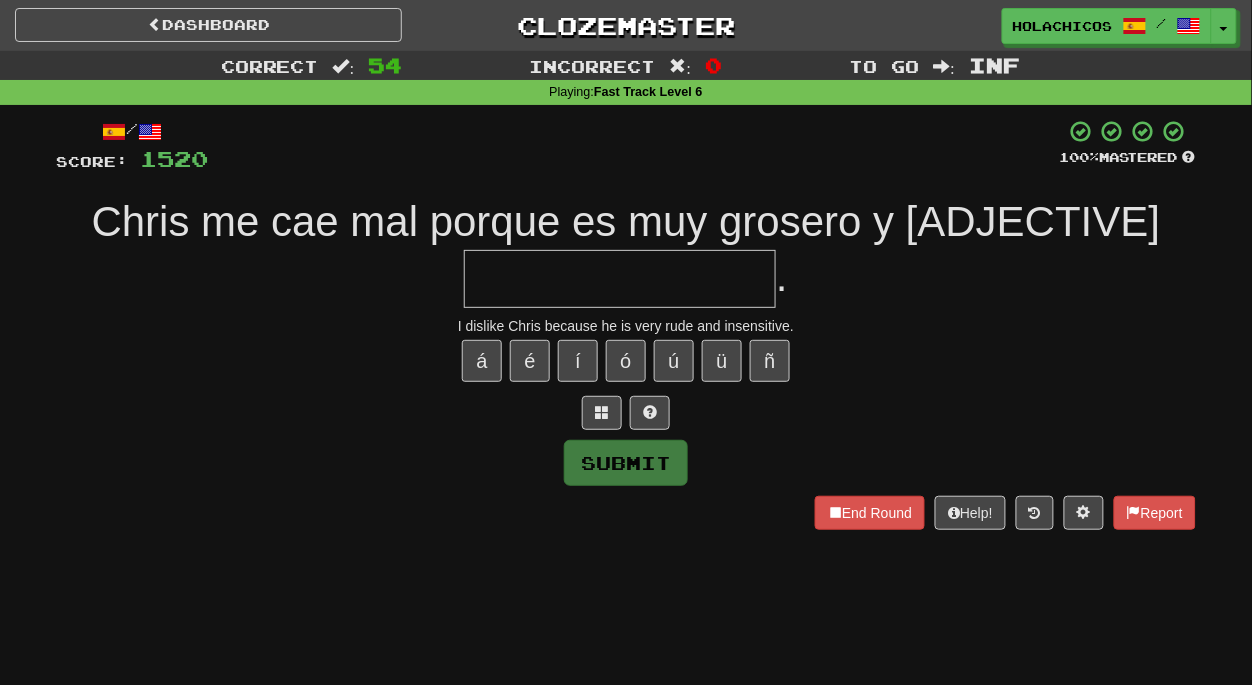 type on "*" 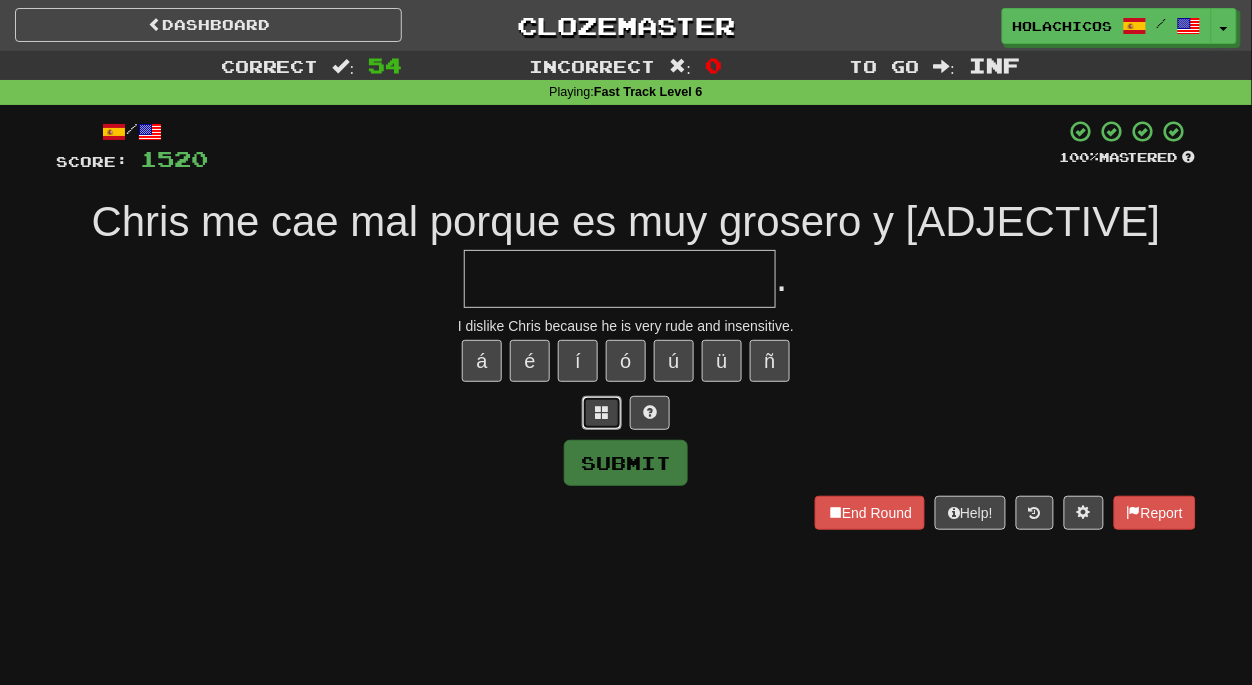 click at bounding box center [602, 412] 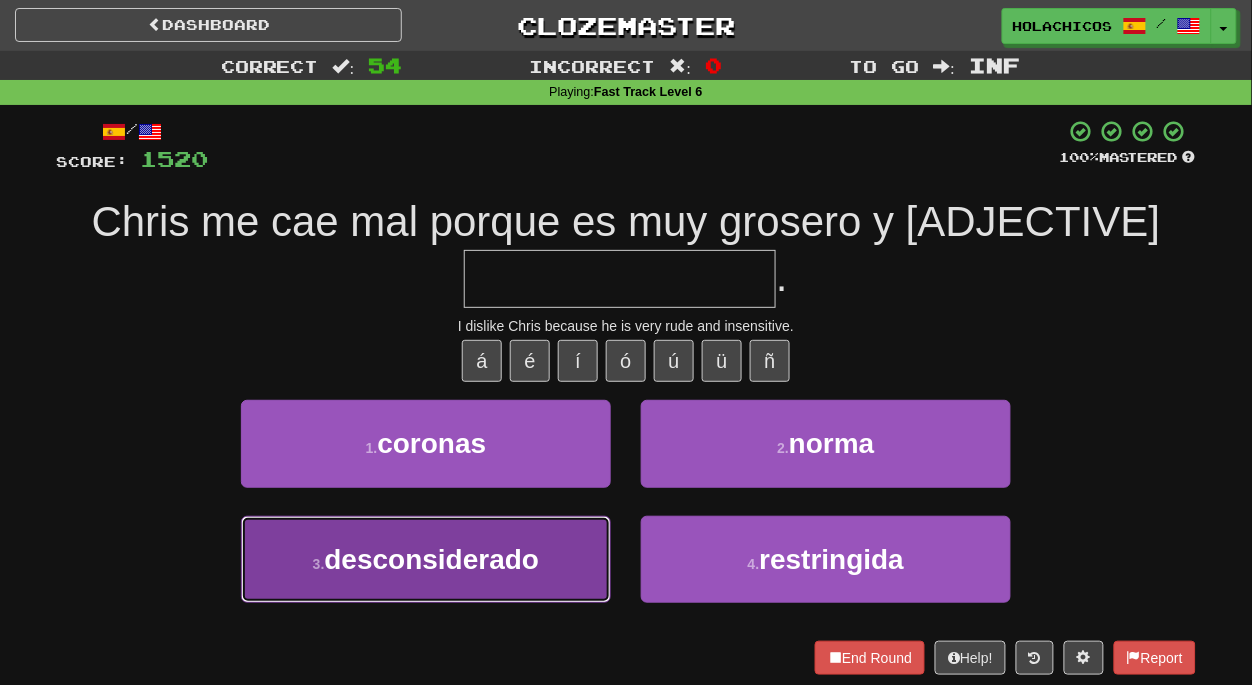 click on "desconsiderado" at bounding box center [431, 559] 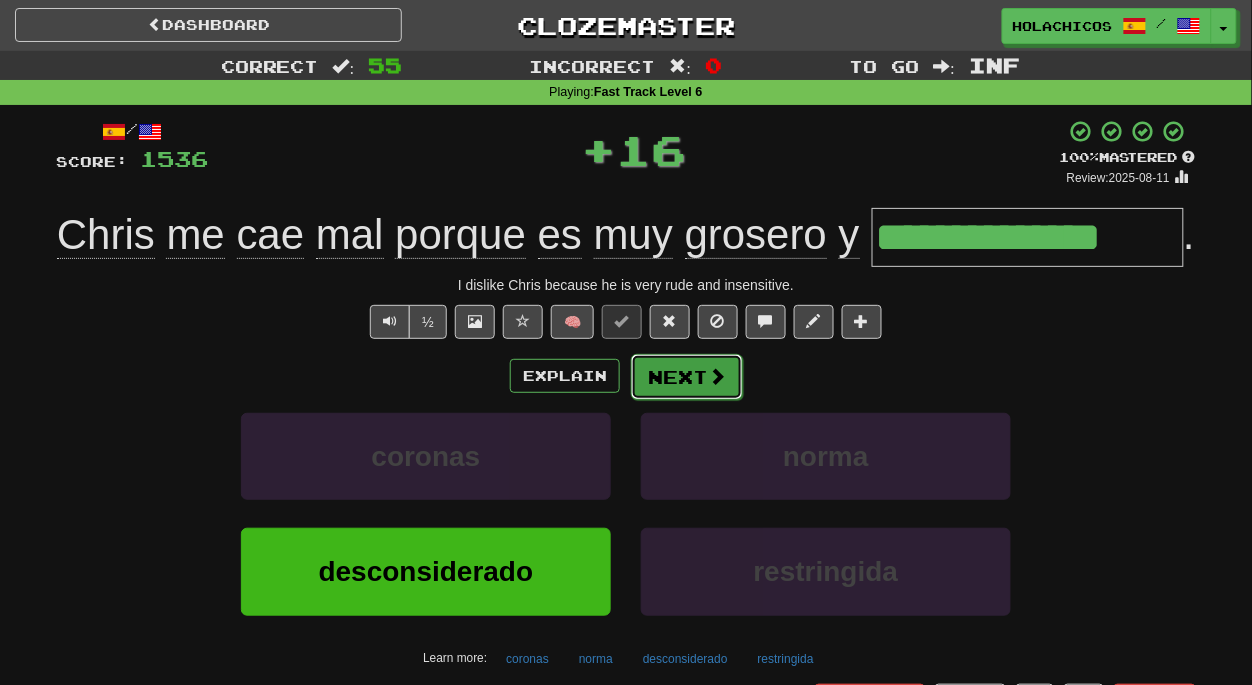 click on "Next" at bounding box center (687, 377) 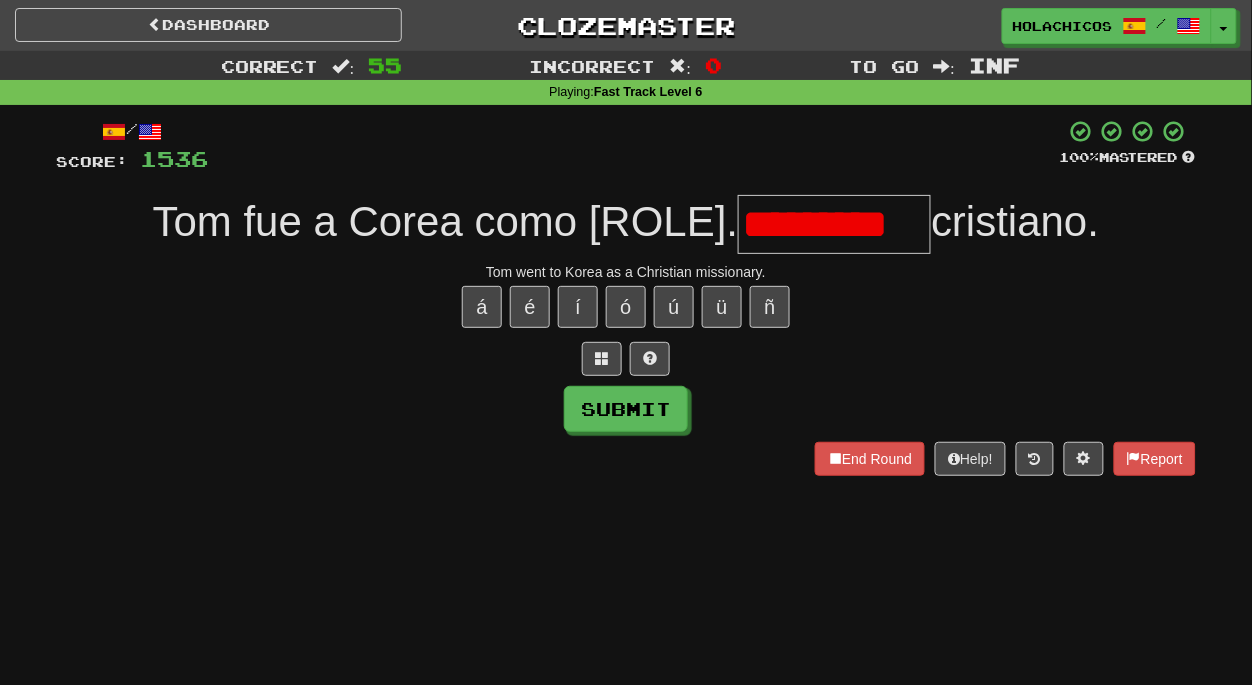 scroll, scrollTop: 0, scrollLeft: 0, axis: both 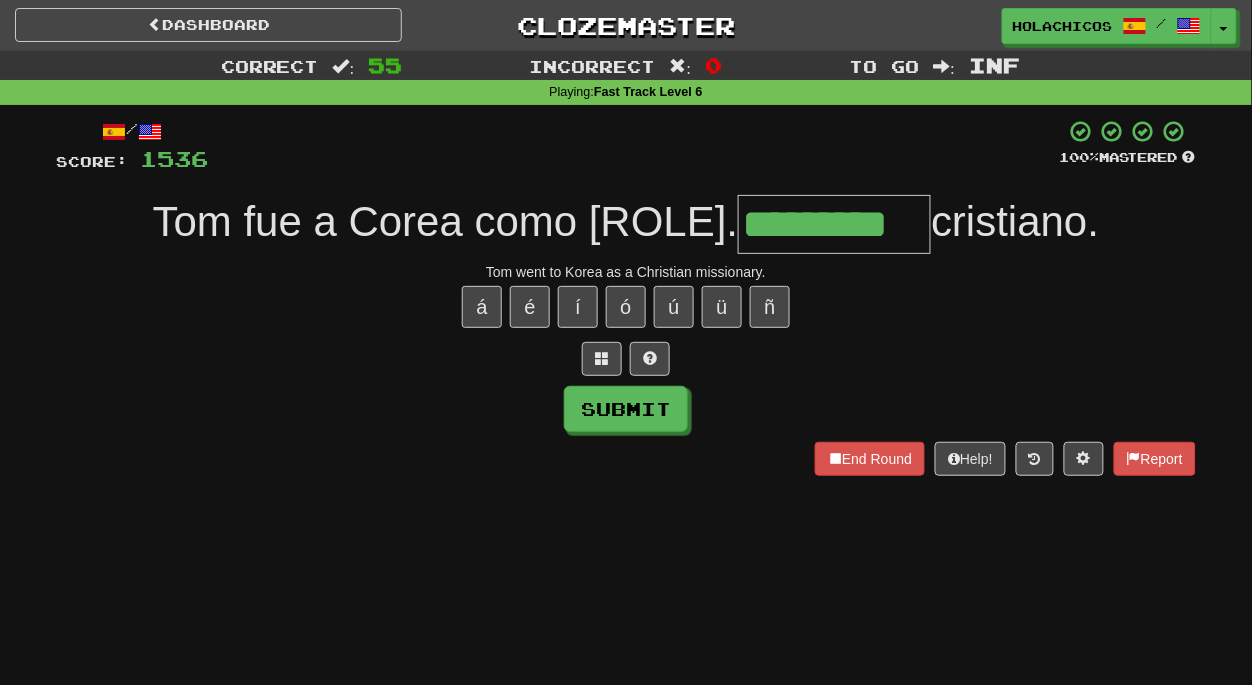 type on "*********" 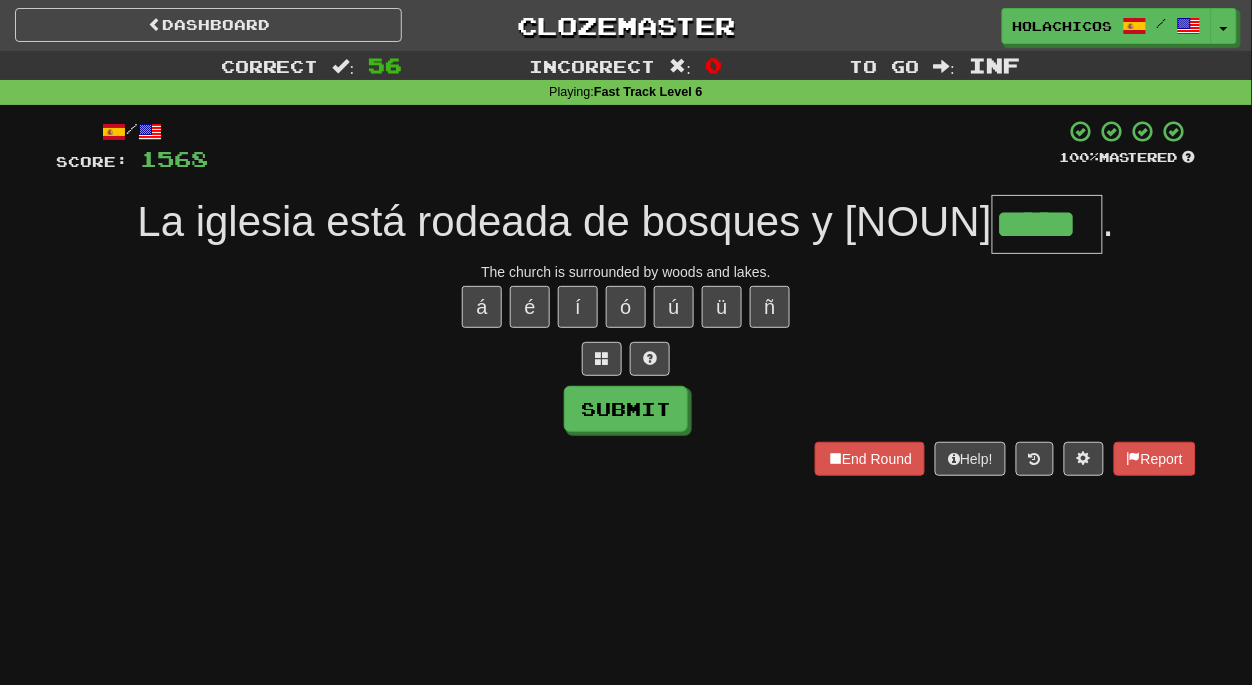 type on "*****" 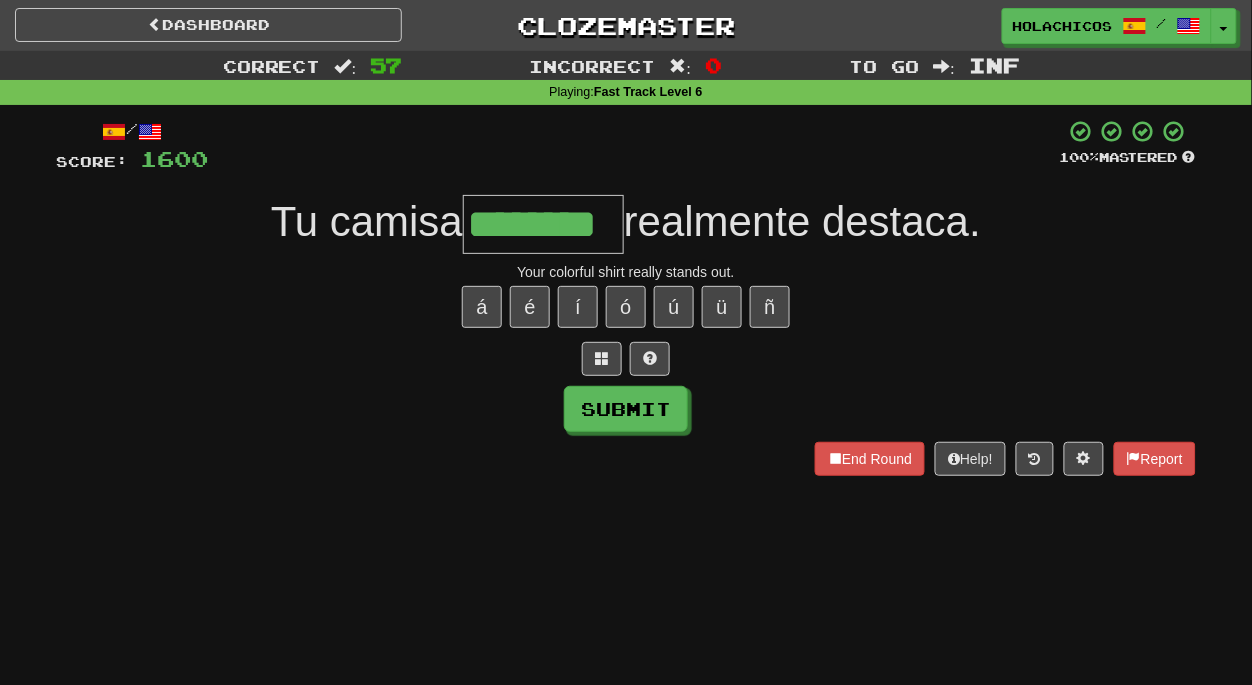 type on "********" 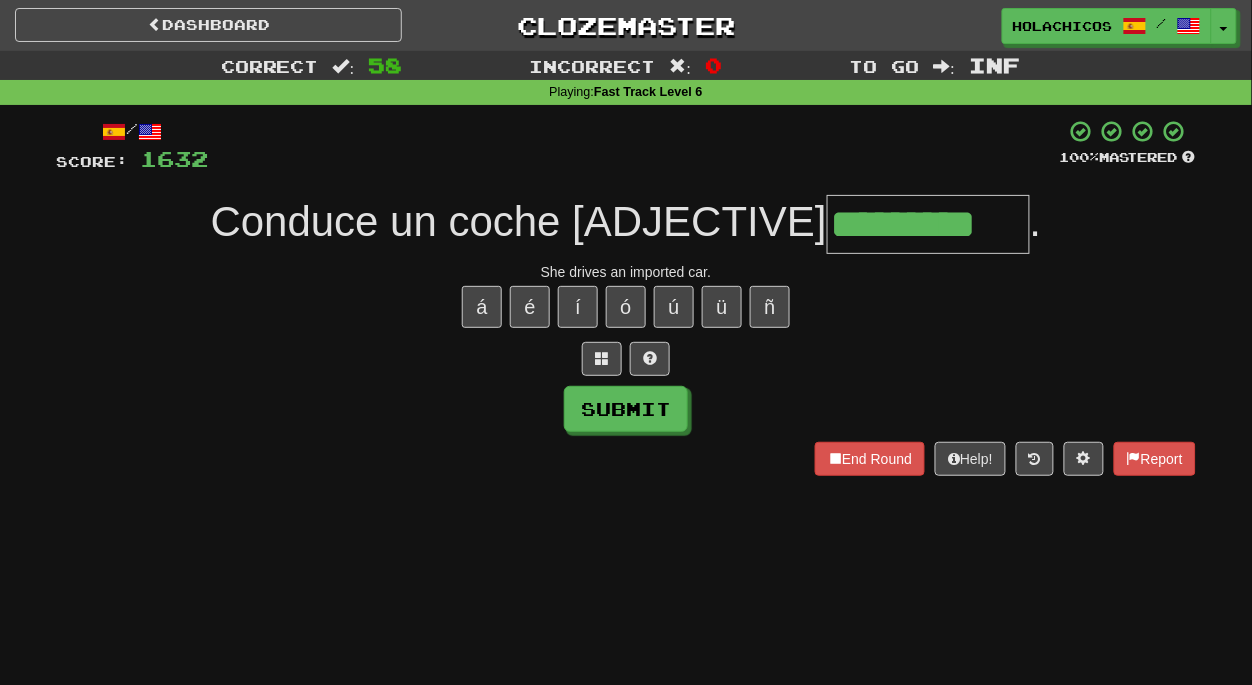 type on "*********" 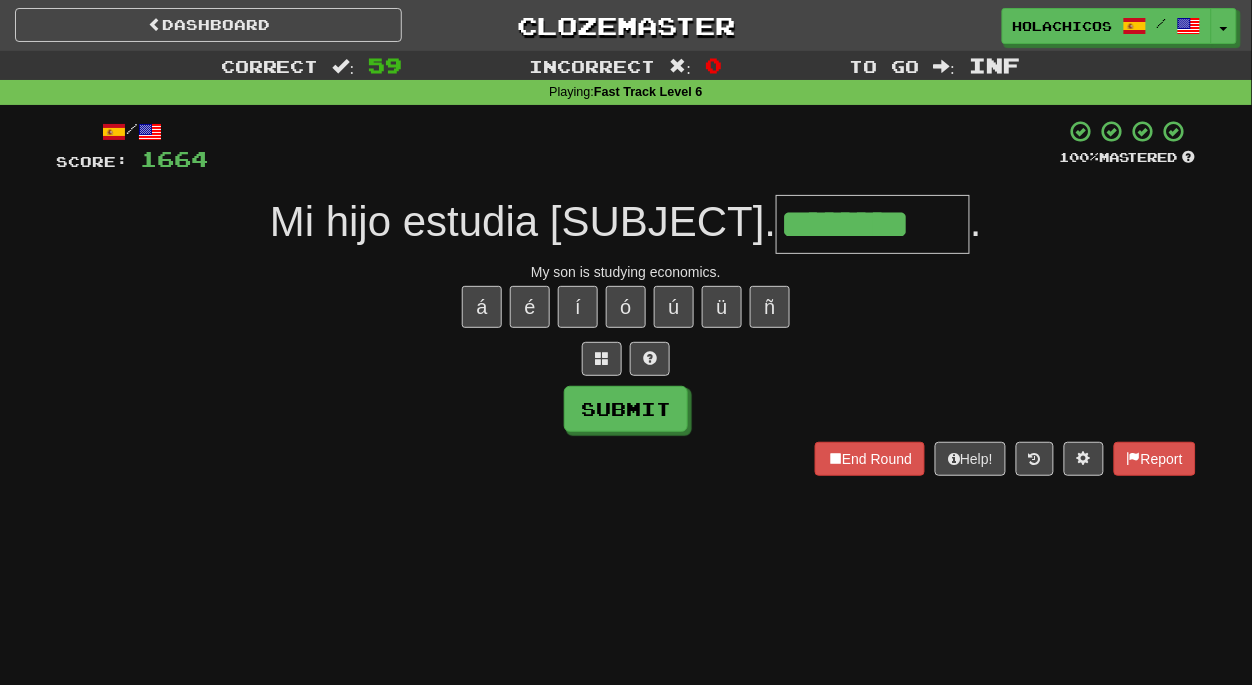 type on "********" 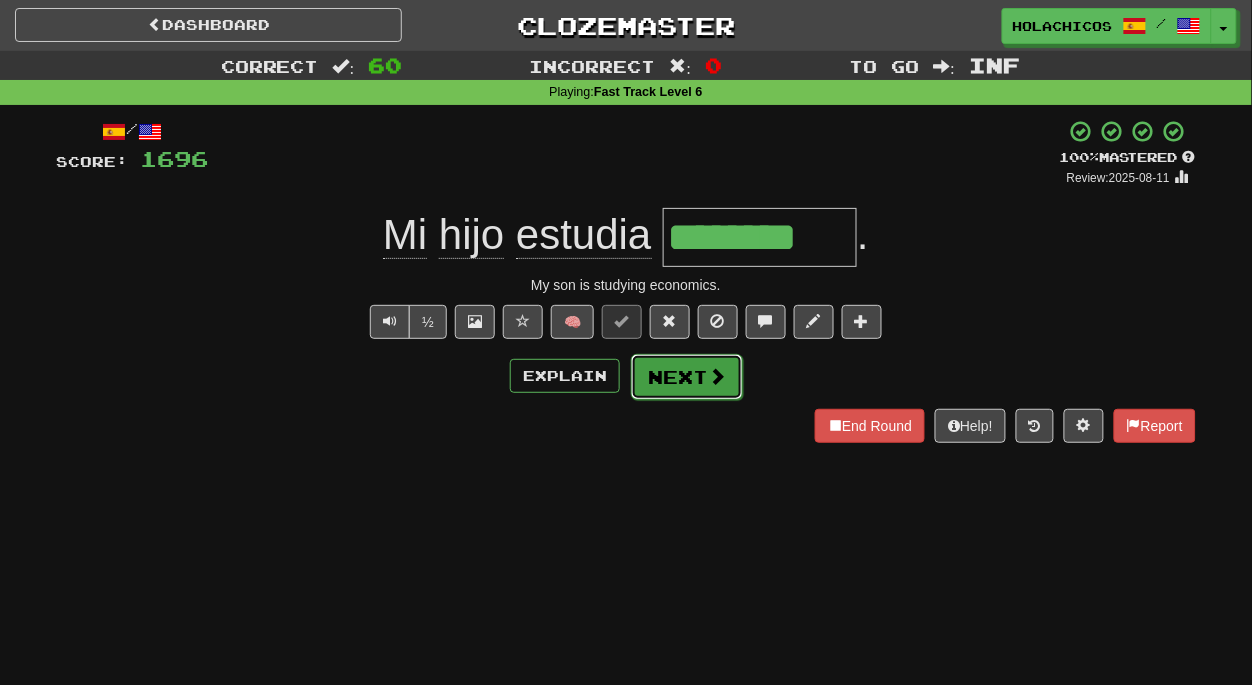 click on "Next" at bounding box center (687, 377) 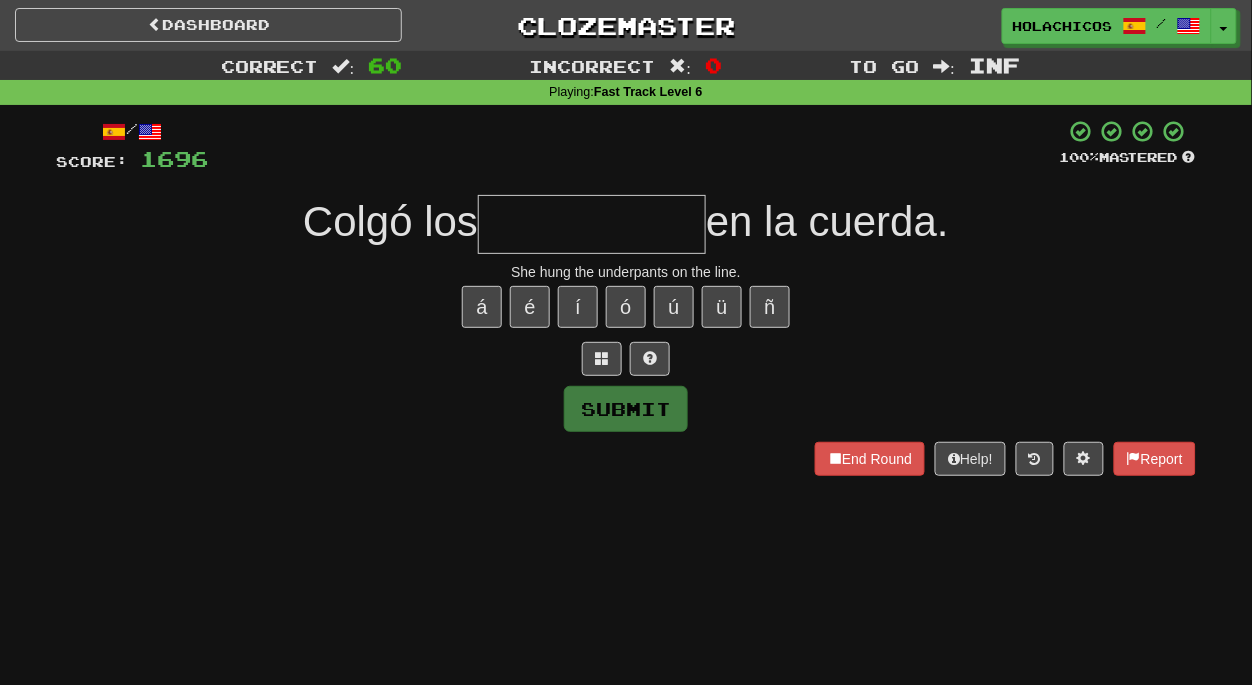 type on "*" 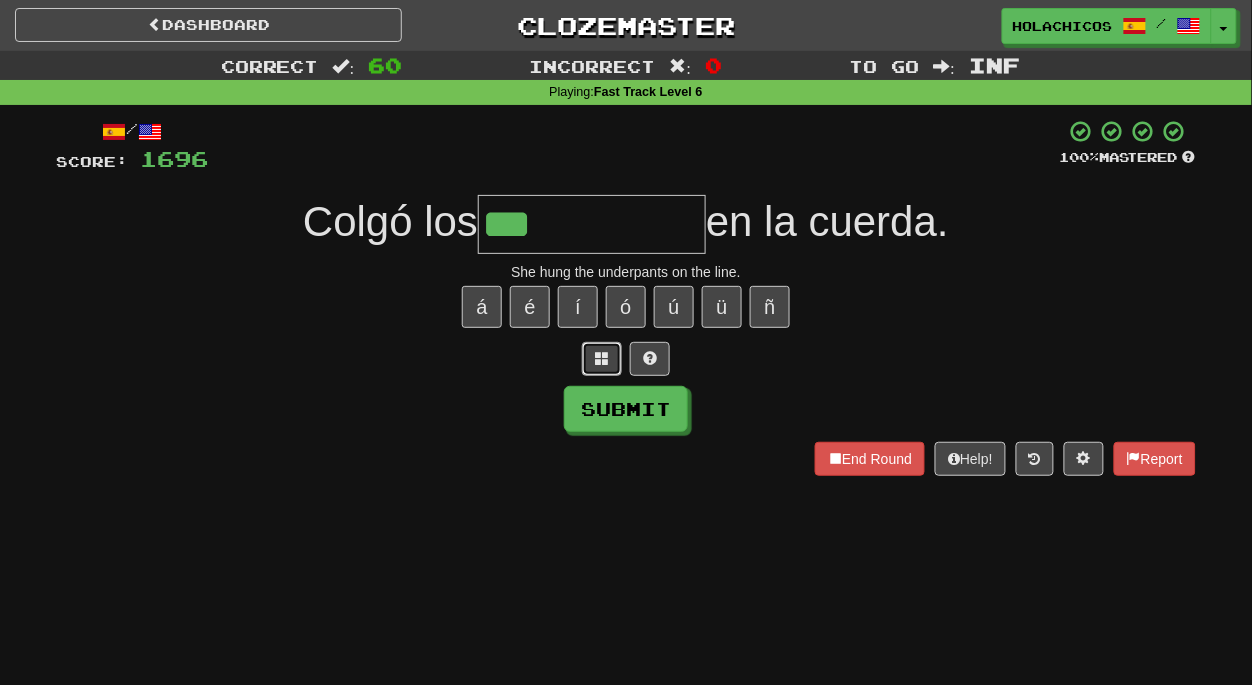 click at bounding box center [602, 358] 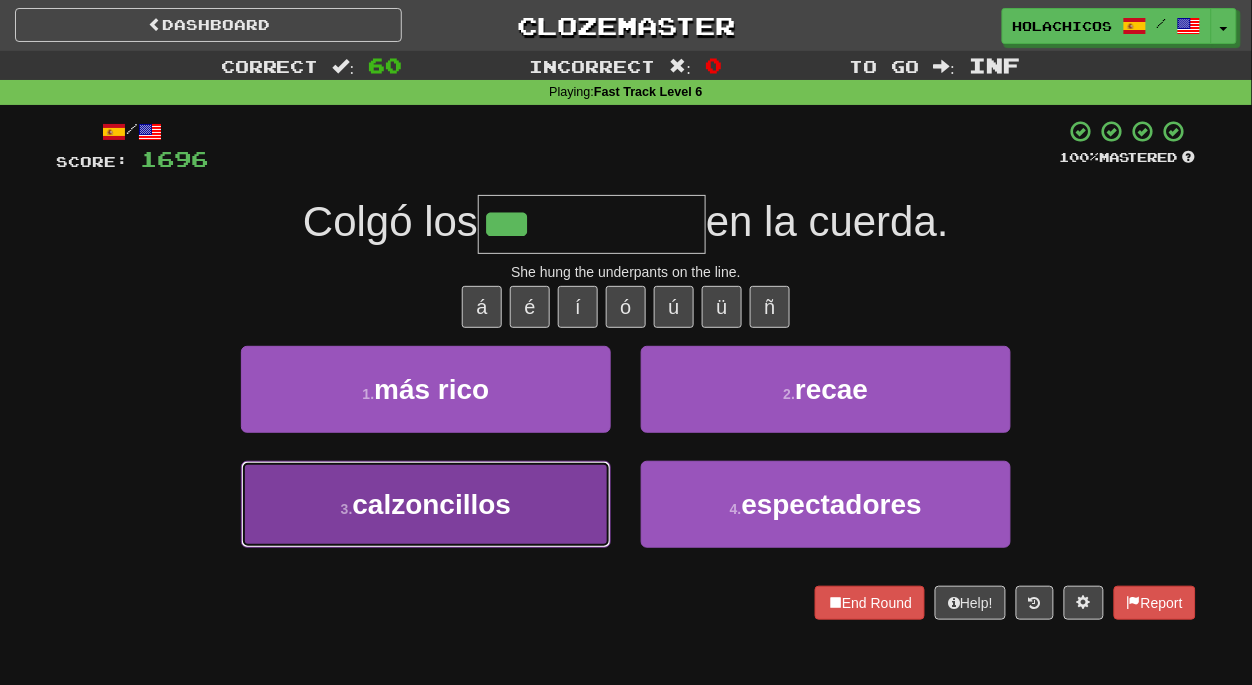 click on "3 .  calzoncillos" at bounding box center [426, 504] 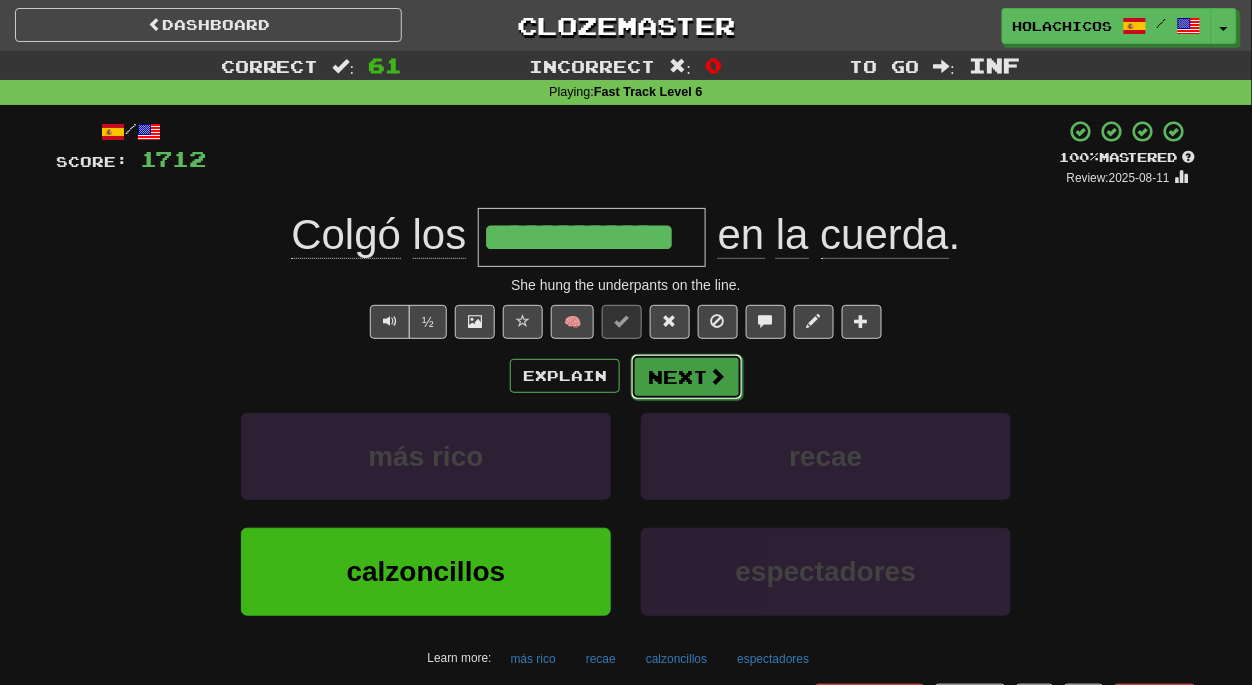 click on "Next" at bounding box center [687, 377] 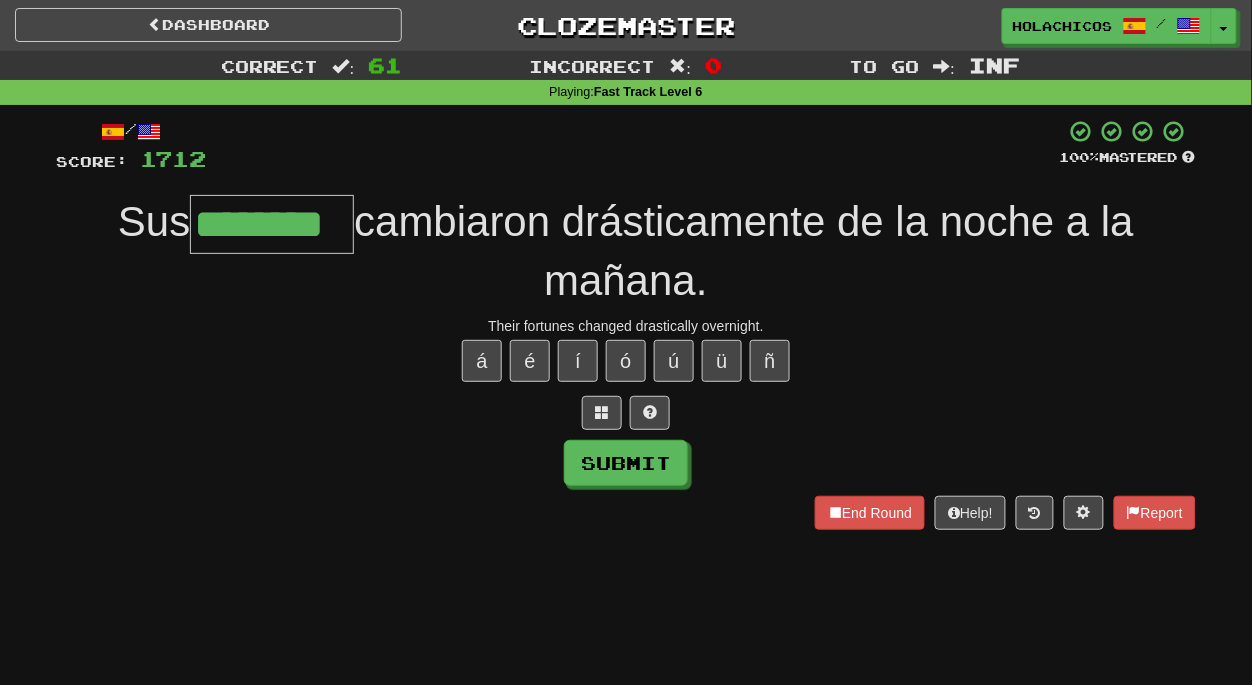 type on "********" 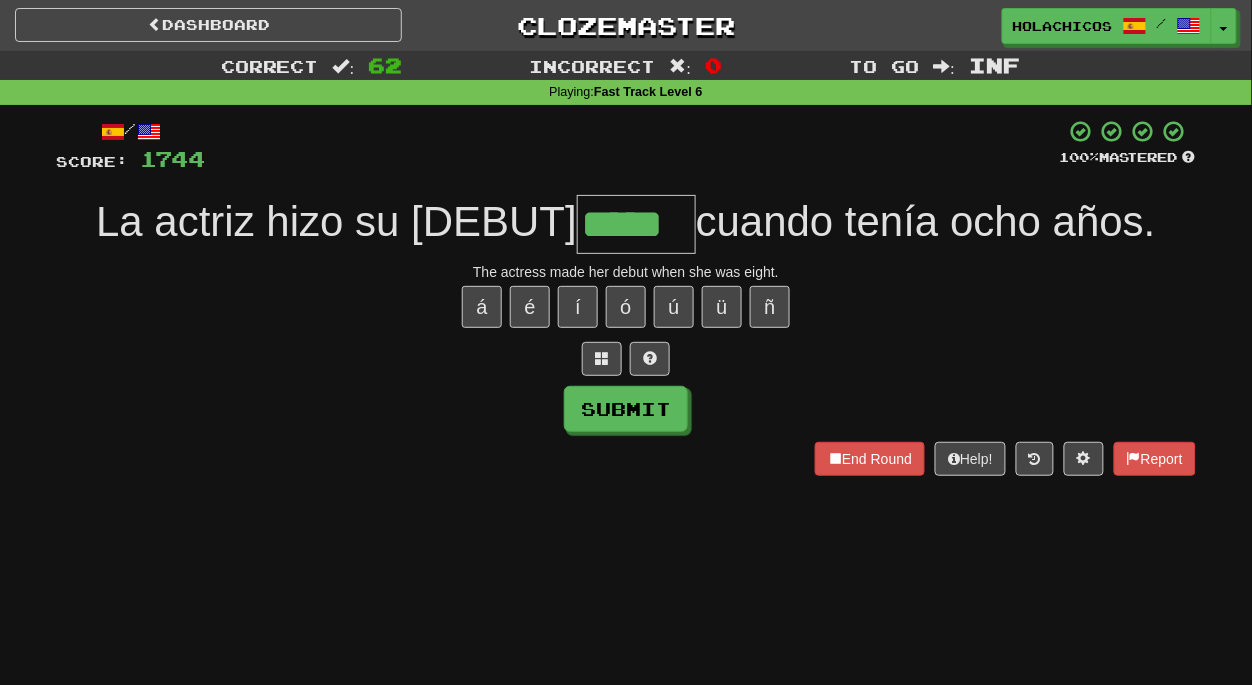 type on "*****" 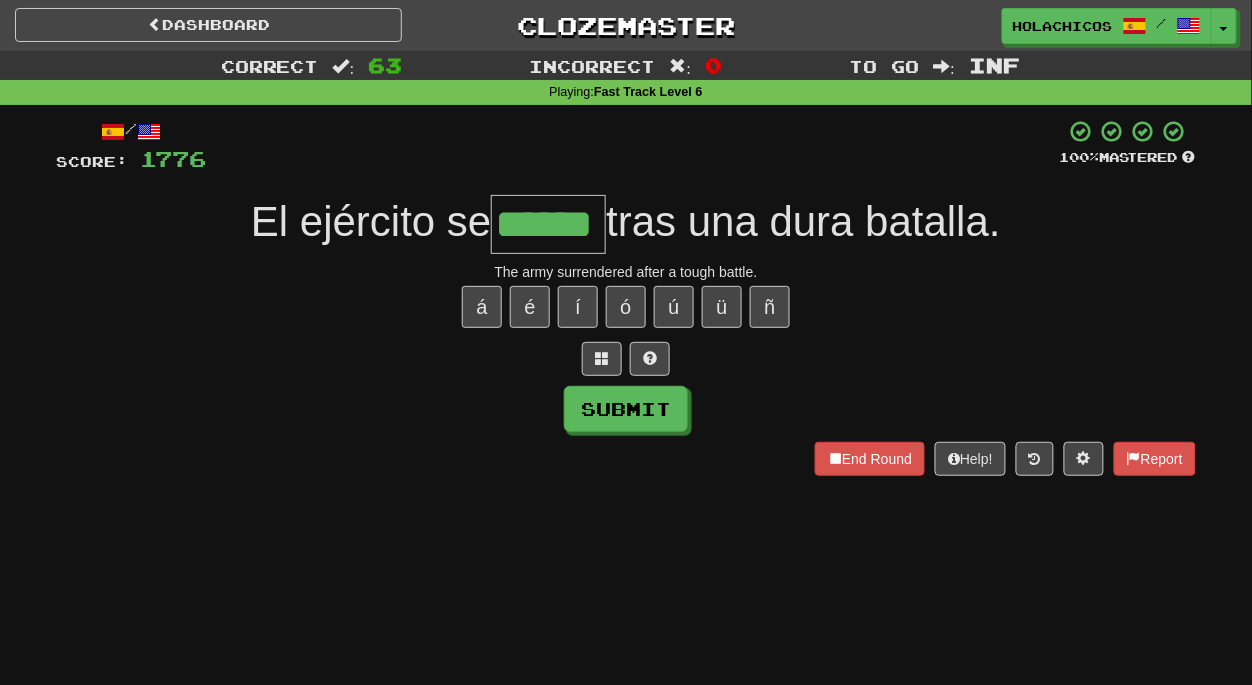type on "******" 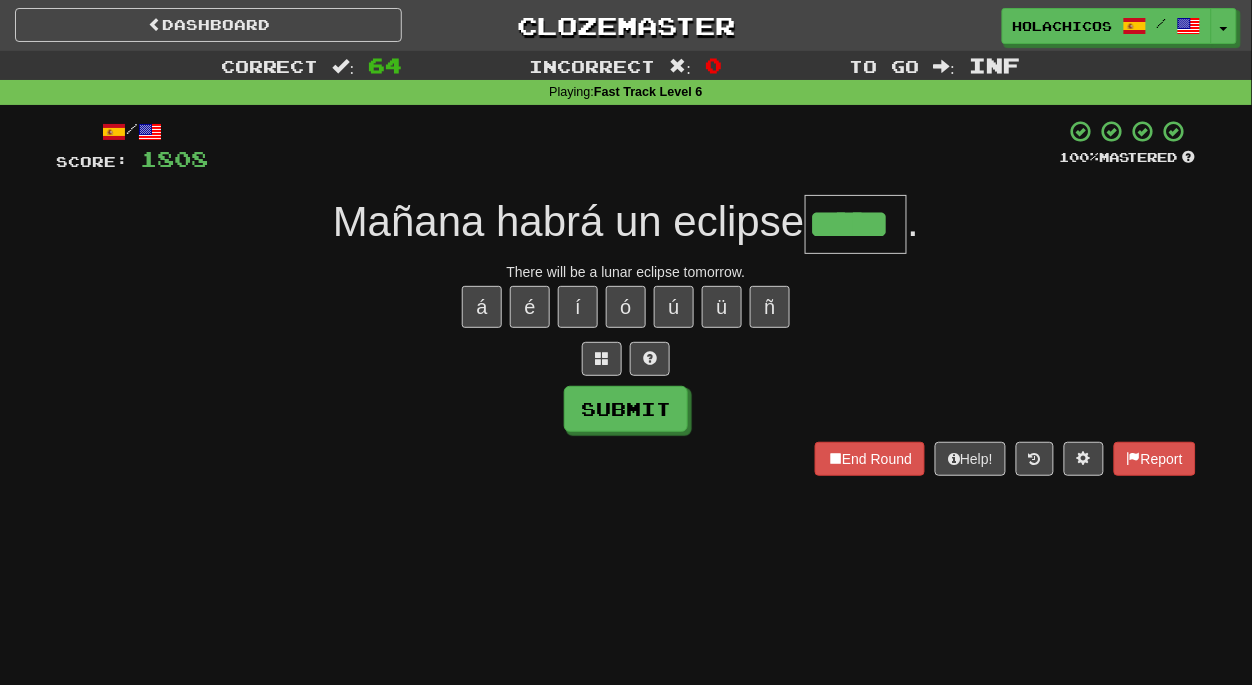 type on "*****" 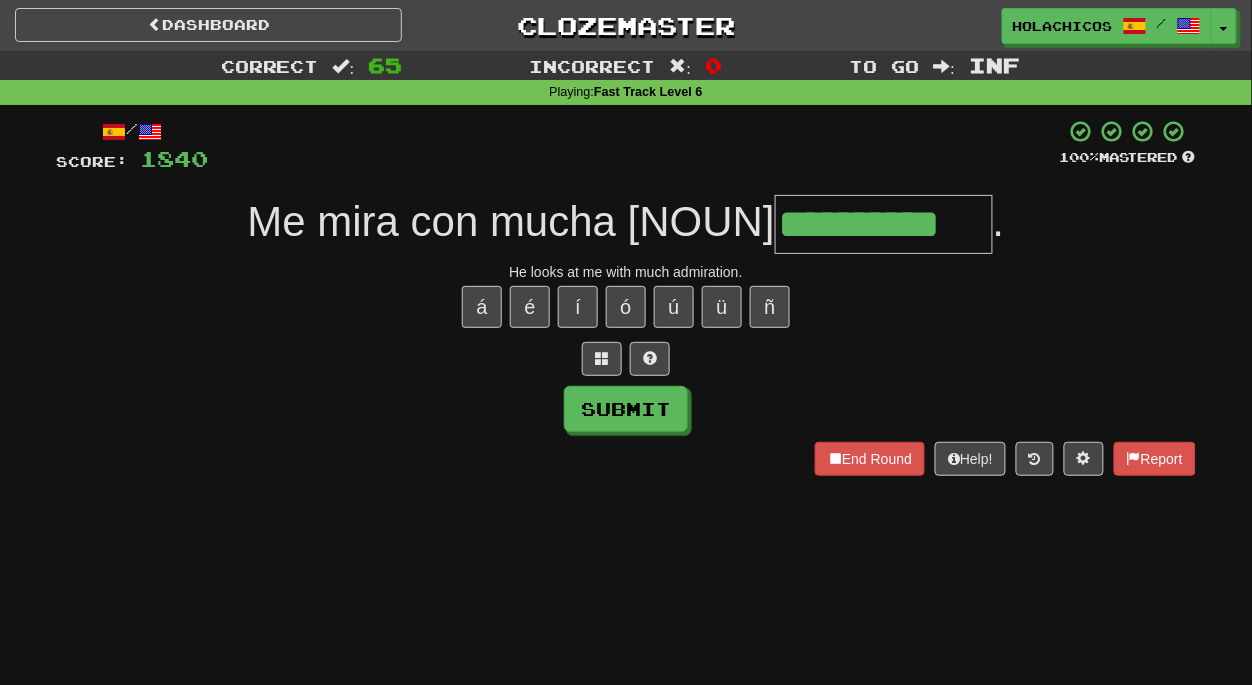 type on "**********" 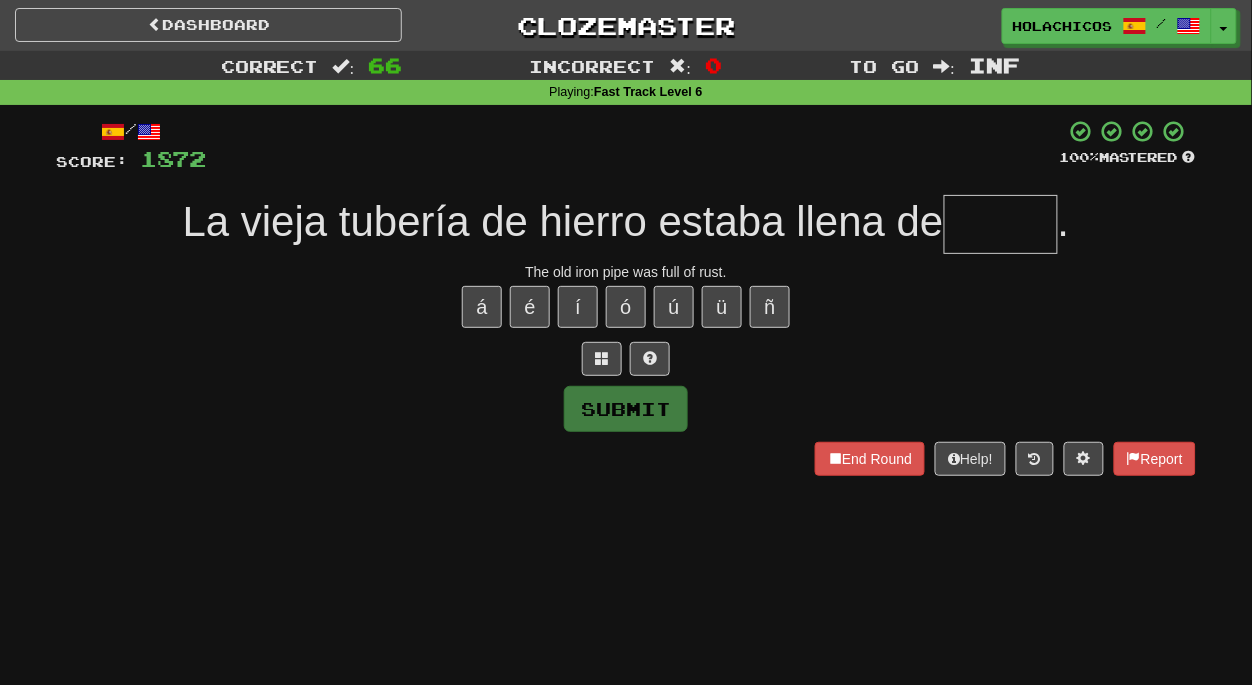 type on "*" 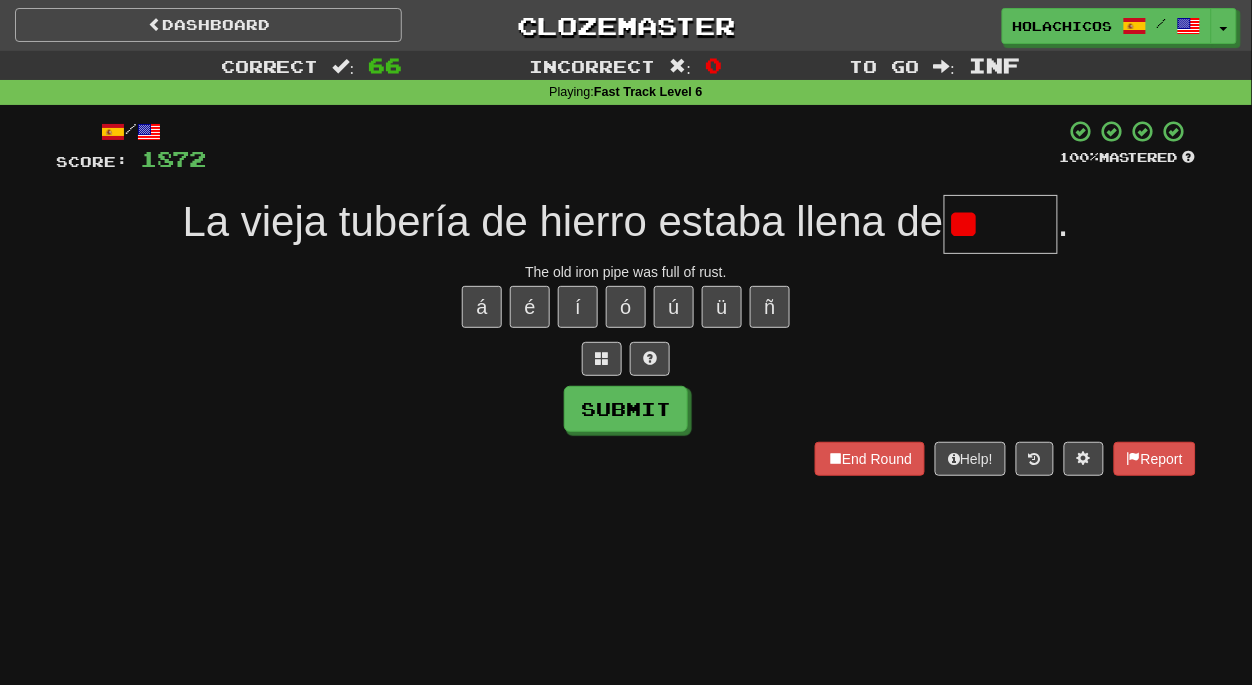 type on "*" 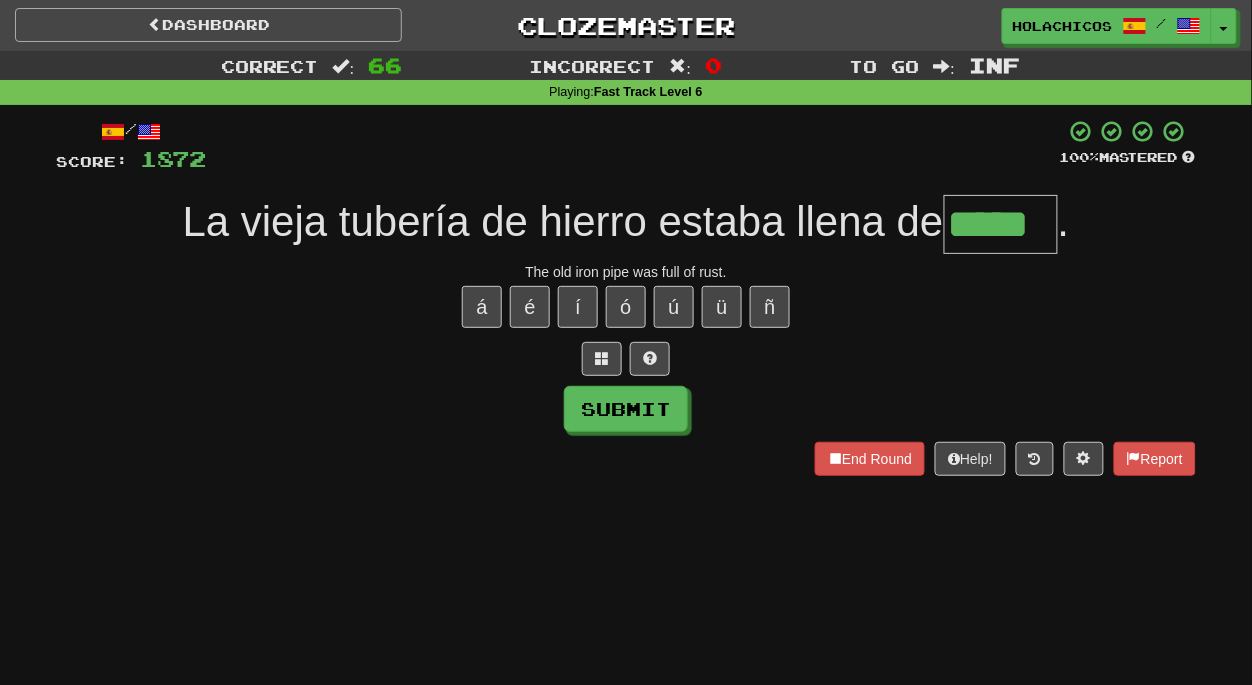 type on "*****" 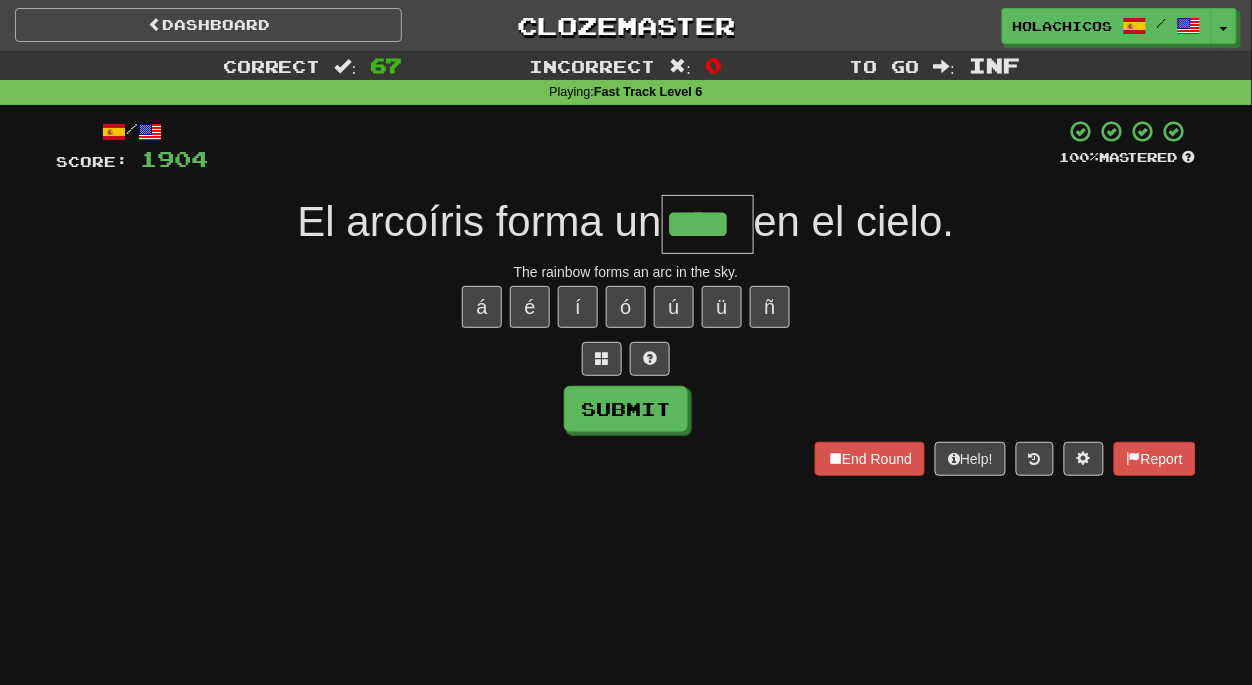 type on "****" 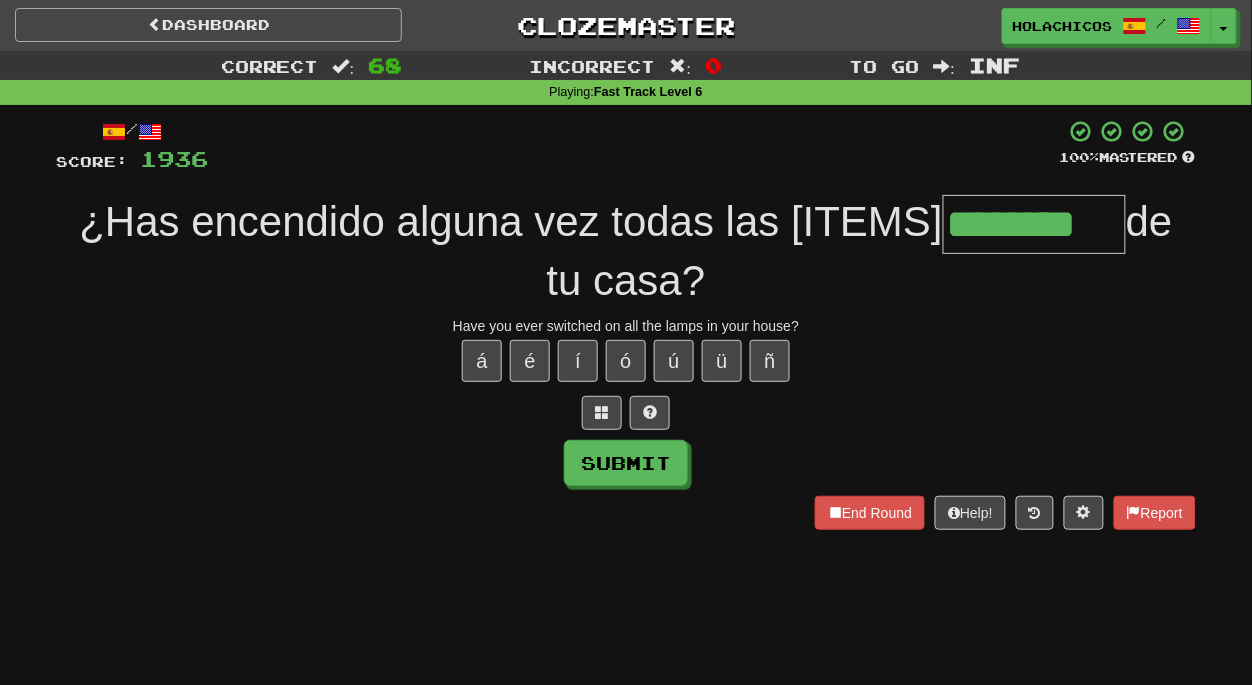 type on "********" 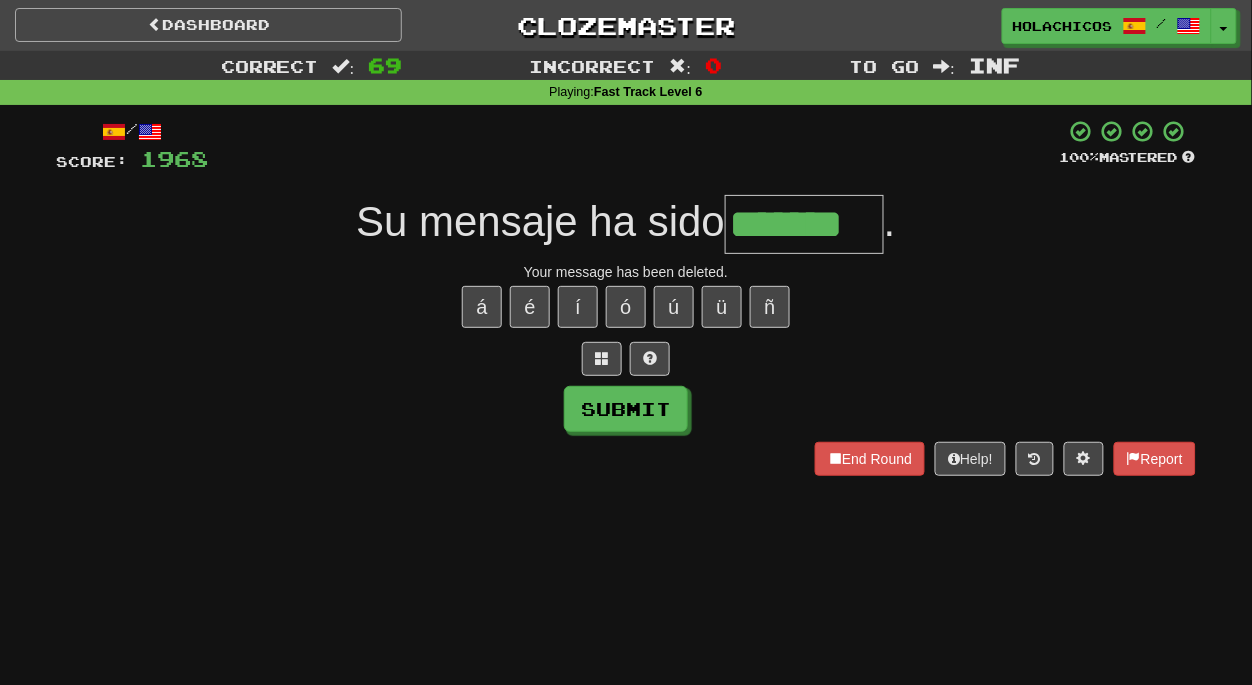 type on "*******" 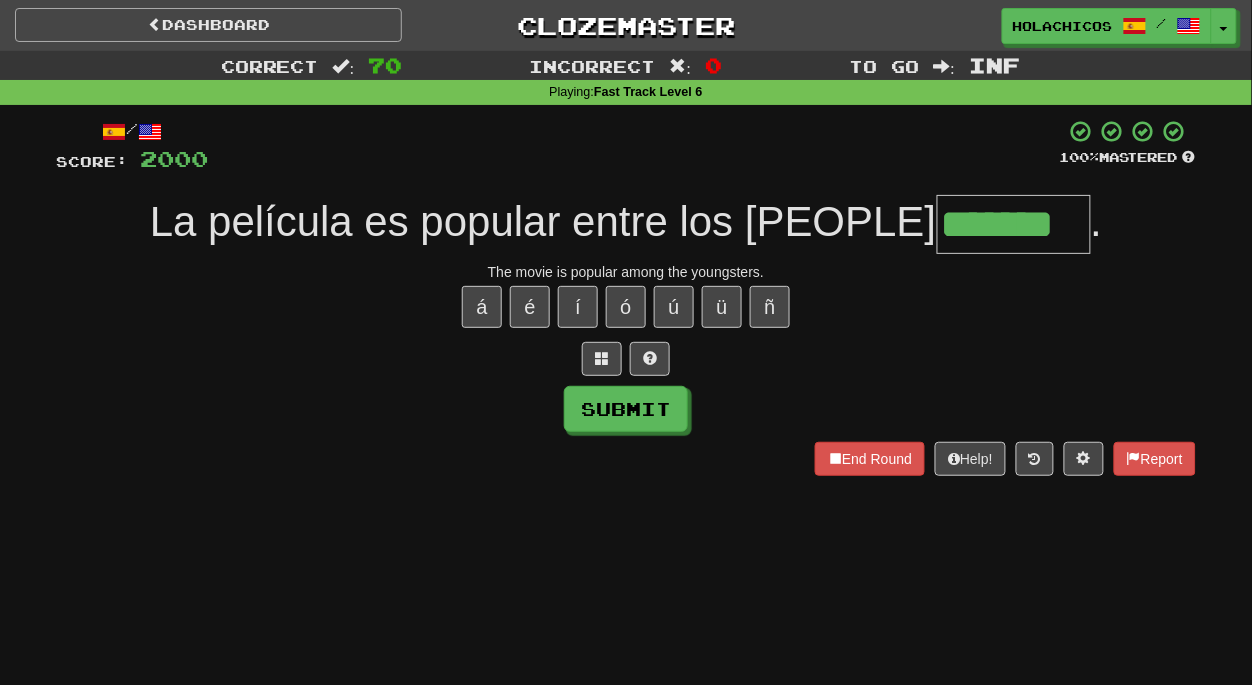 type on "*******" 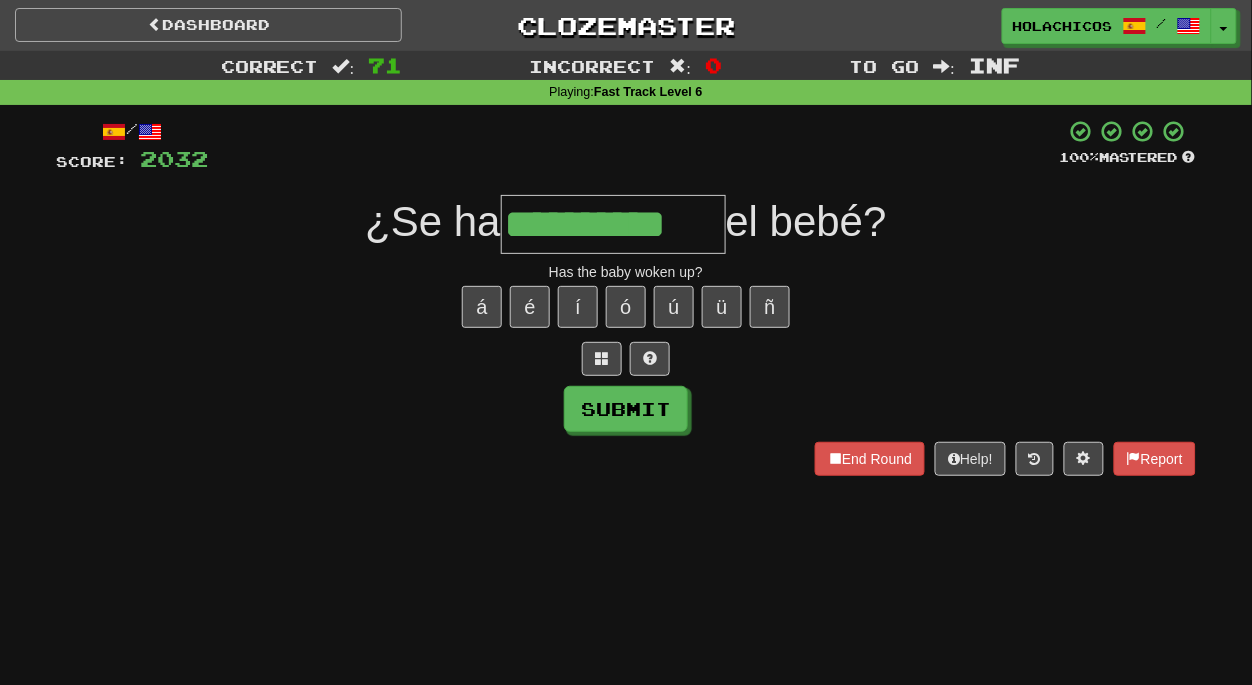 type on "**********" 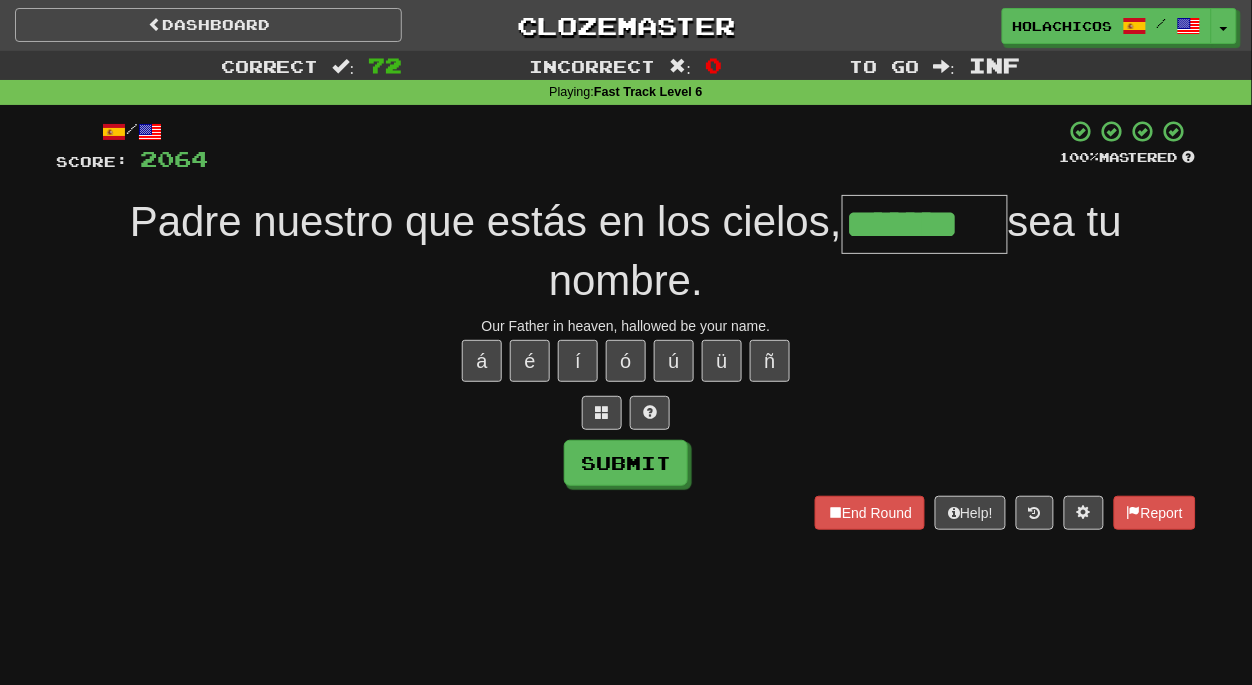 type on "*******" 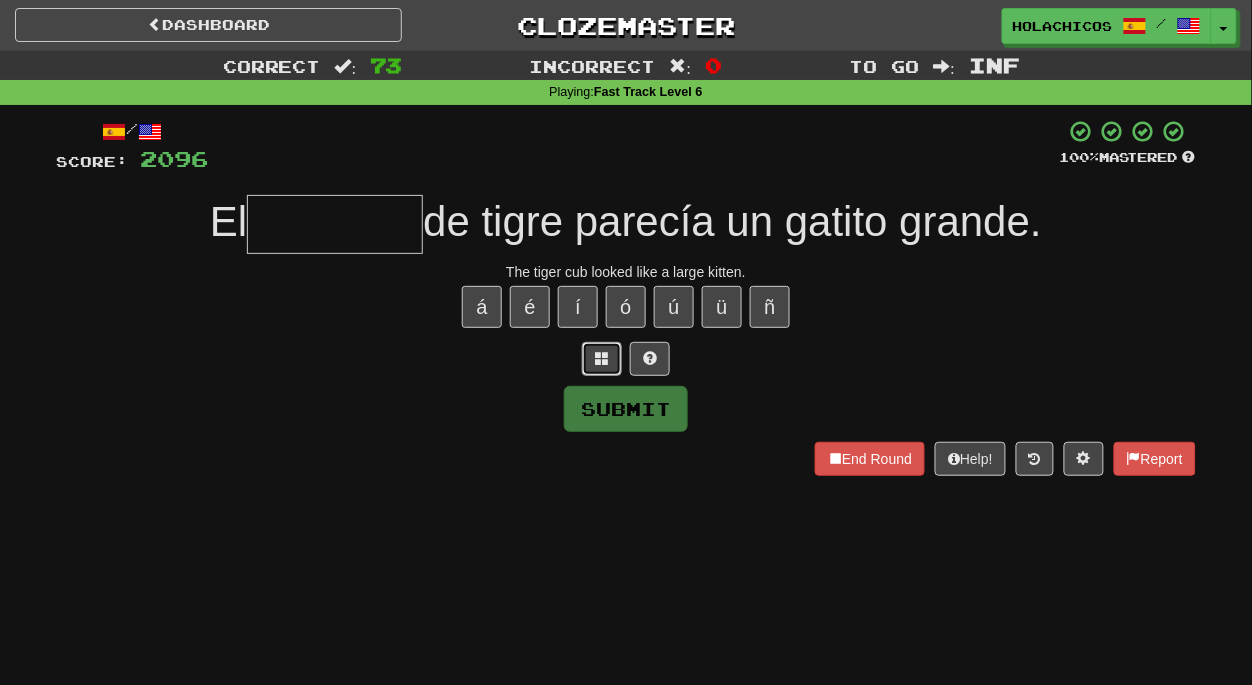 click at bounding box center [602, 358] 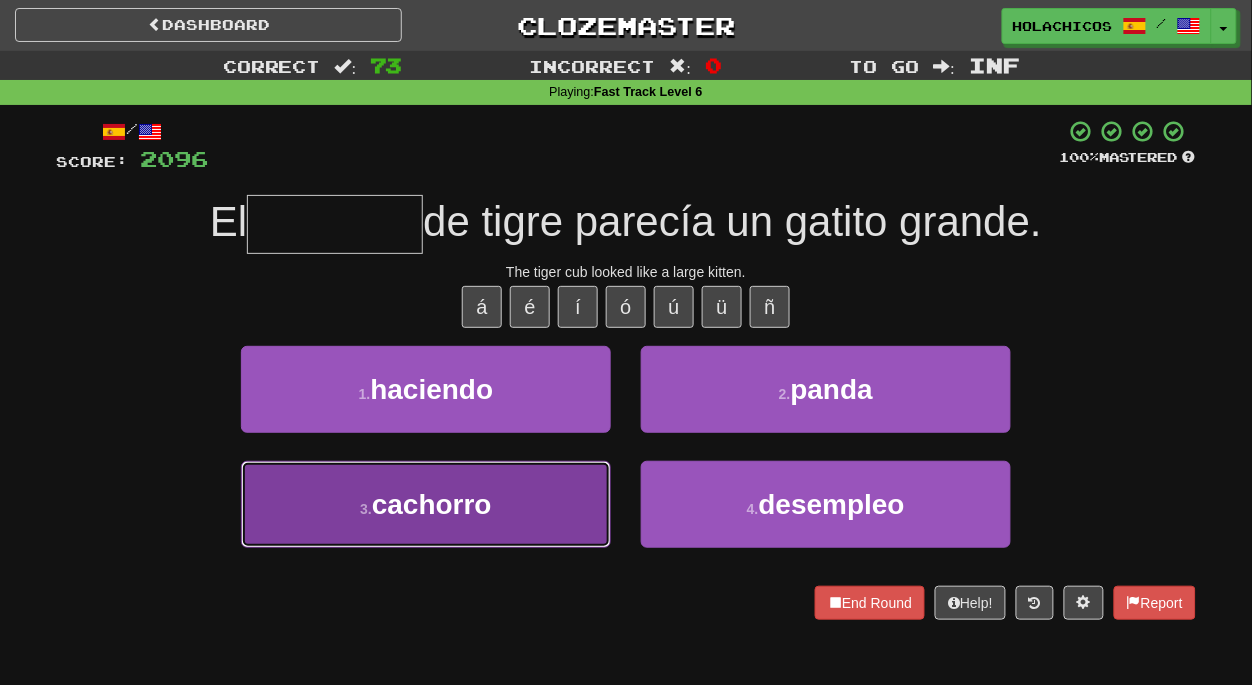 click on "cachorro" at bounding box center [426, 504] 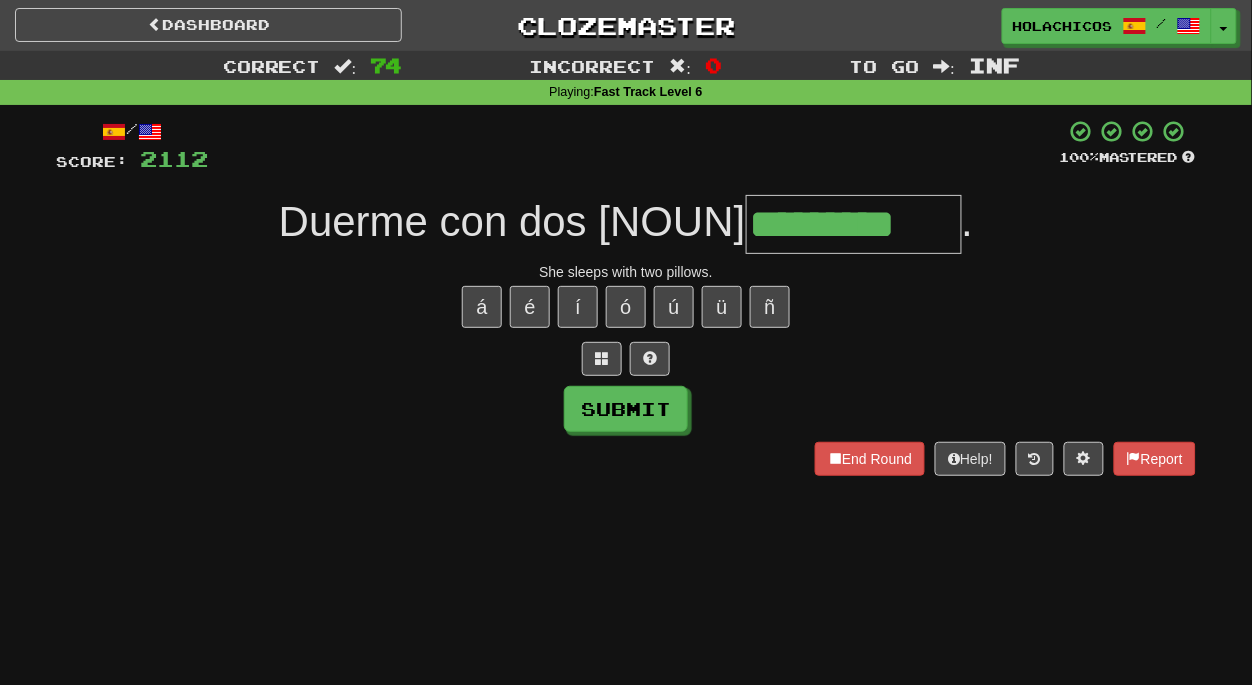 type on "*********" 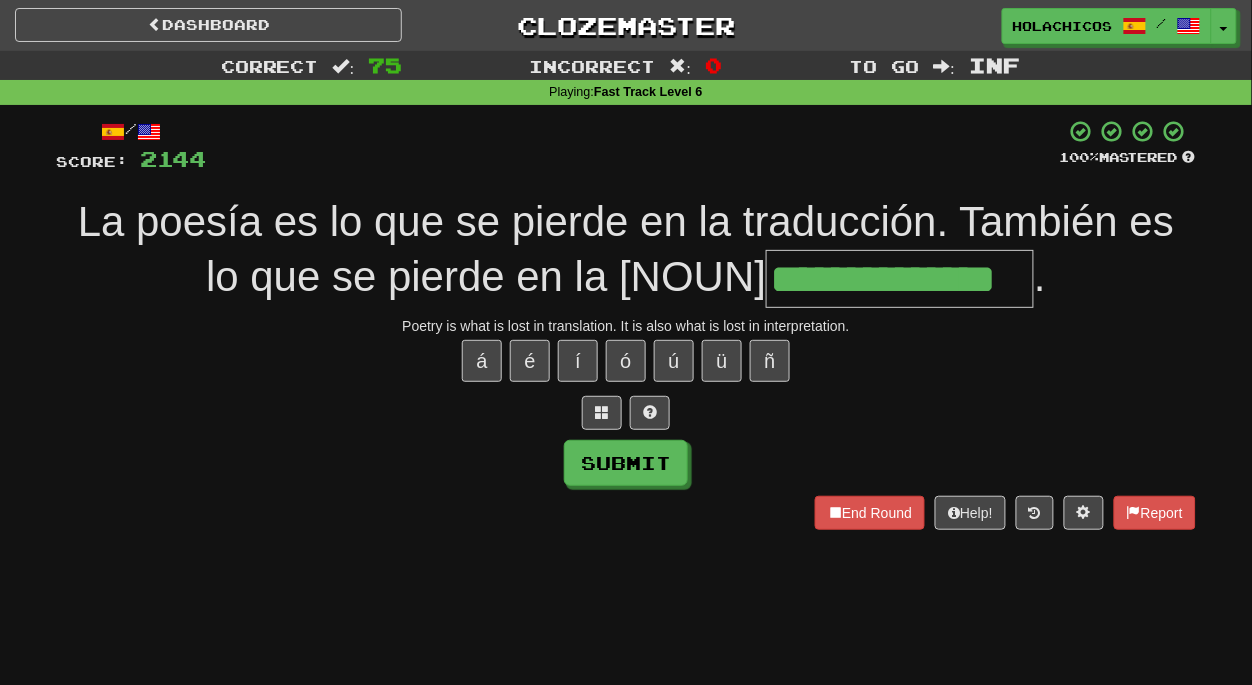 type on "**********" 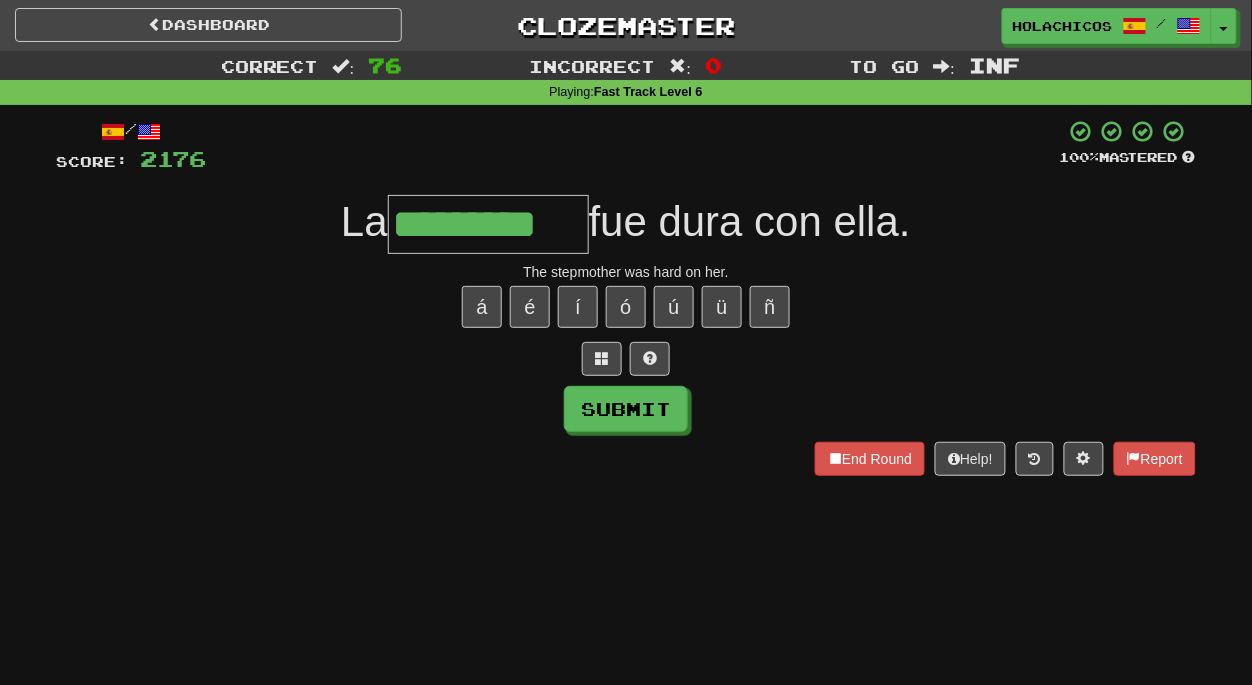type on "*********" 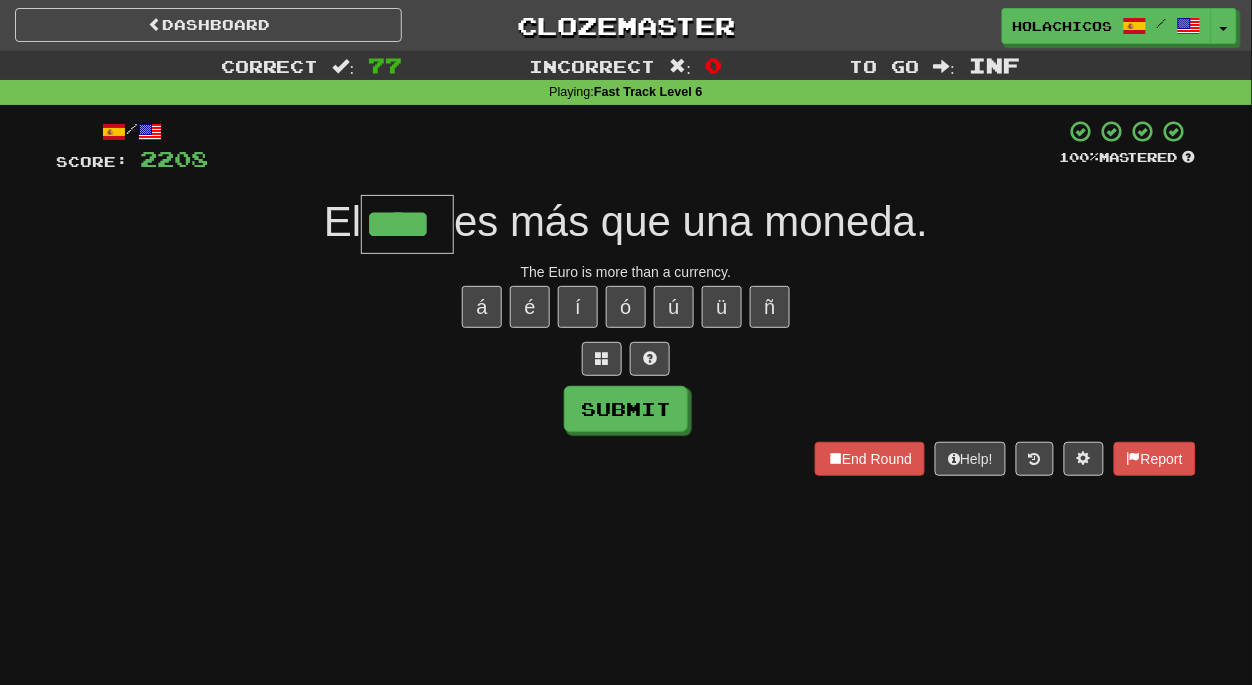 type on "****" 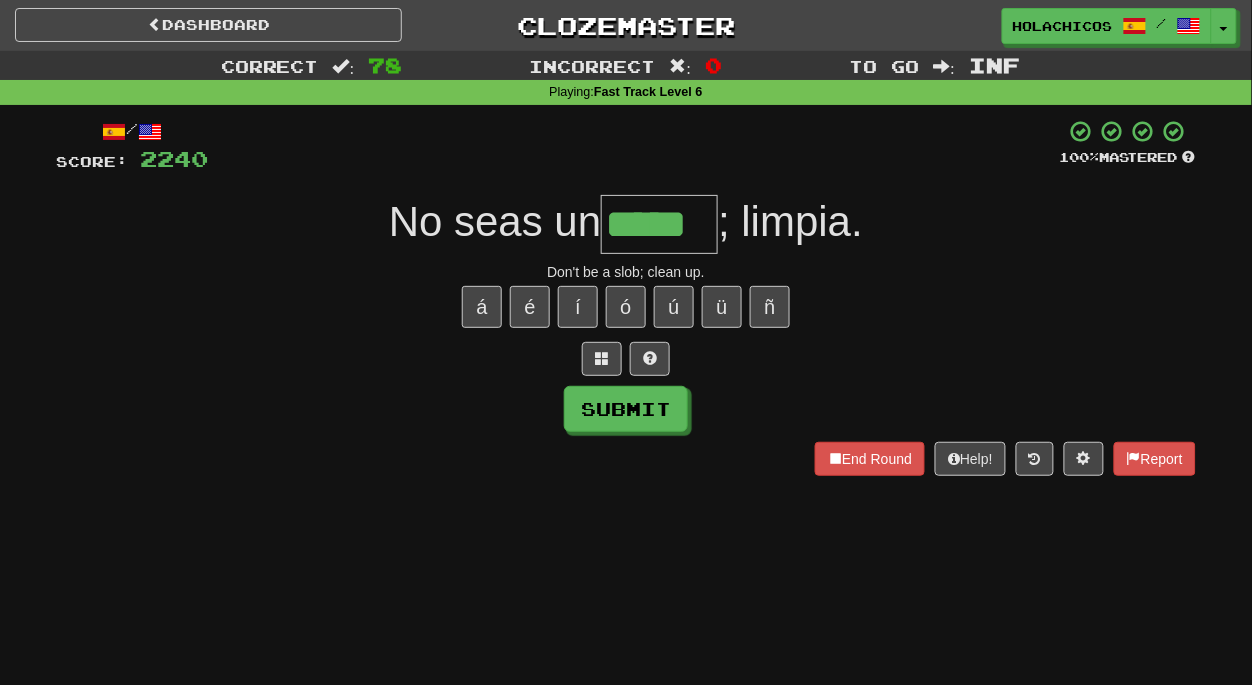 type on "*****" 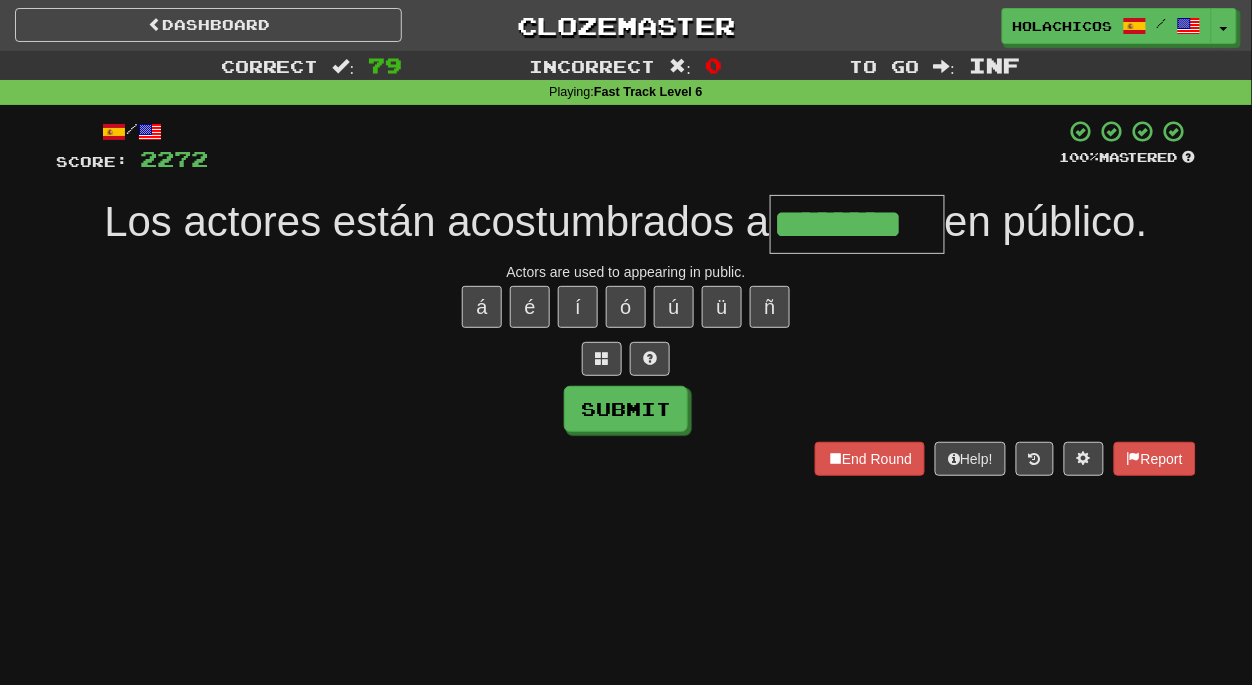 type on "********" 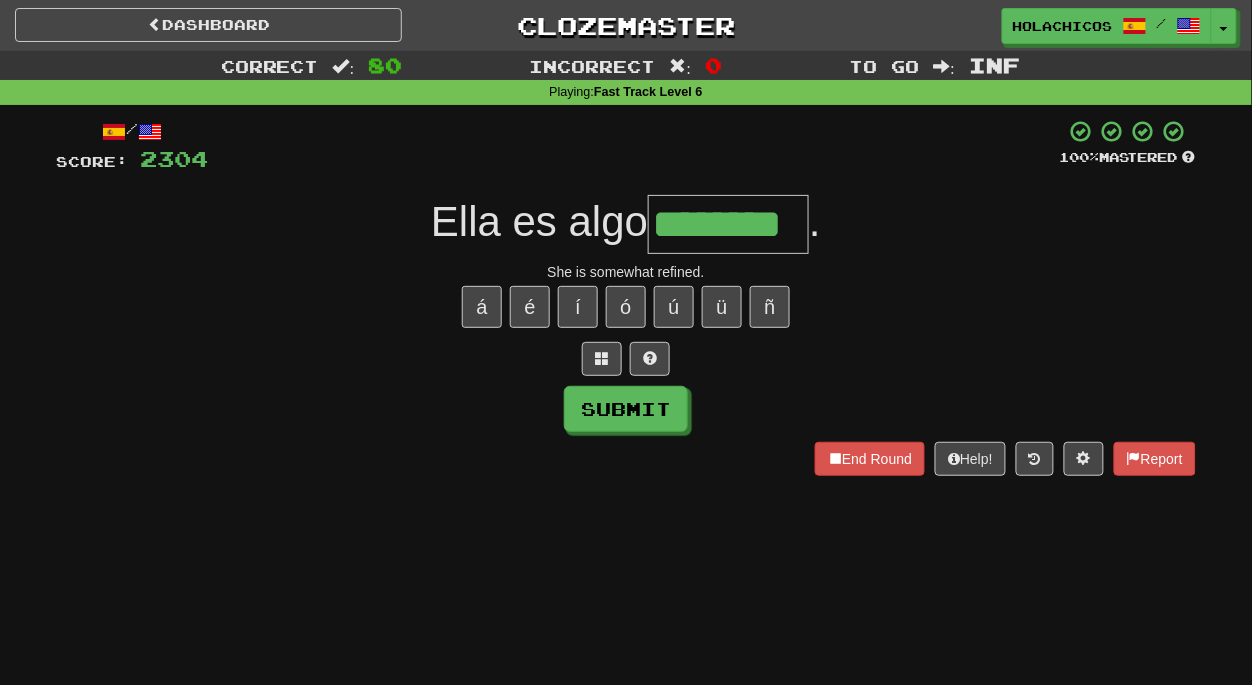 type on "********" 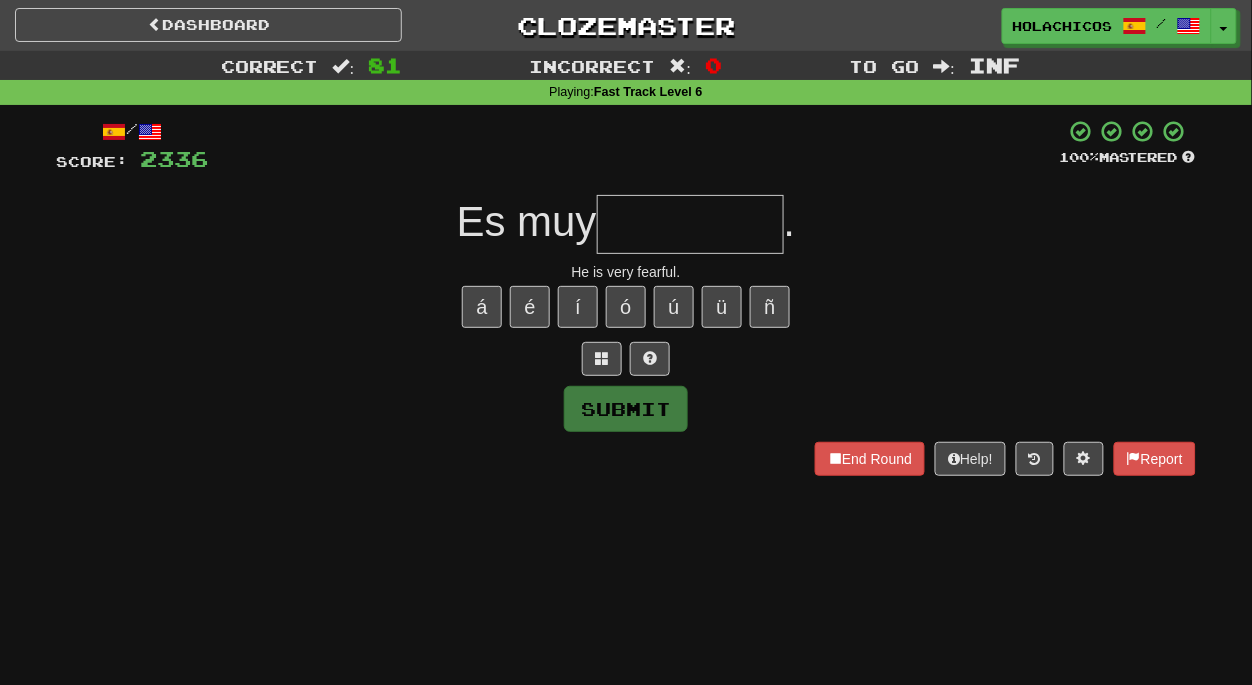 type on "*" 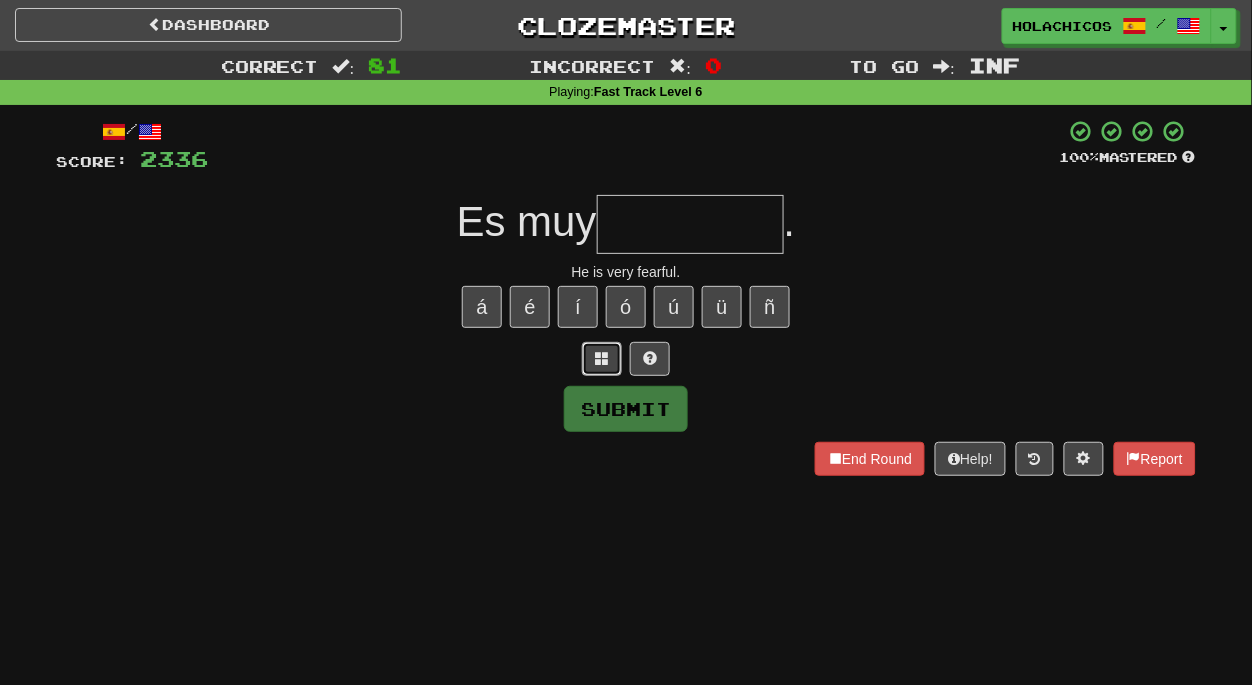 click at bounding box center [602, 358] 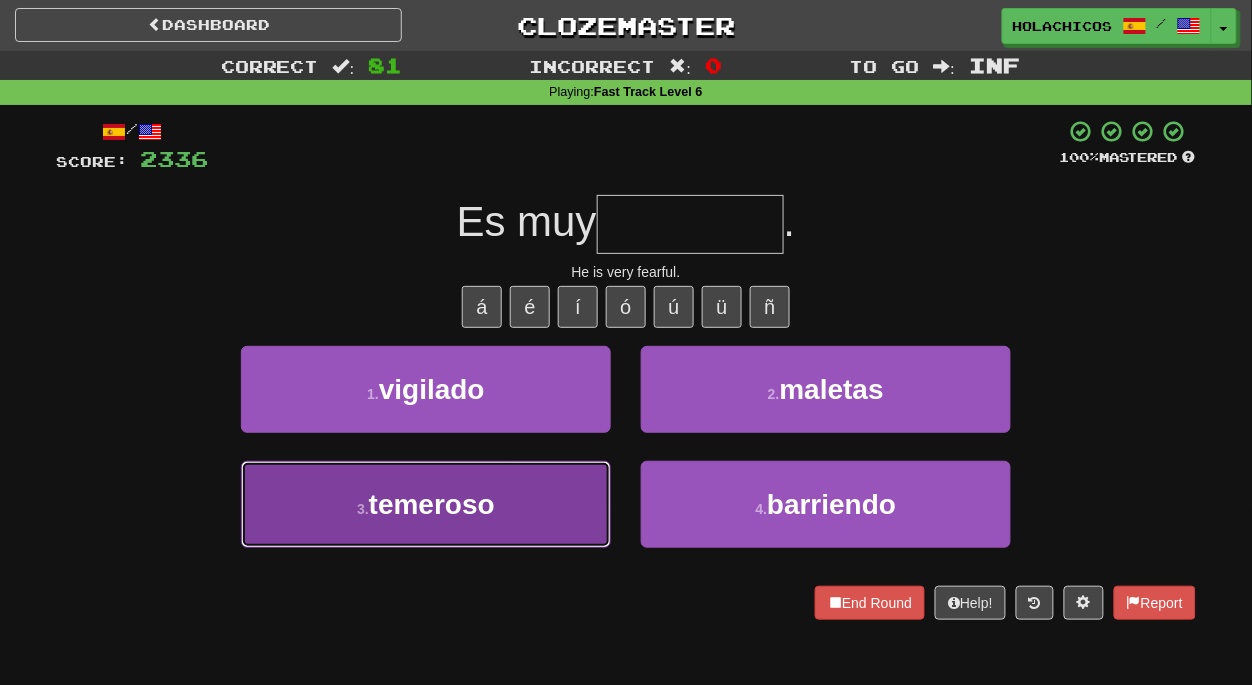 click on "temeroso" at bounding box center [426, 504] 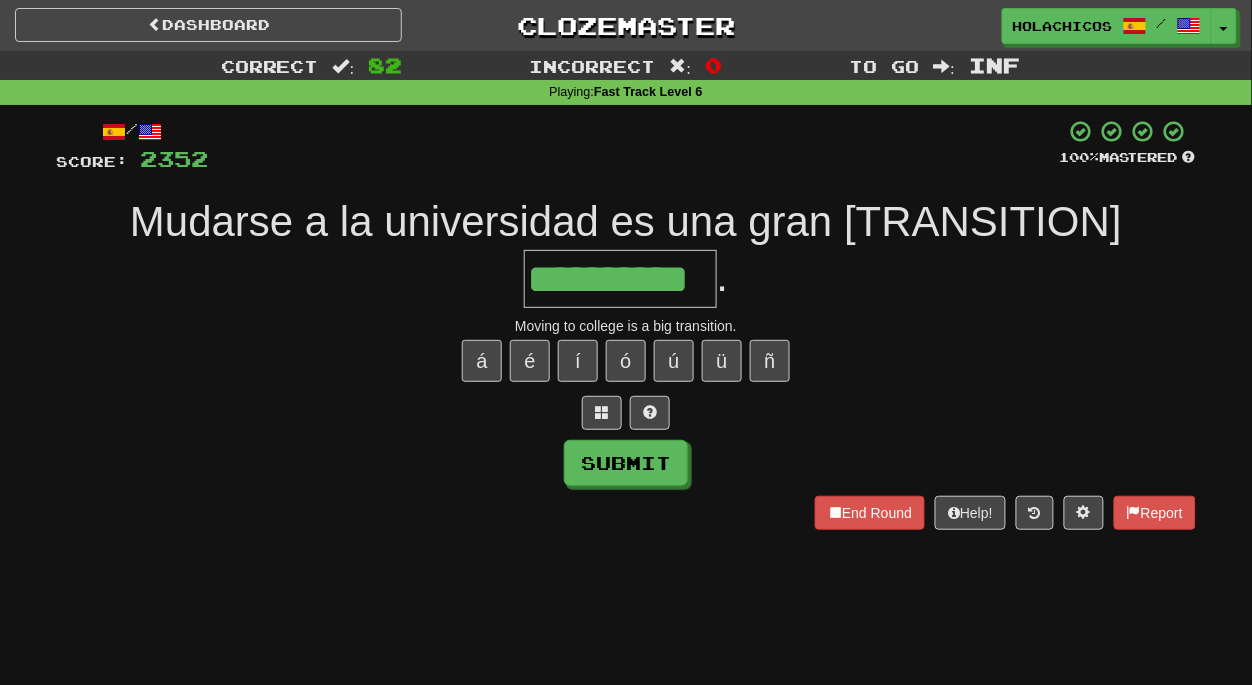 type on "**********" 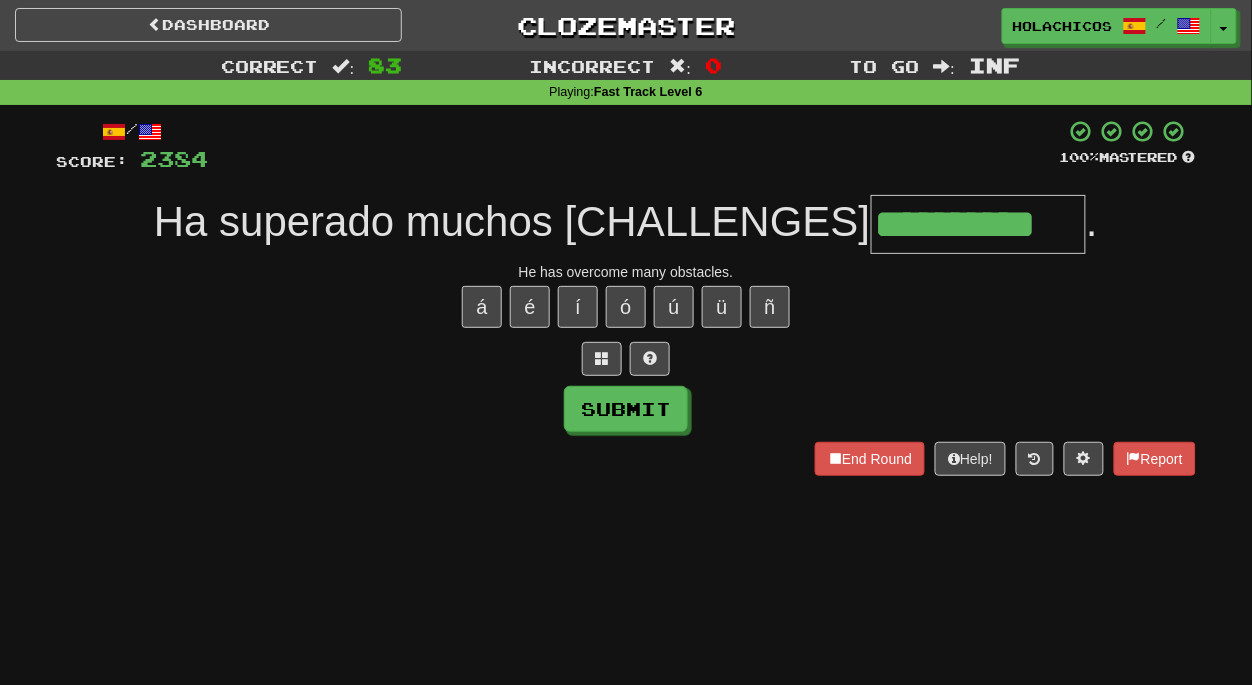 type on "**********" 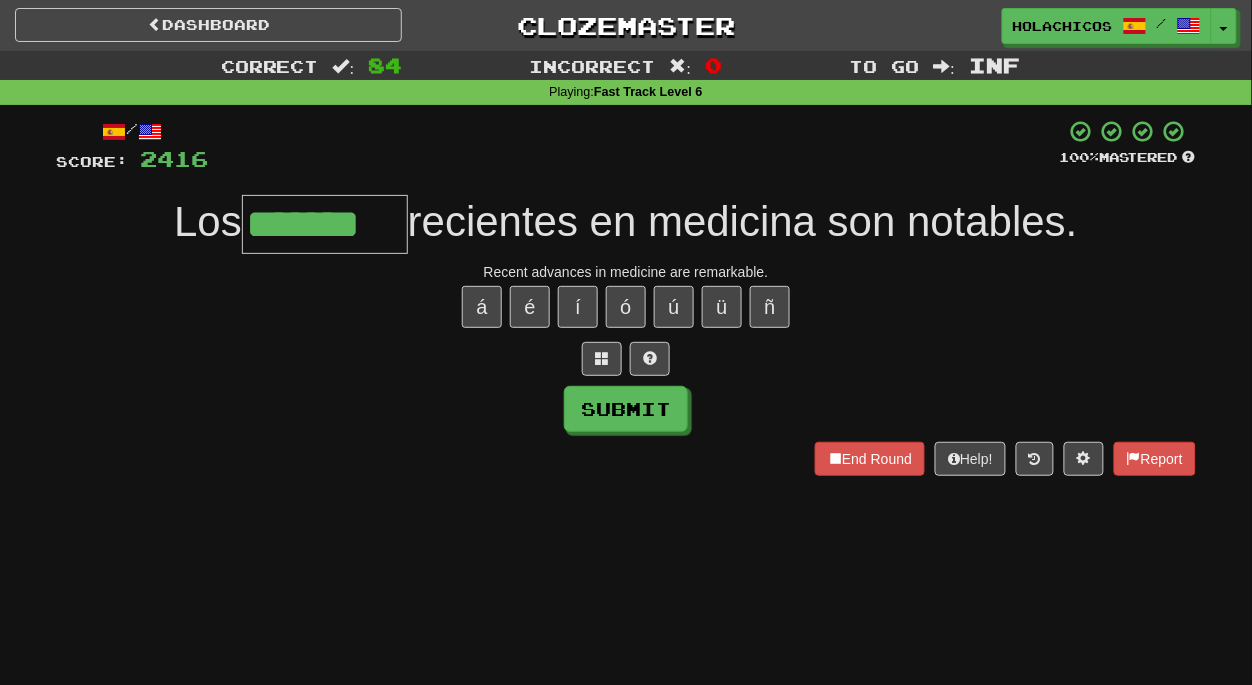 type on "*******" 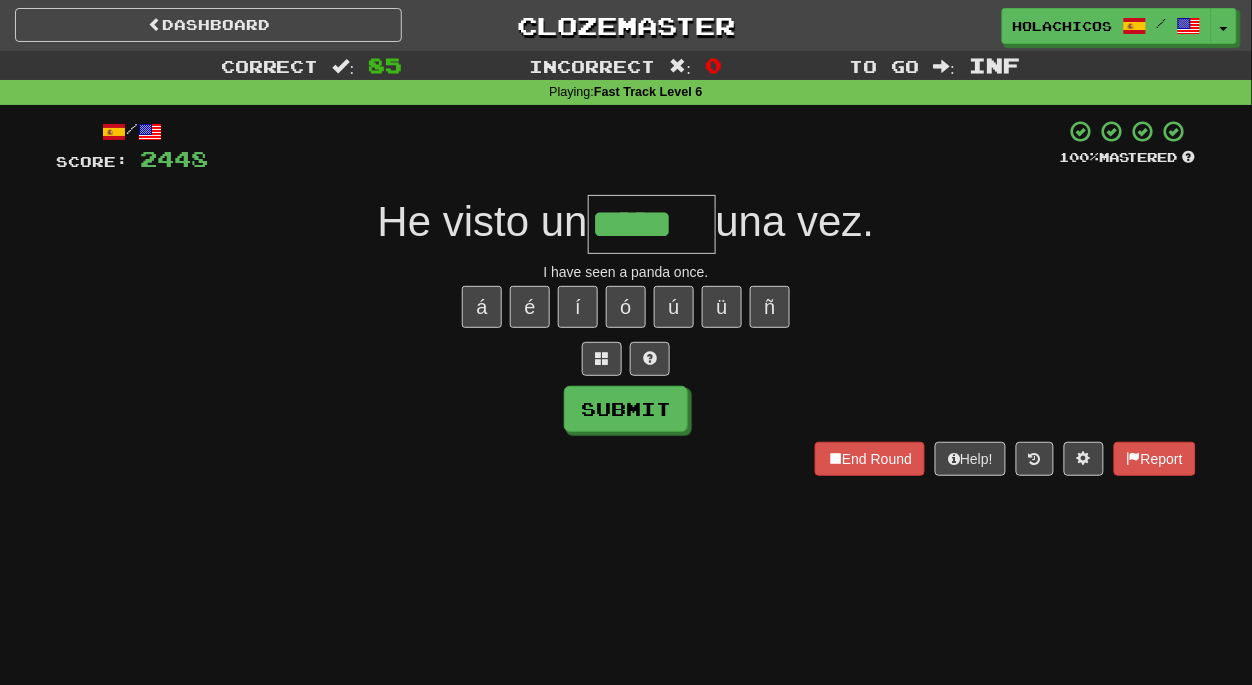 type on "*****" 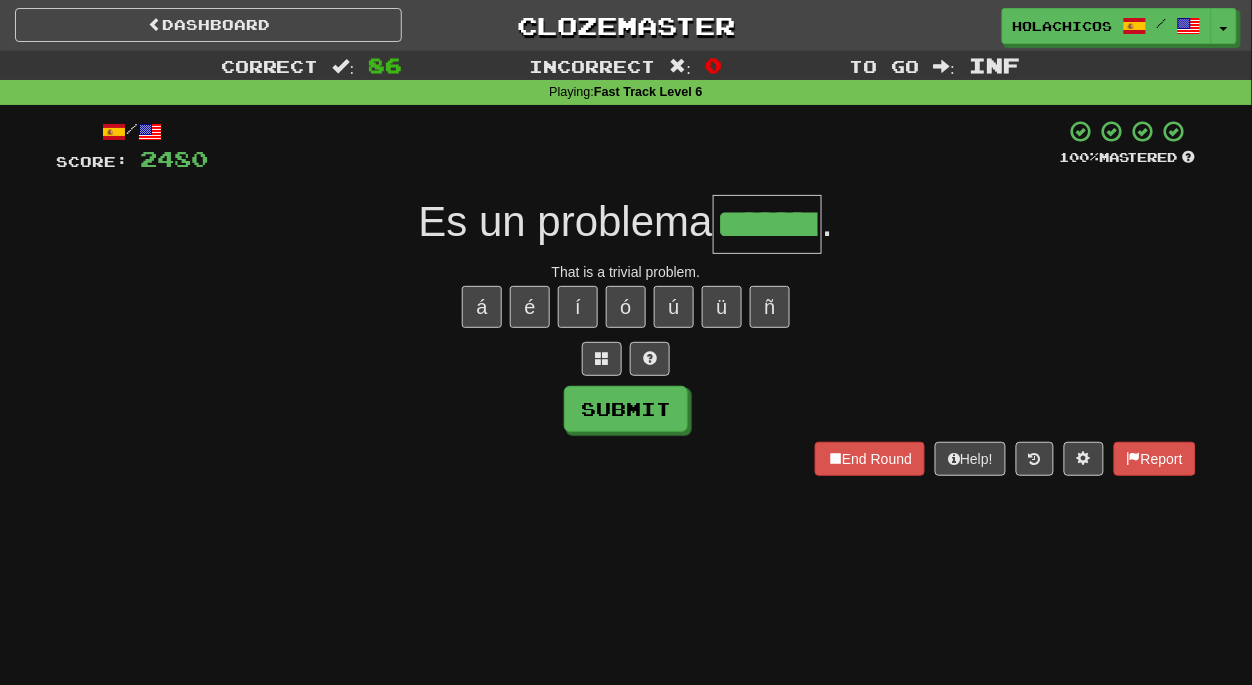 type on "*******" 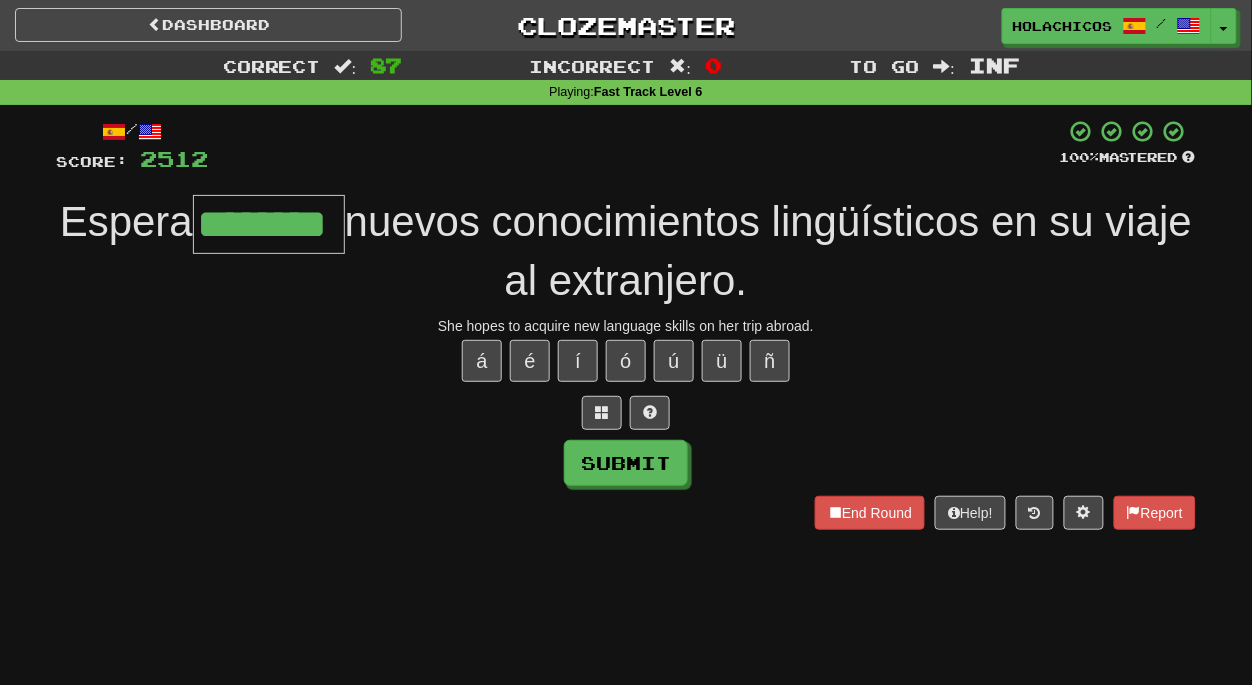type on "********" 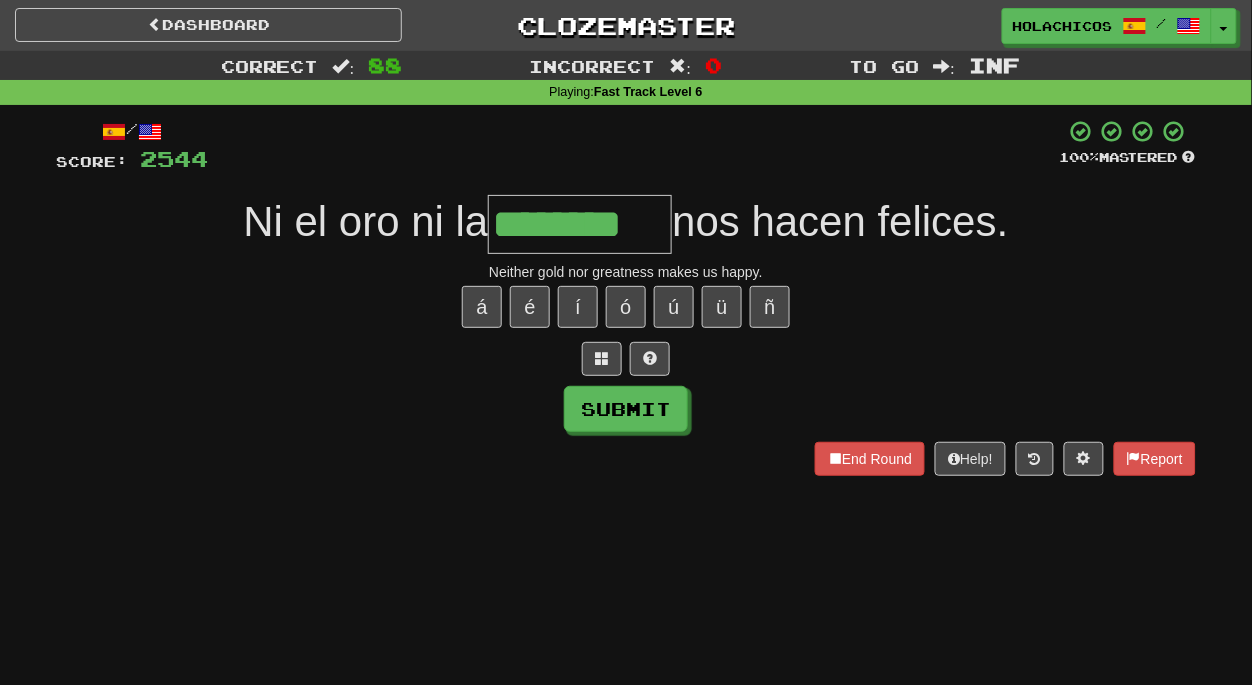 type on "********" 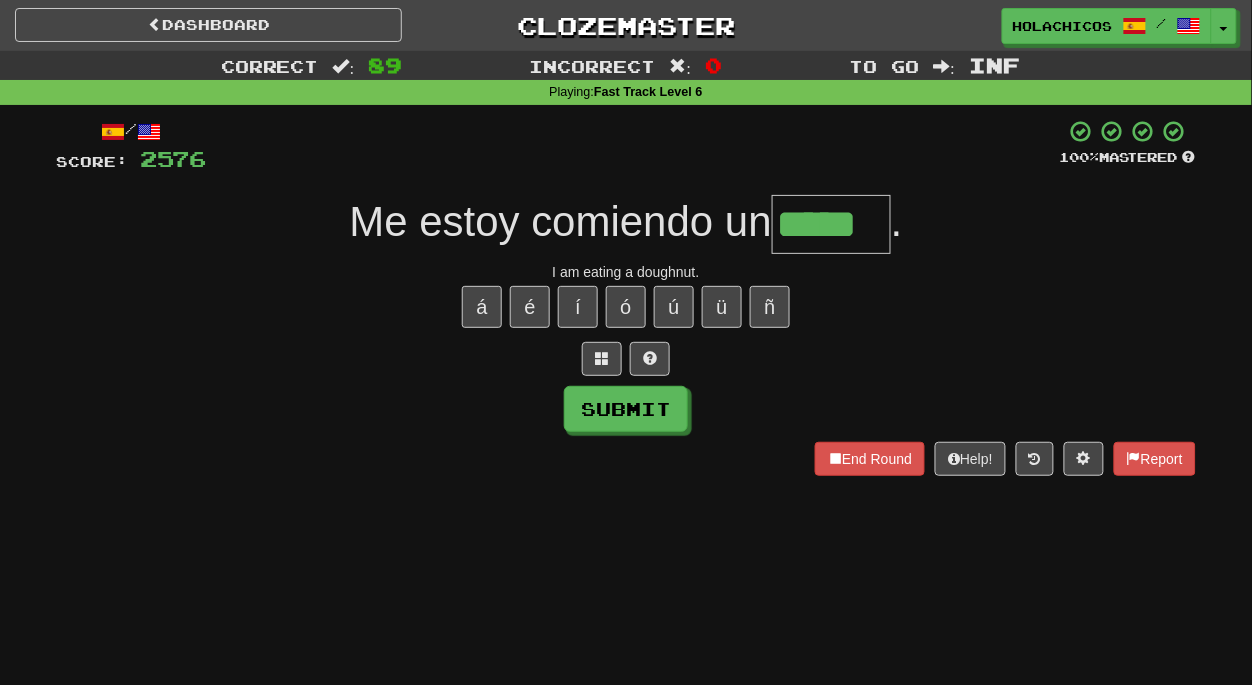 type on "*****" 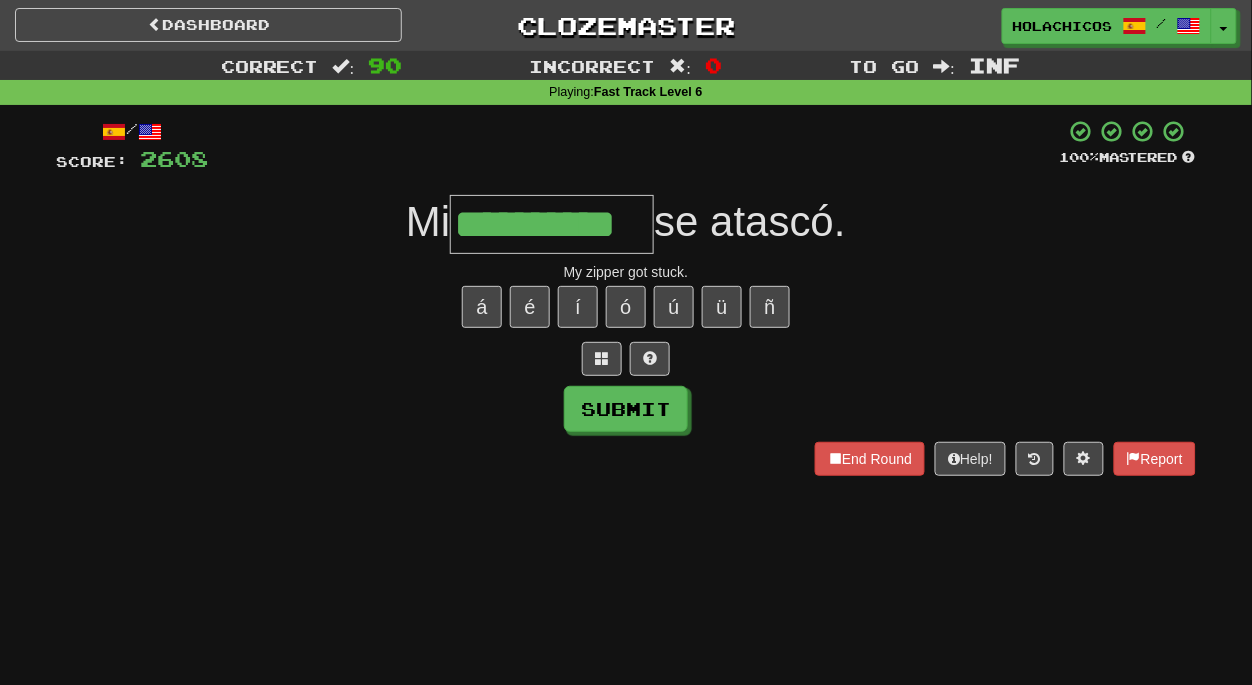 type on "**********" 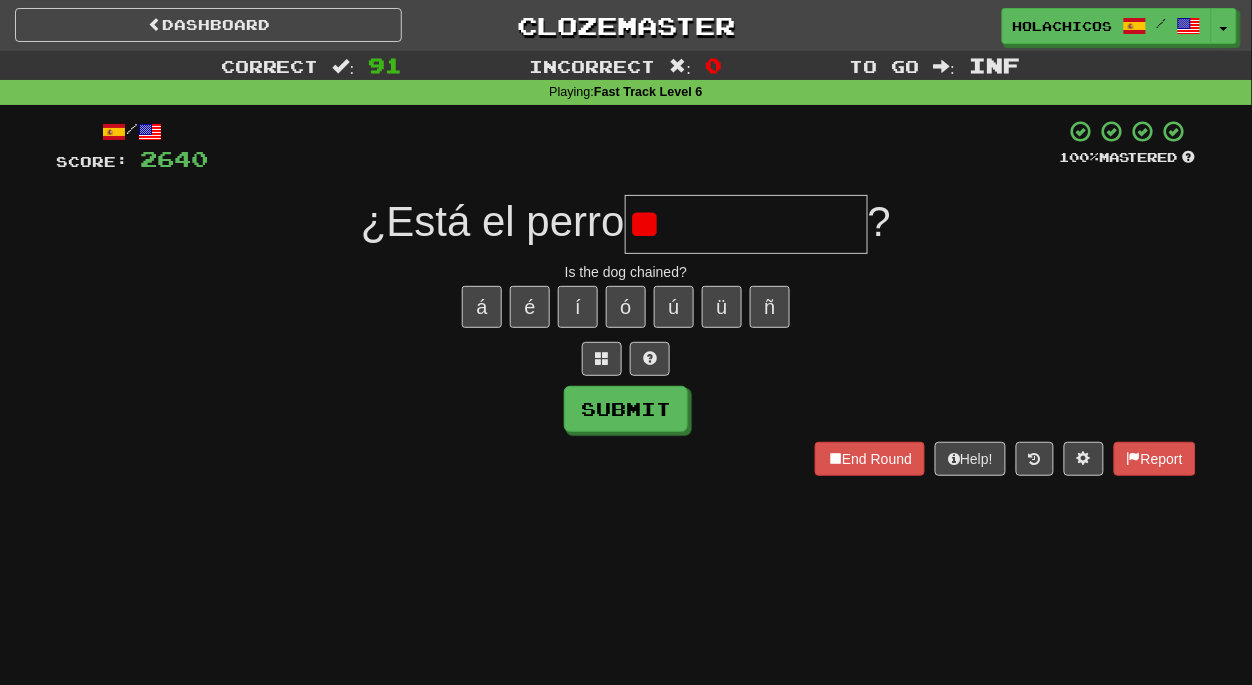type on "*" 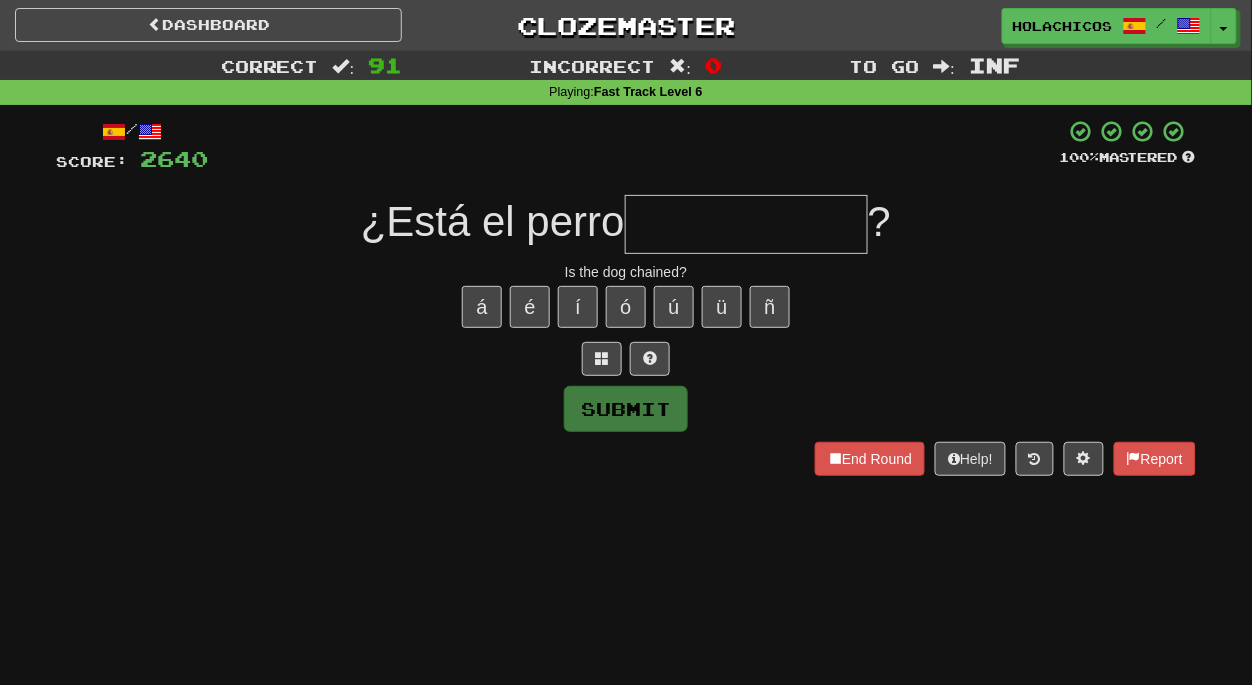 type on "*" 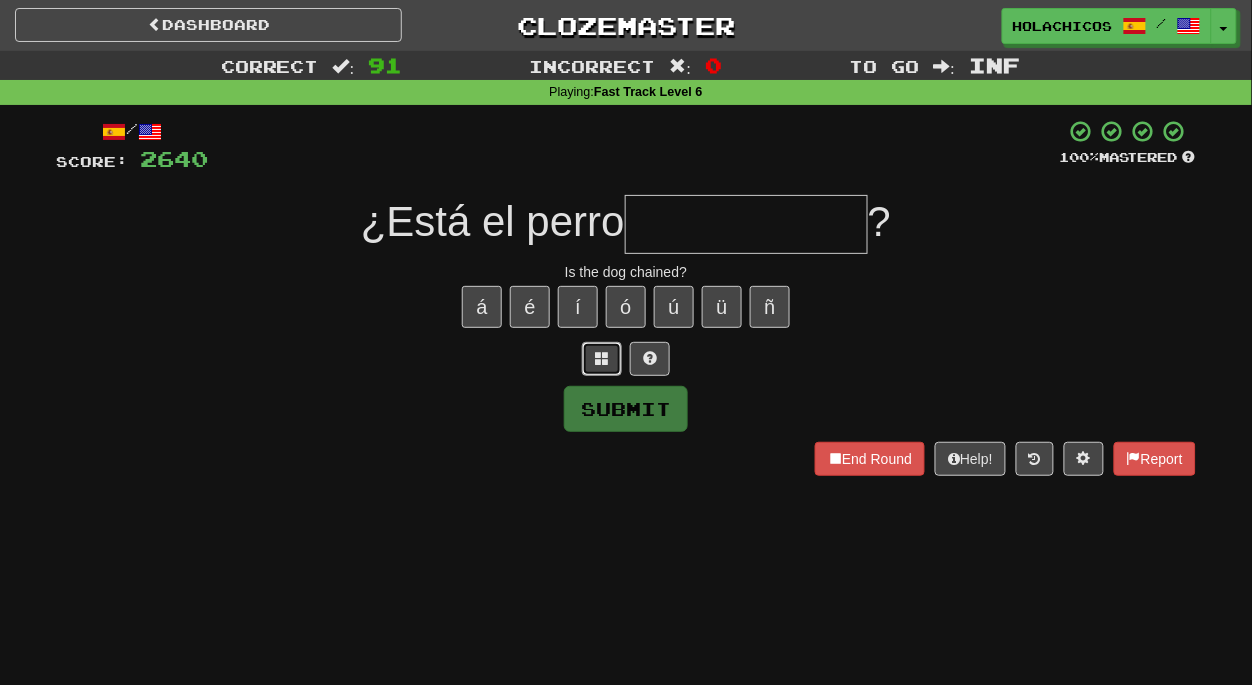 click at bounding box center [602, 358] 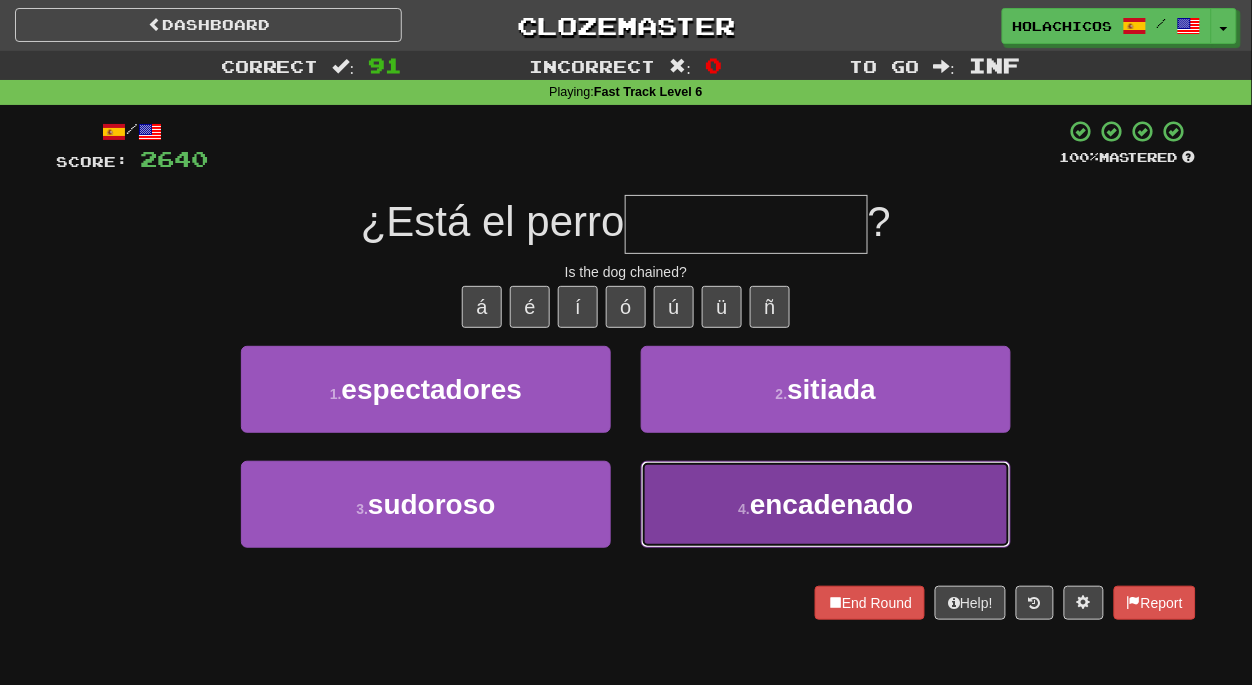 click on "encadenado" at bounding box center (831, 504) 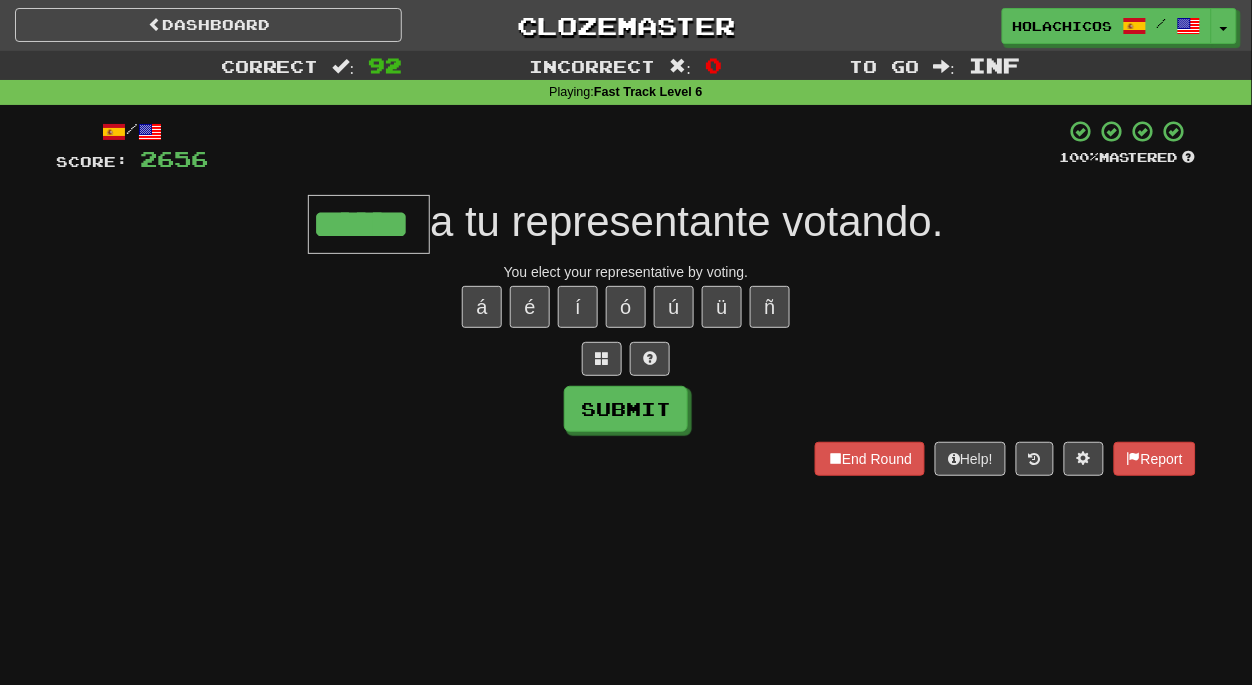 type on "******" 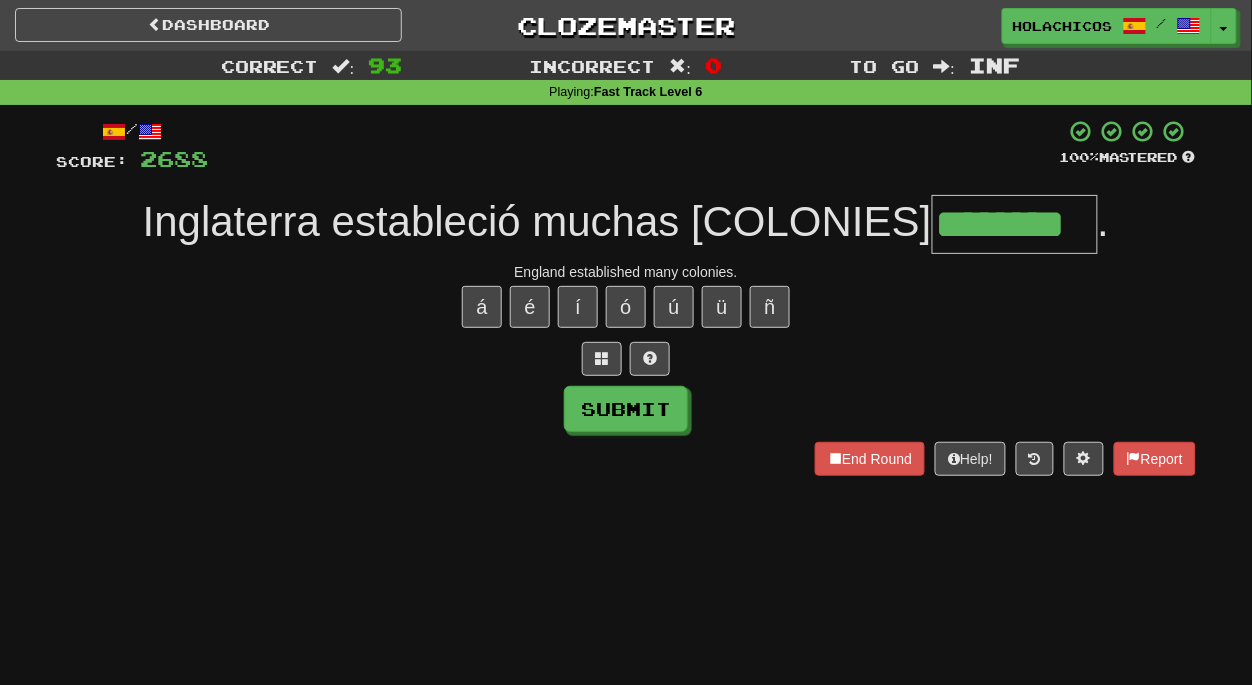 type on "********" 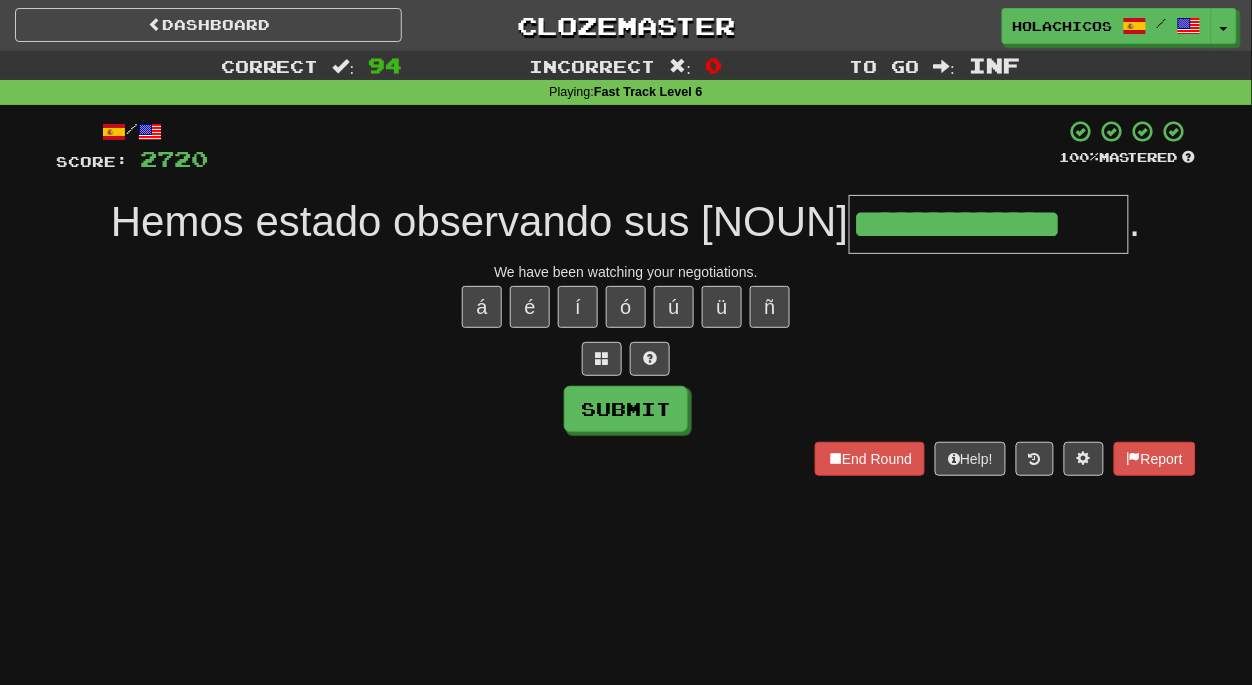 type on "**********" 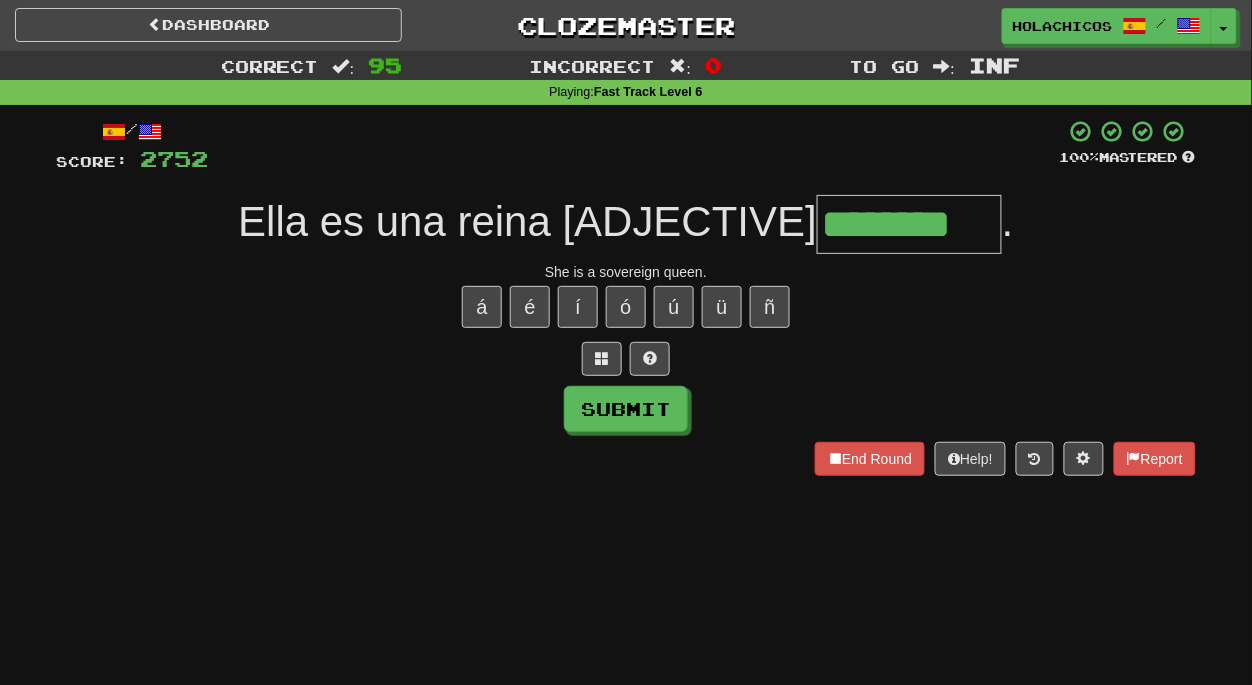 type on "********" 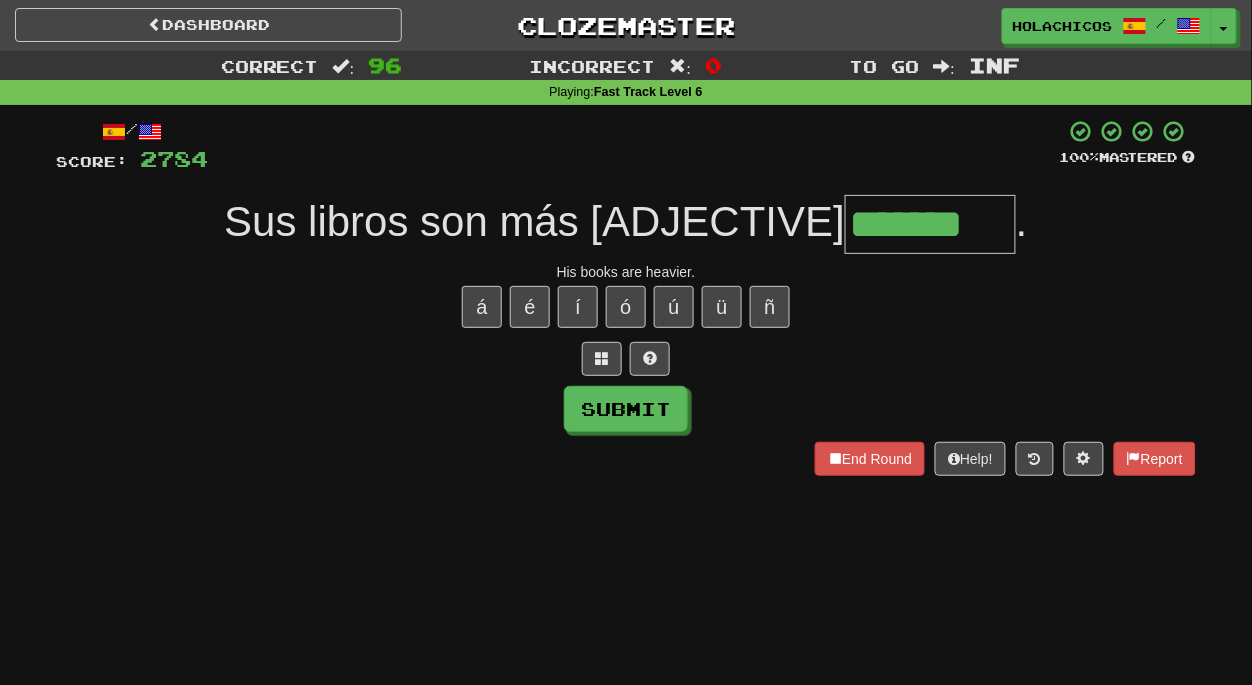 type on "*******" 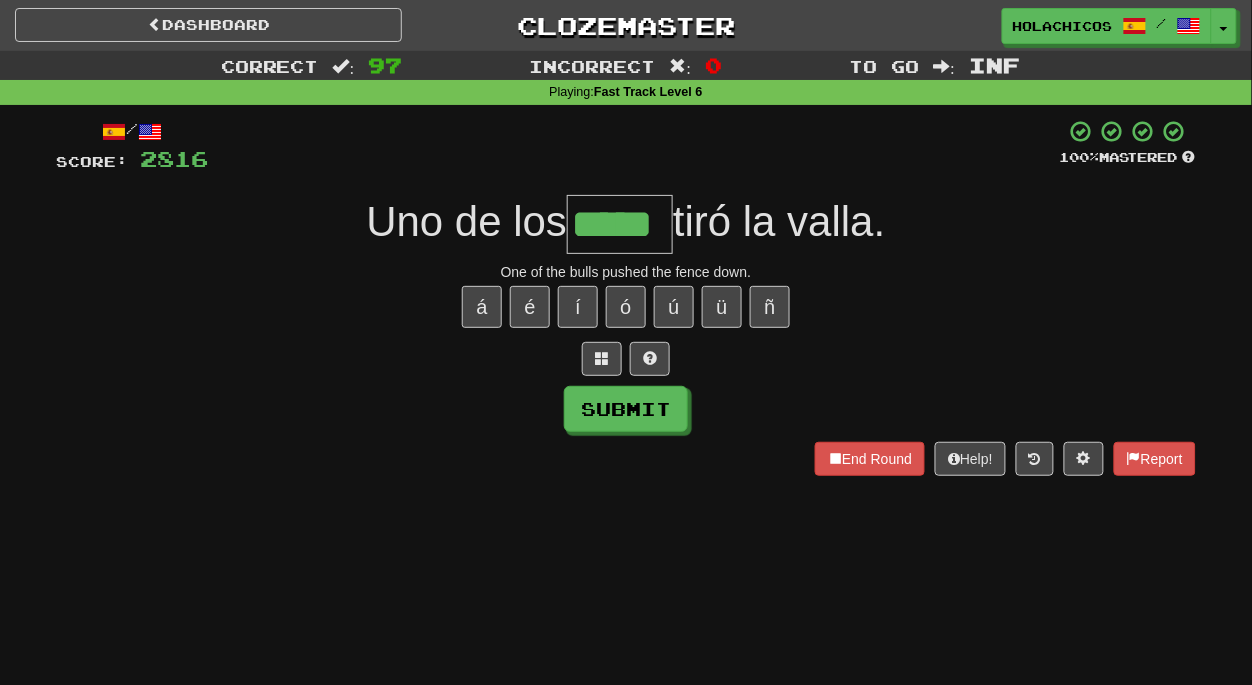type on "*****" 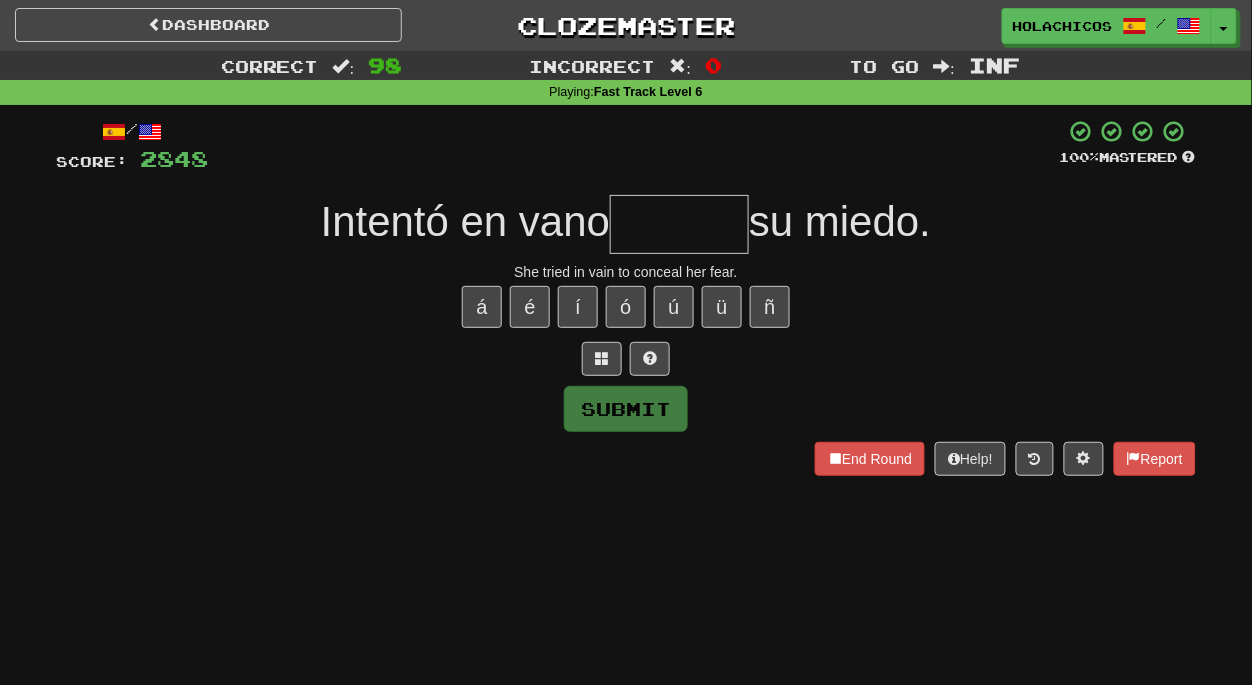 type on "*" 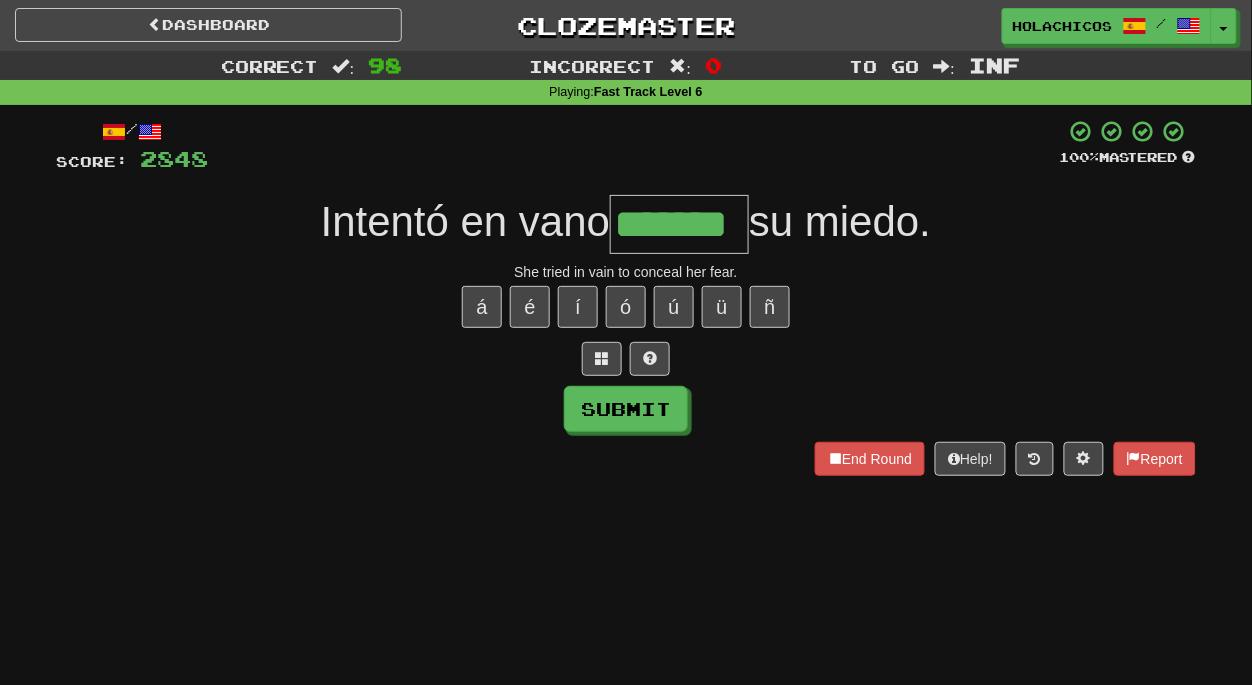 type on "*******" 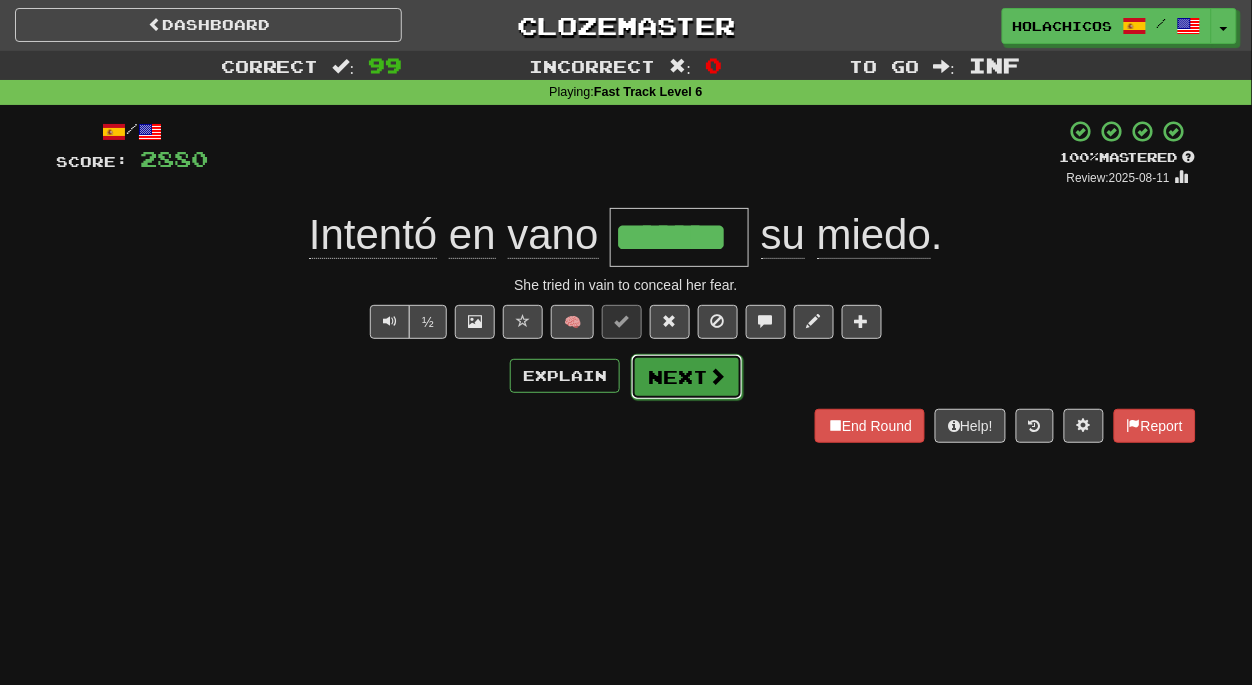 click on "Next" at bounding box center [687, 377] 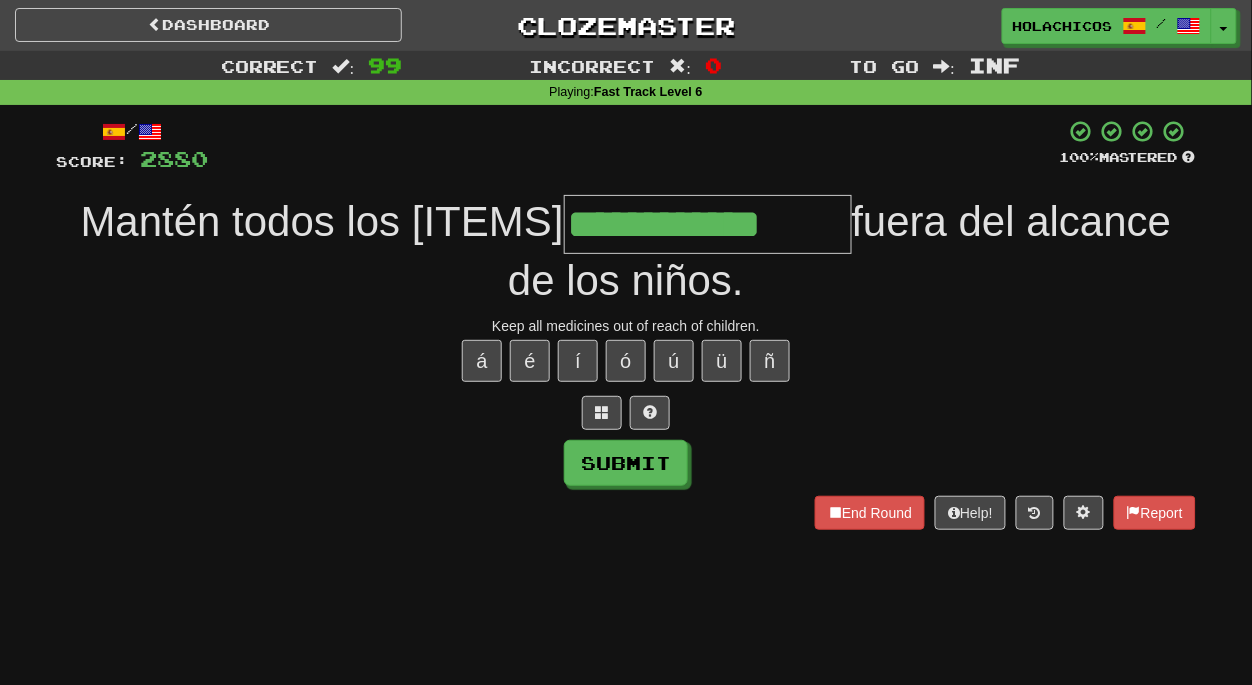 type on "**********" 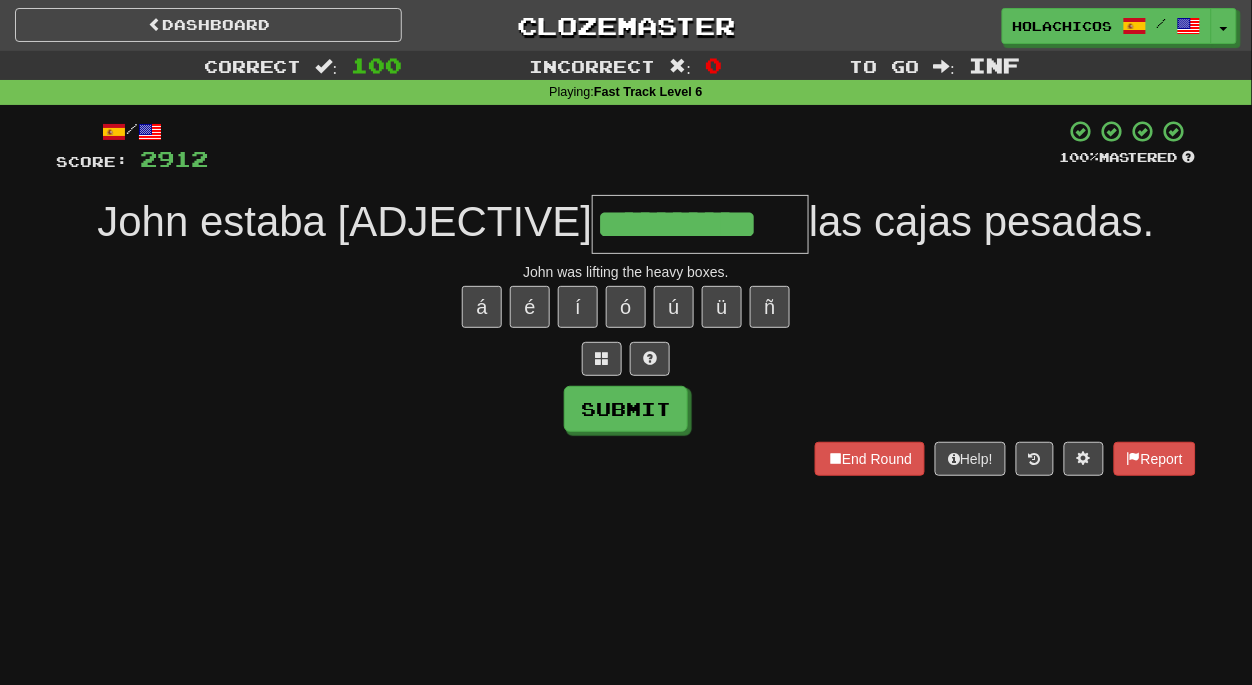 type on "**********" 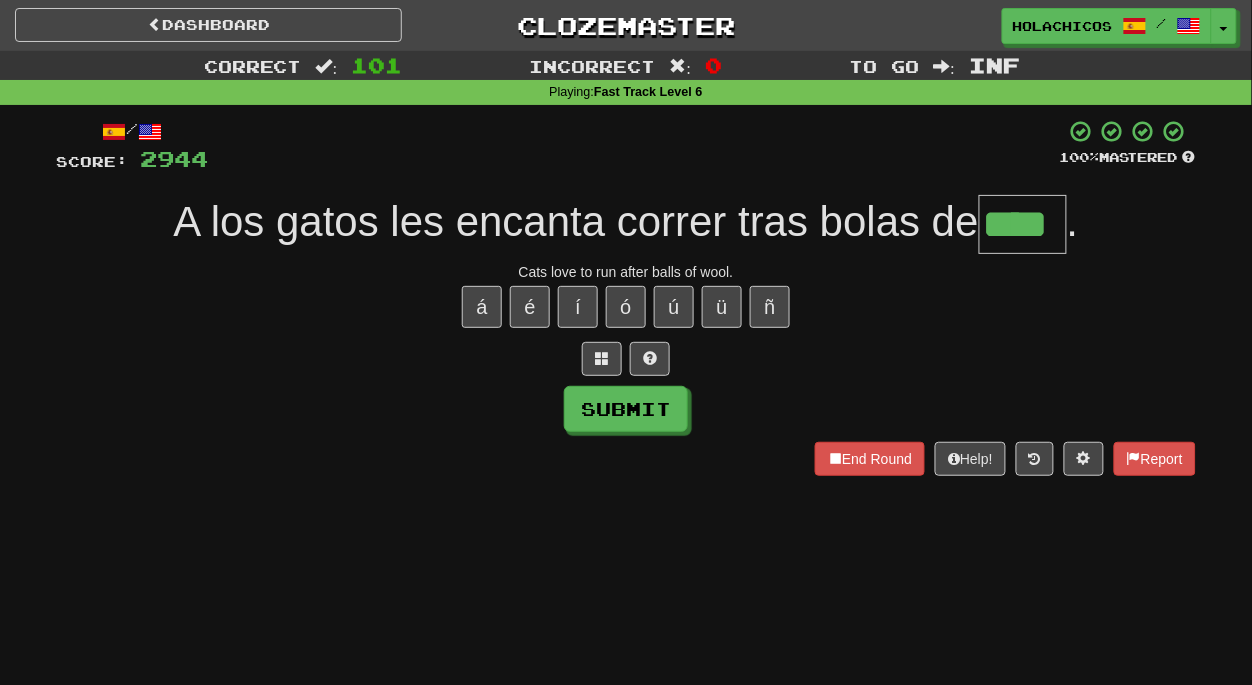 type on "****" 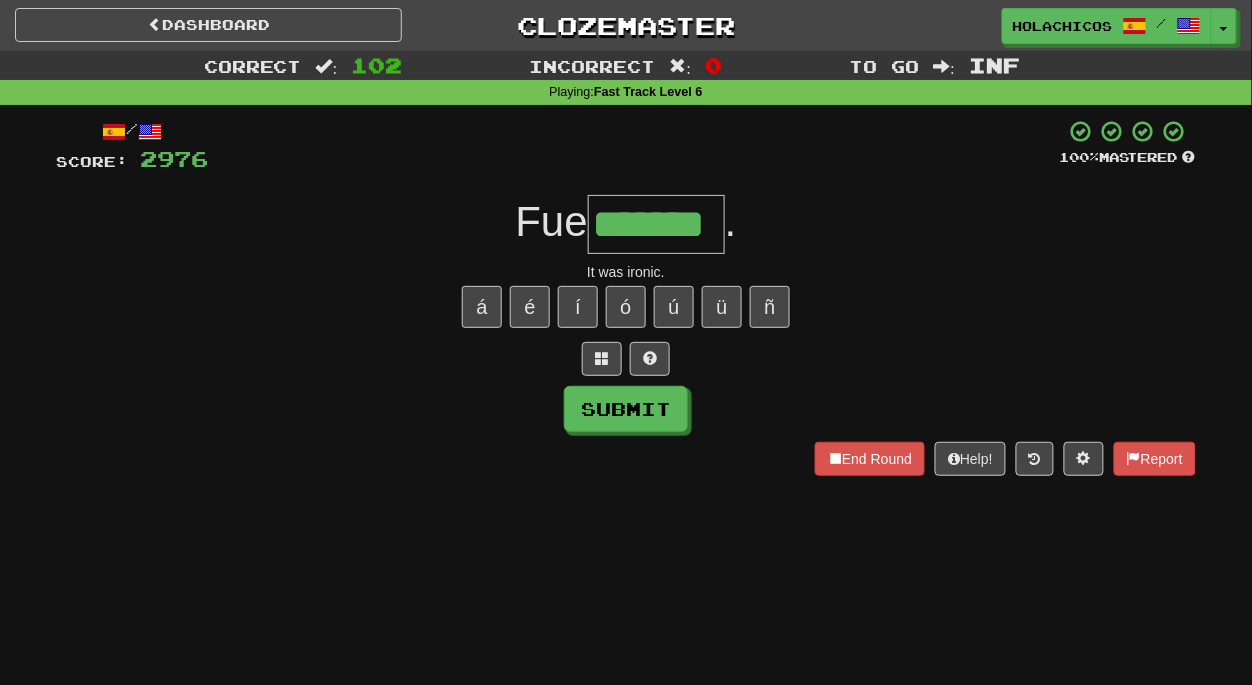 type on "*******" 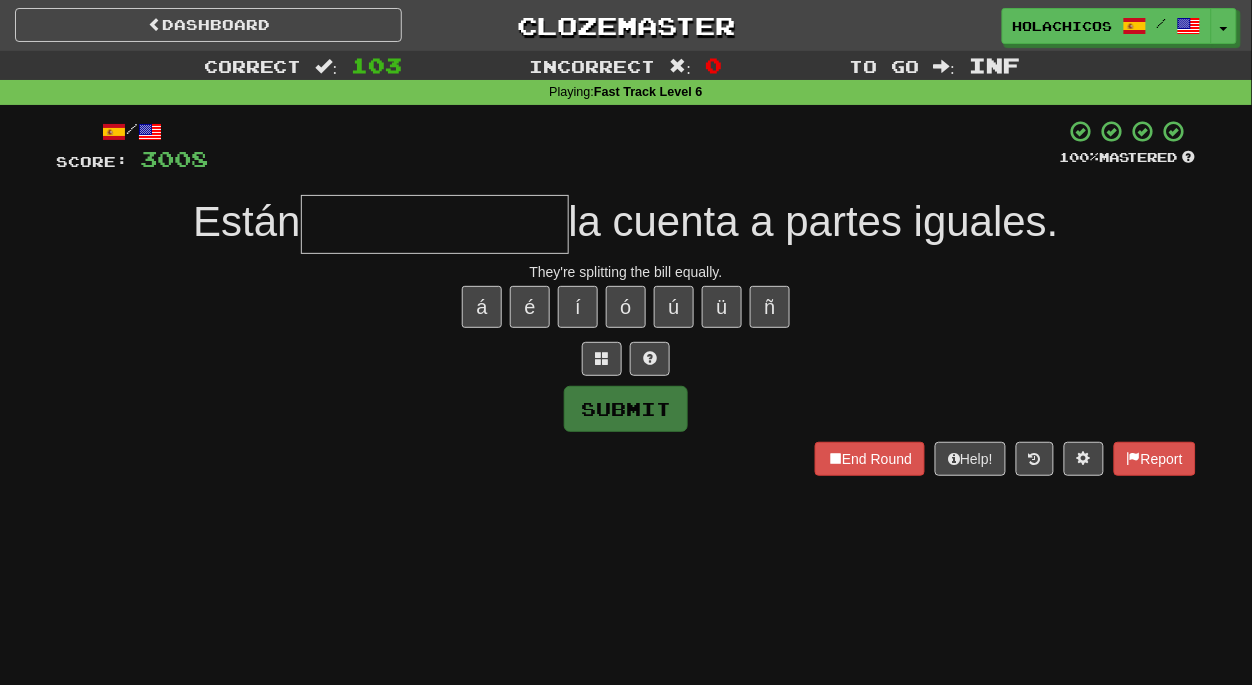 type on "*" 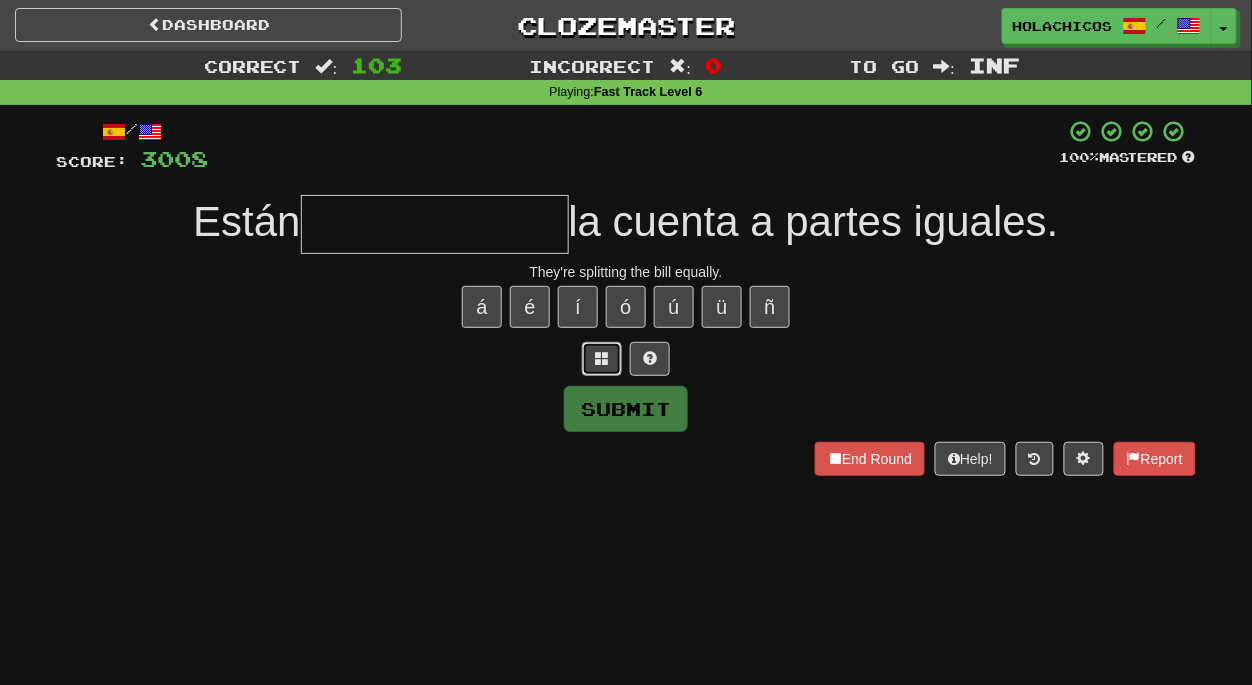 click at bounding box center [602, 359] 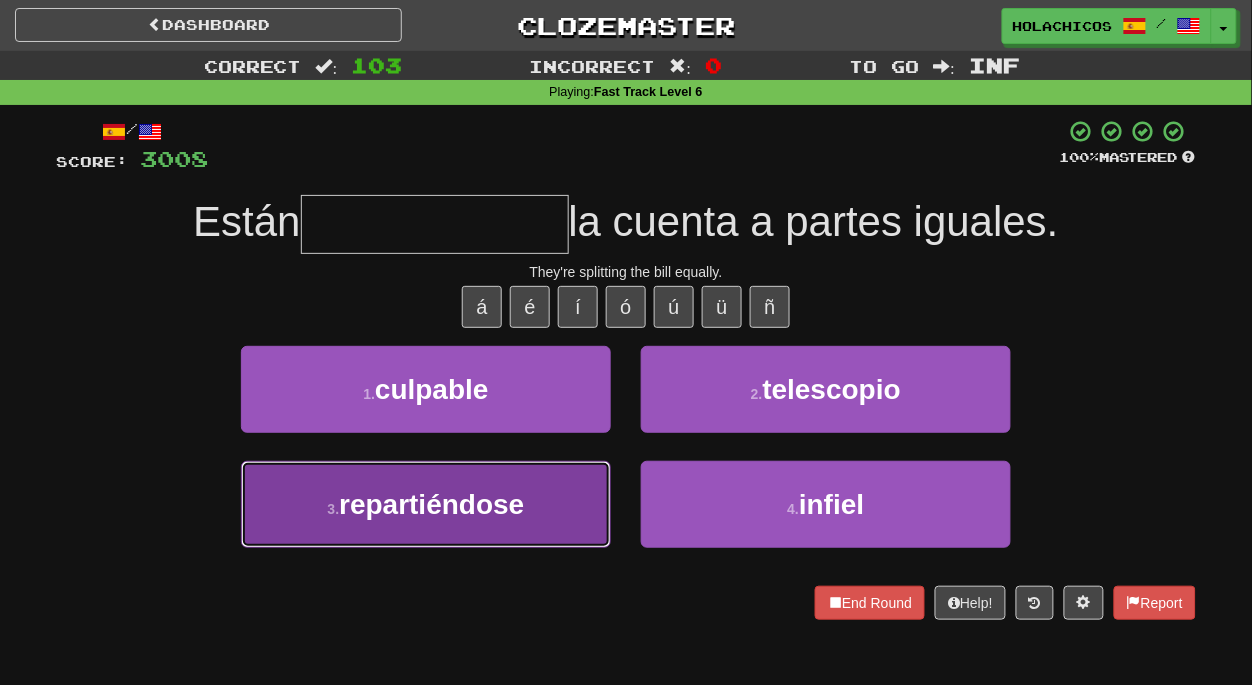 click on "repartiéndose" at bounding box center [426, 504] 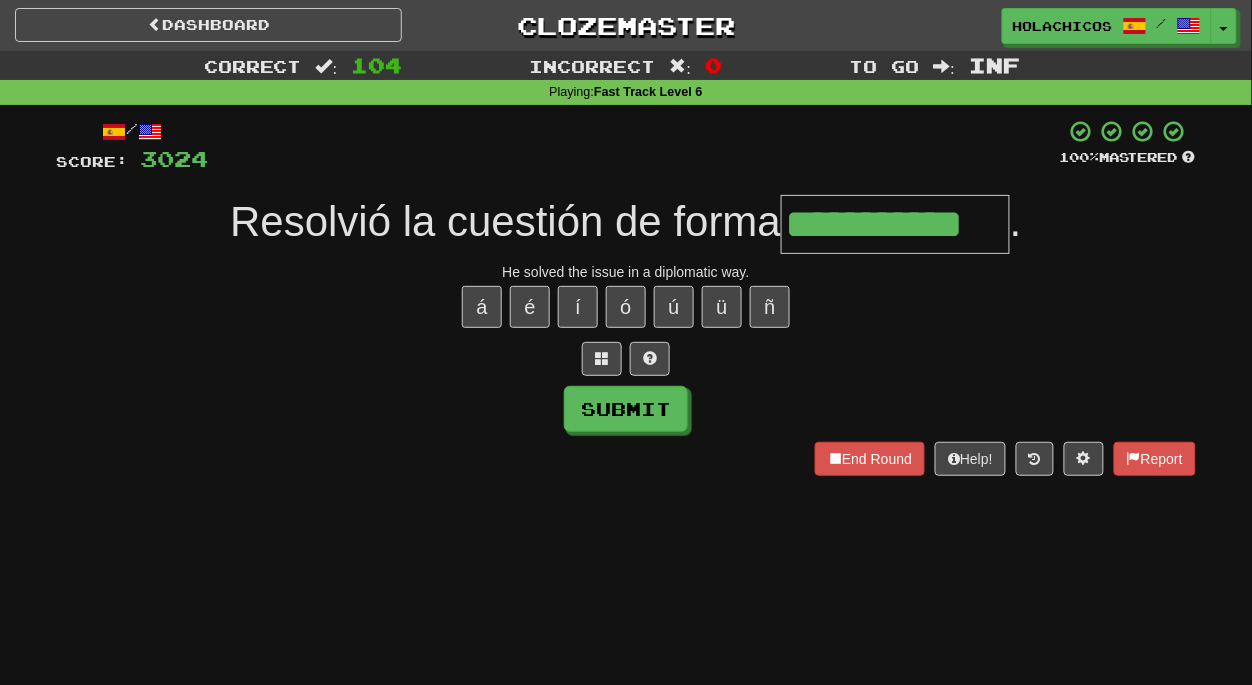 type on "**********" 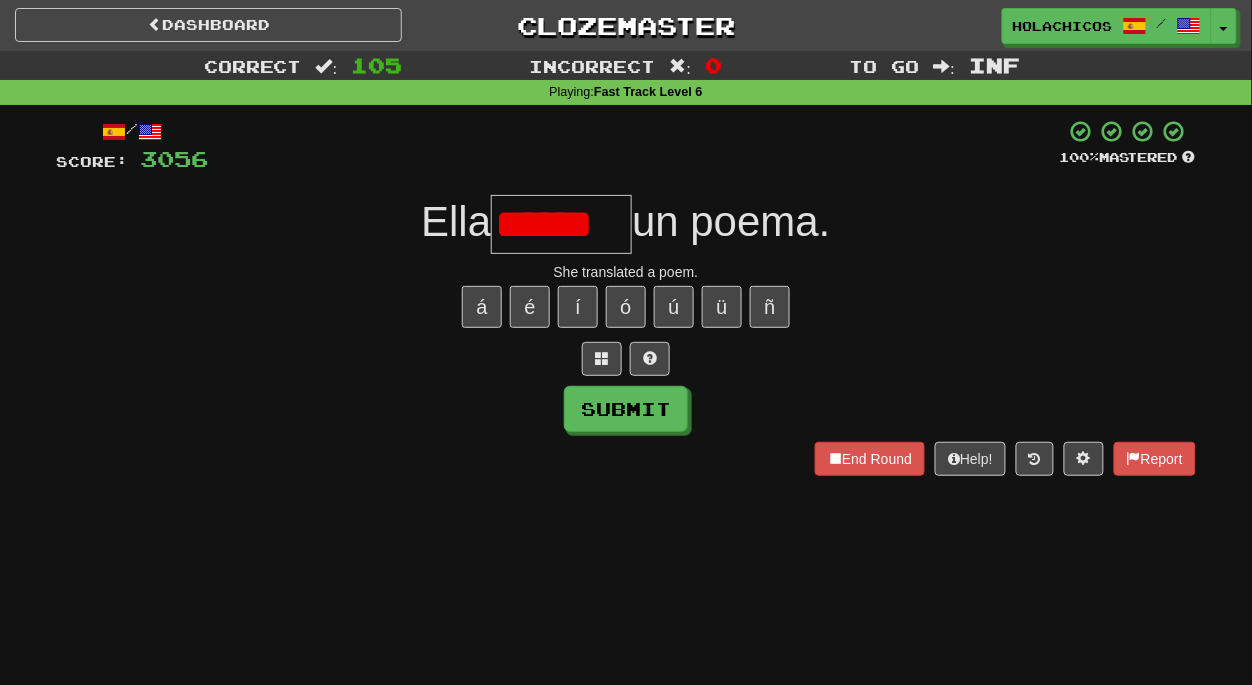 scroll, scrollTop: 0, scrollLeft: 0, axis: both 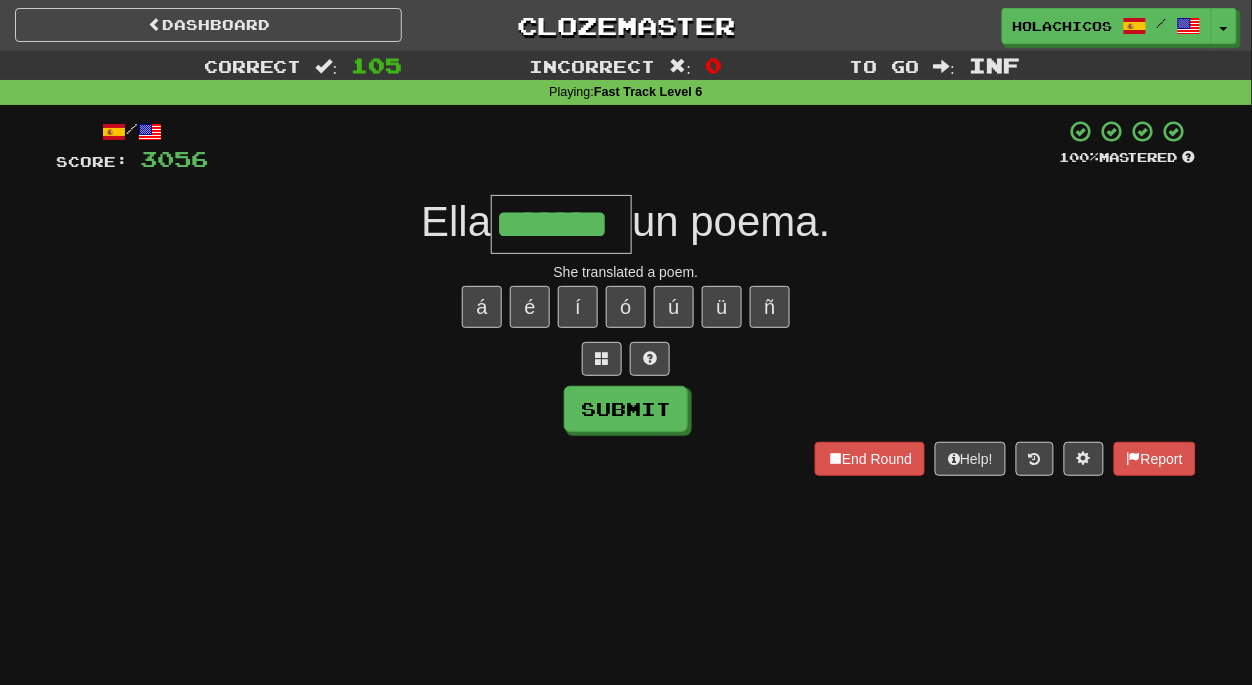 type on "*******" 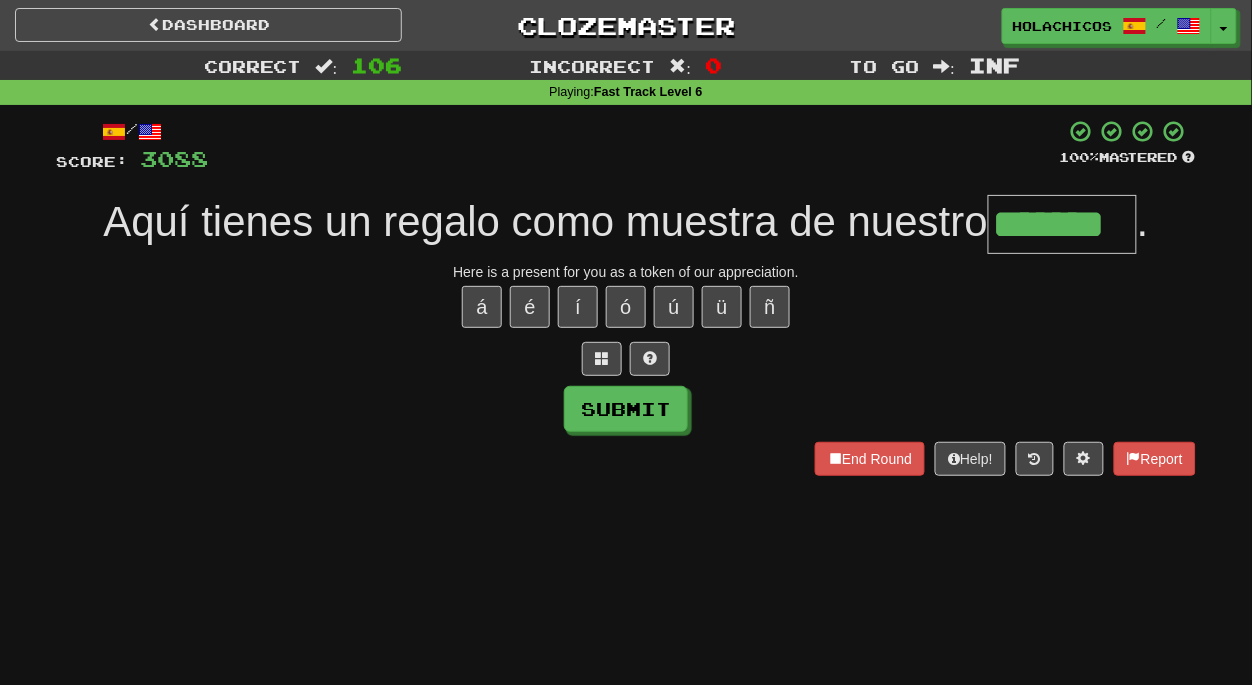 type on "*******" 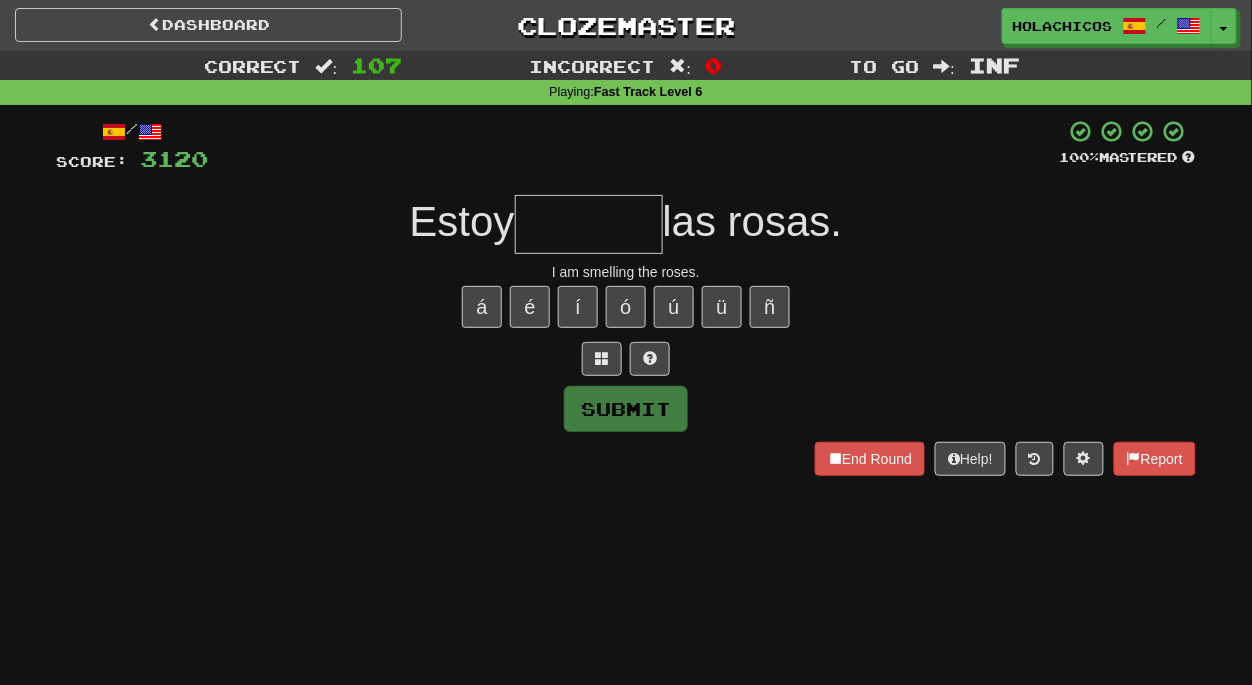 type on "*" 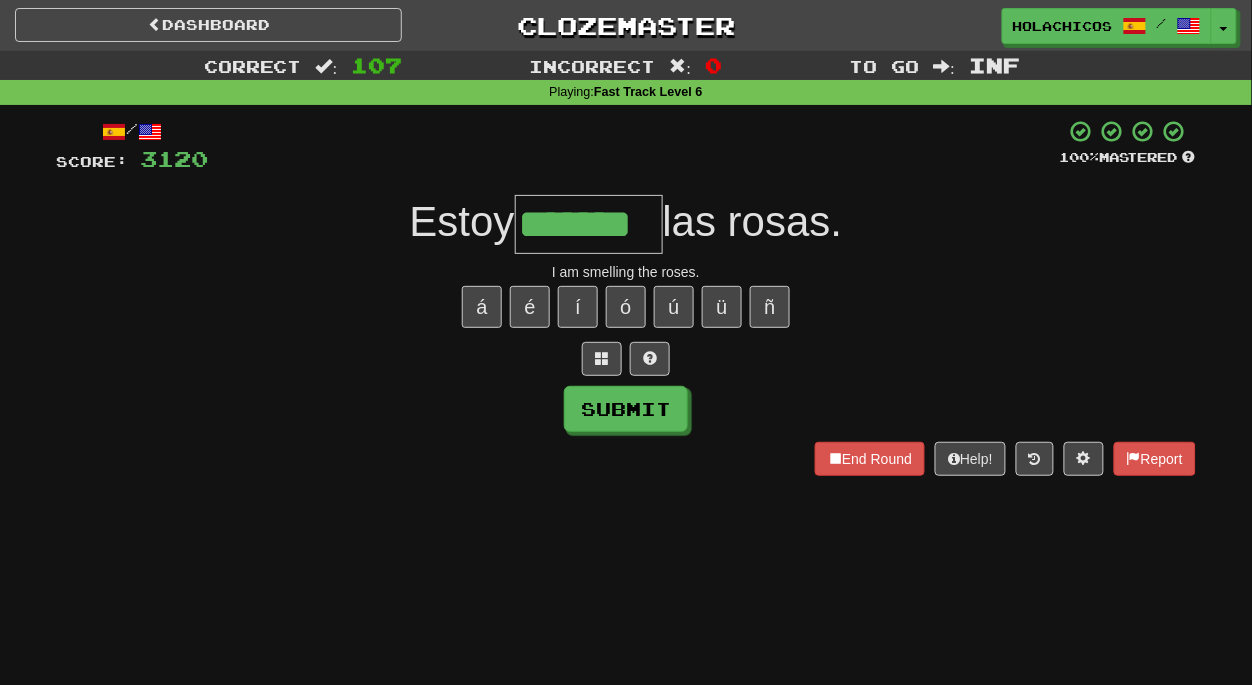 type on "*******" 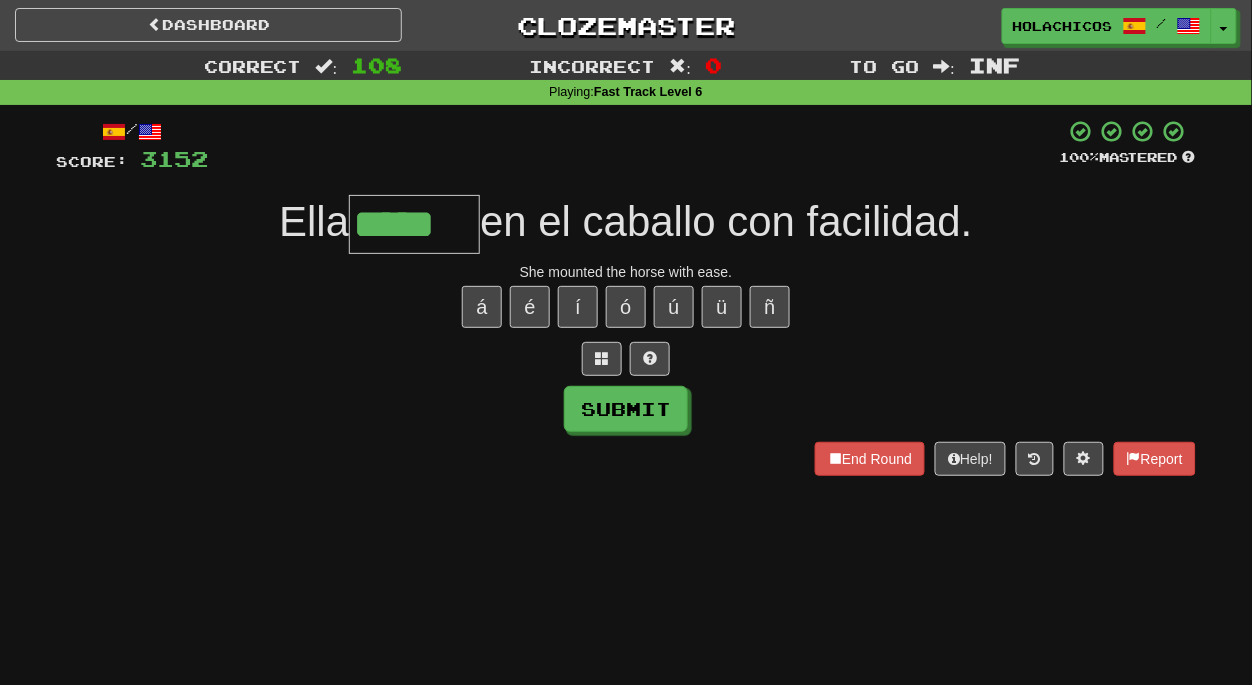 type on "*****" 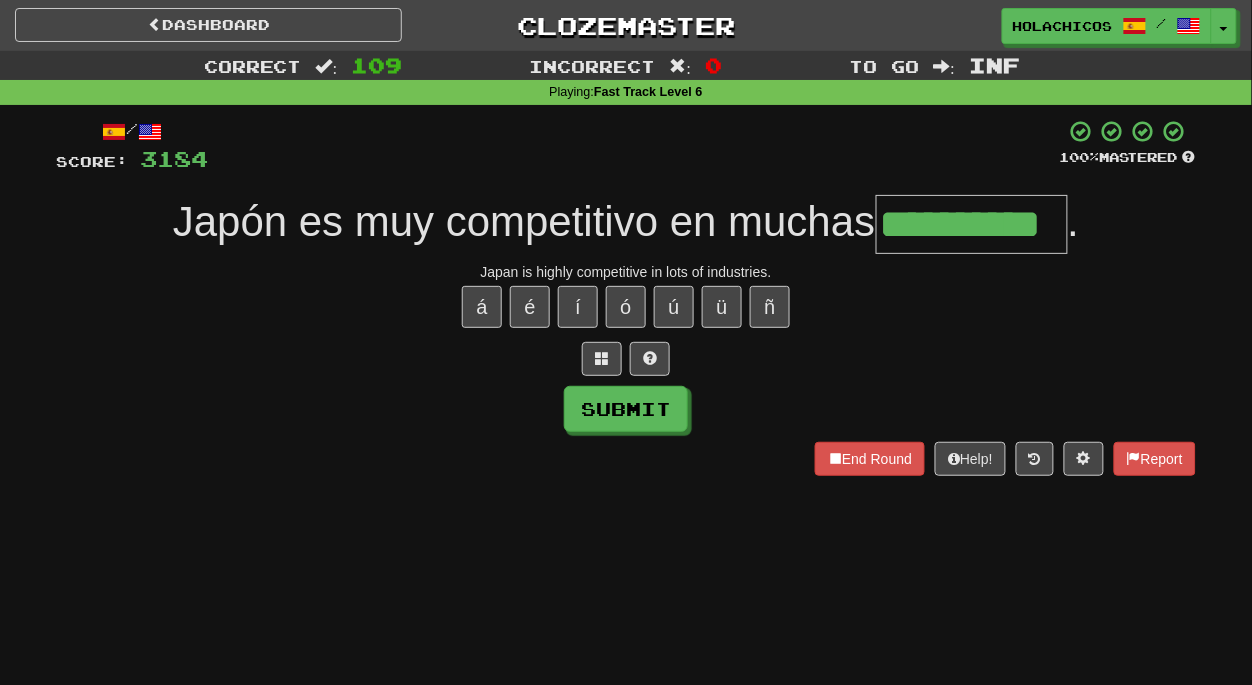 type on "**********" 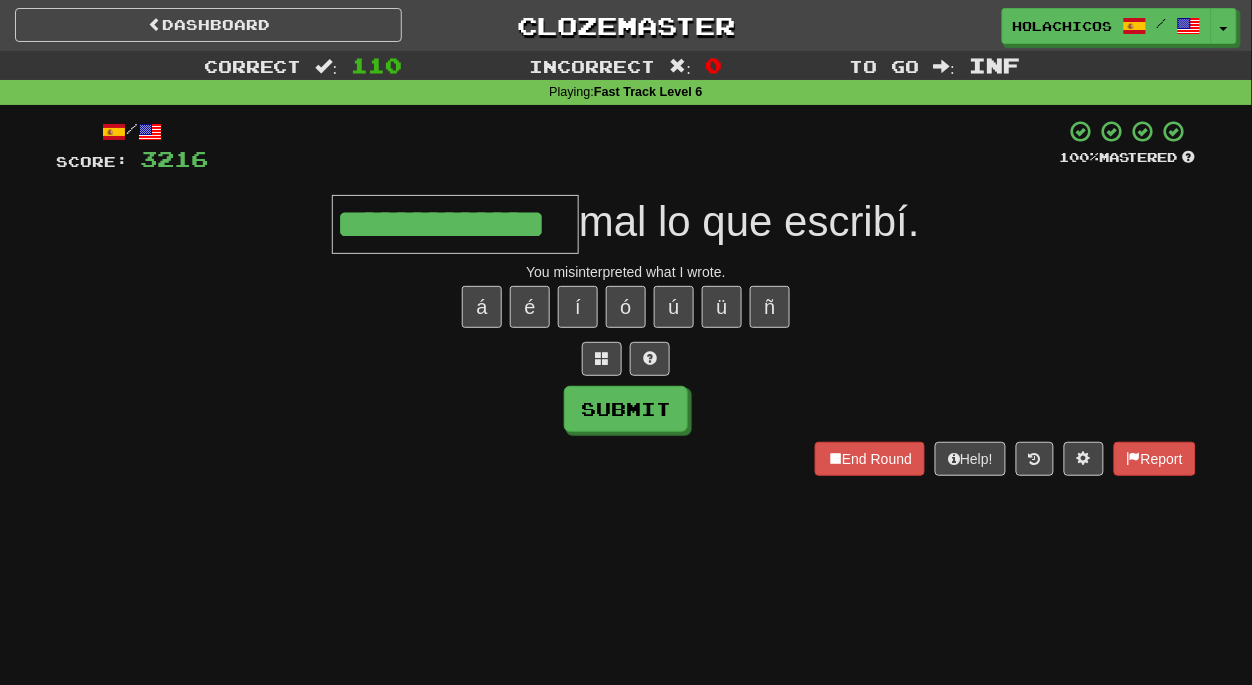 type on "**********" 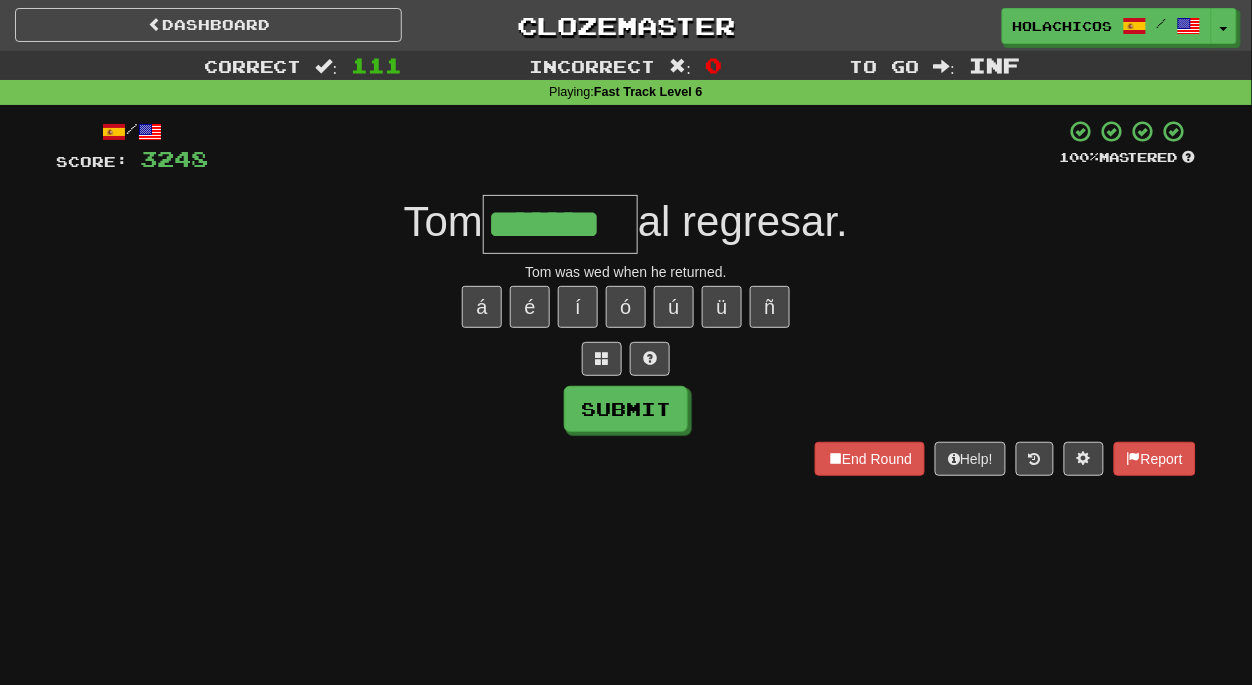type on "*******" 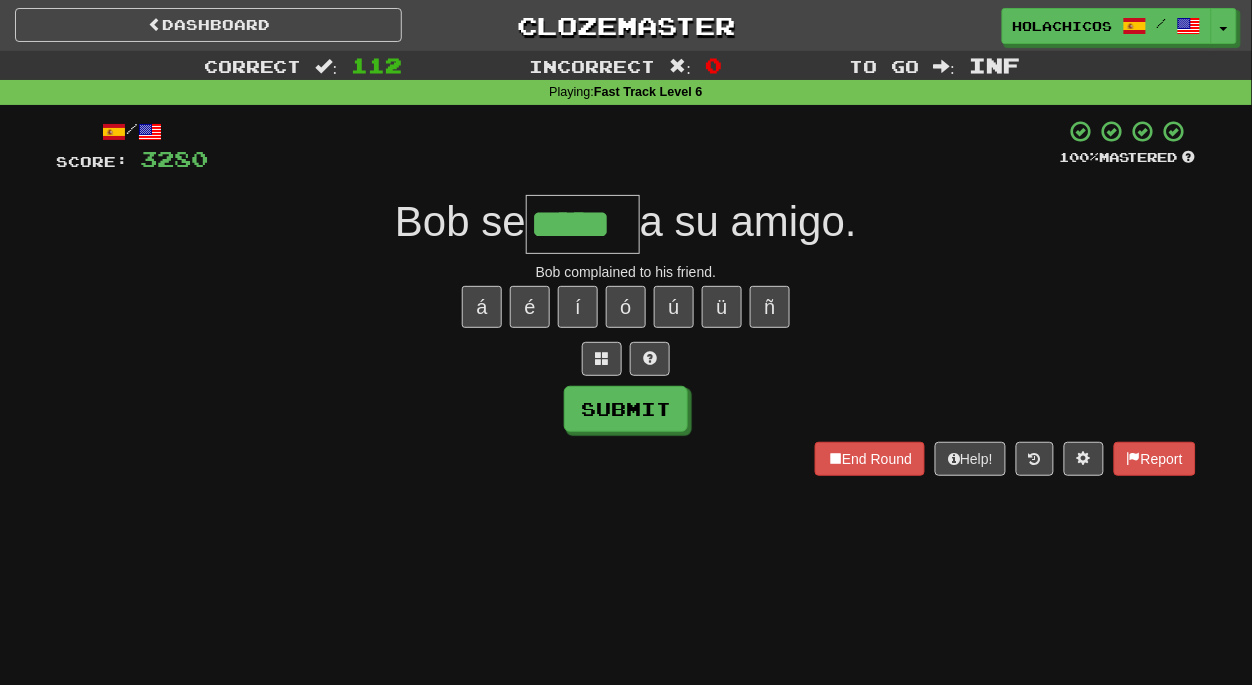 type on "*****" 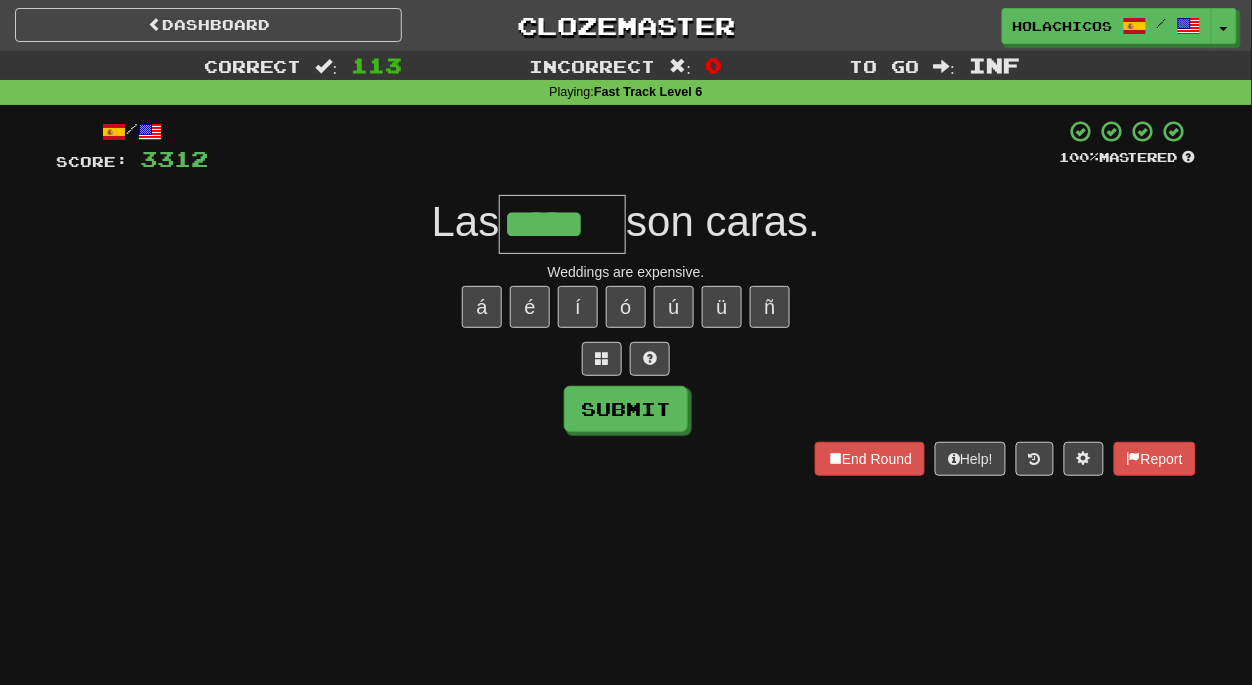 type on "*****" 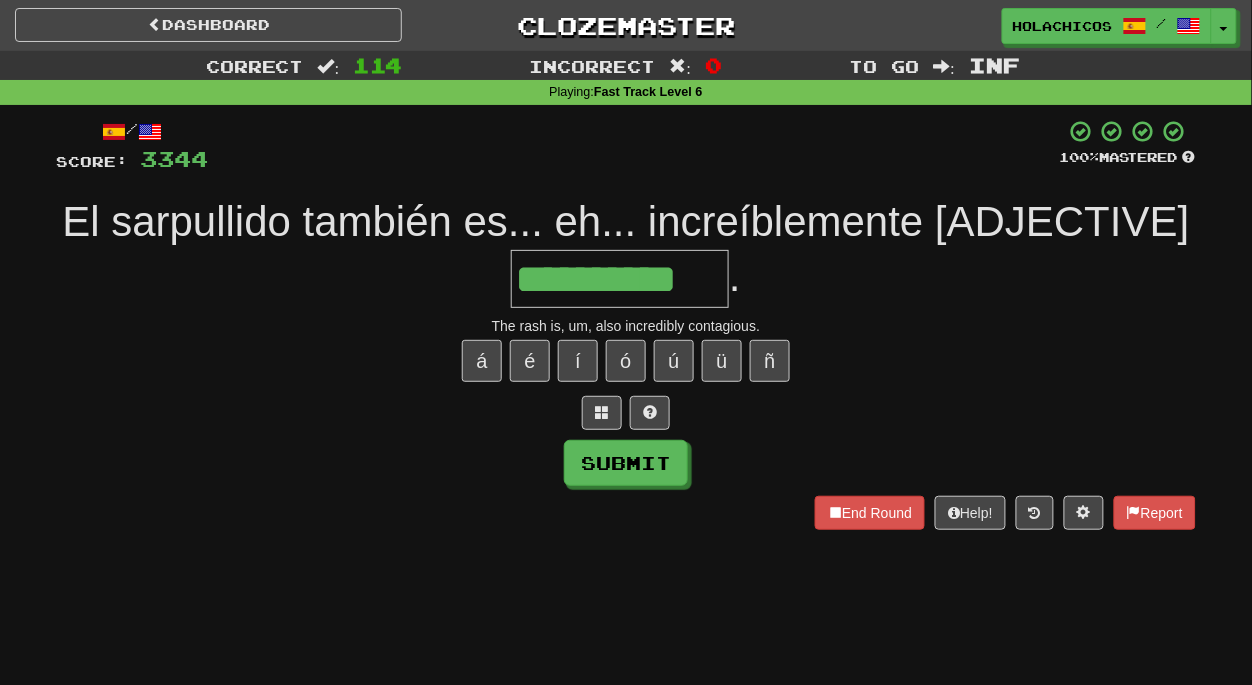 type on "**********" 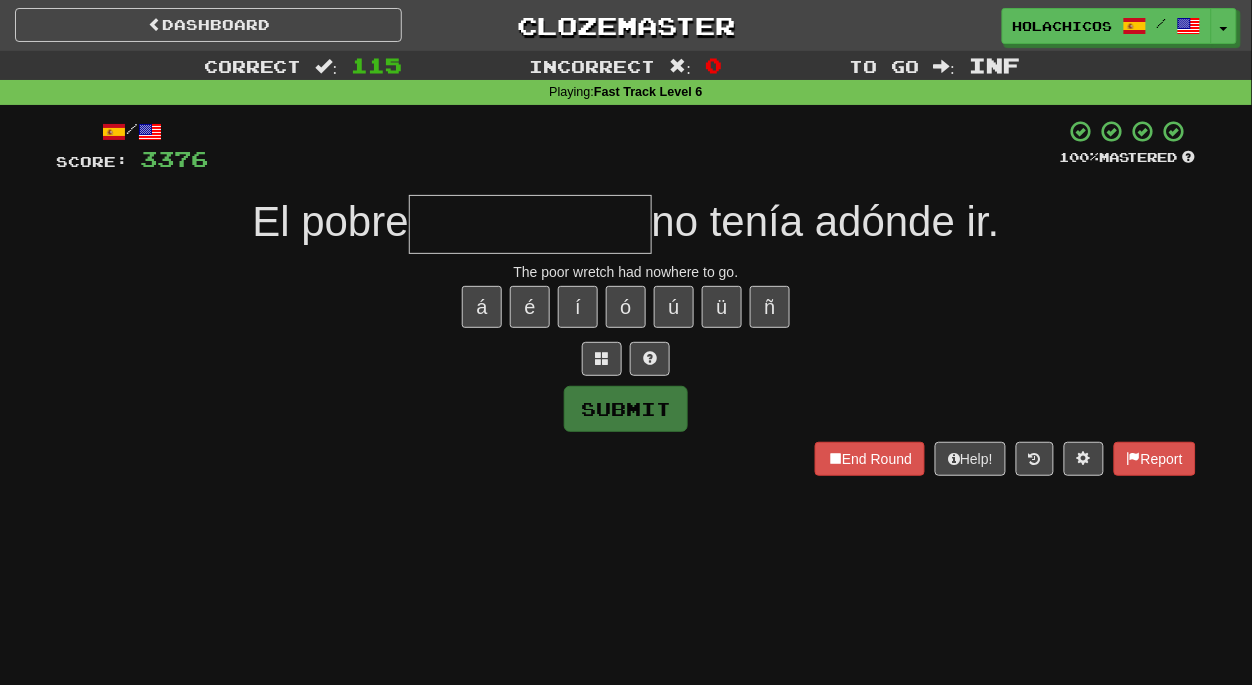 type on "*" 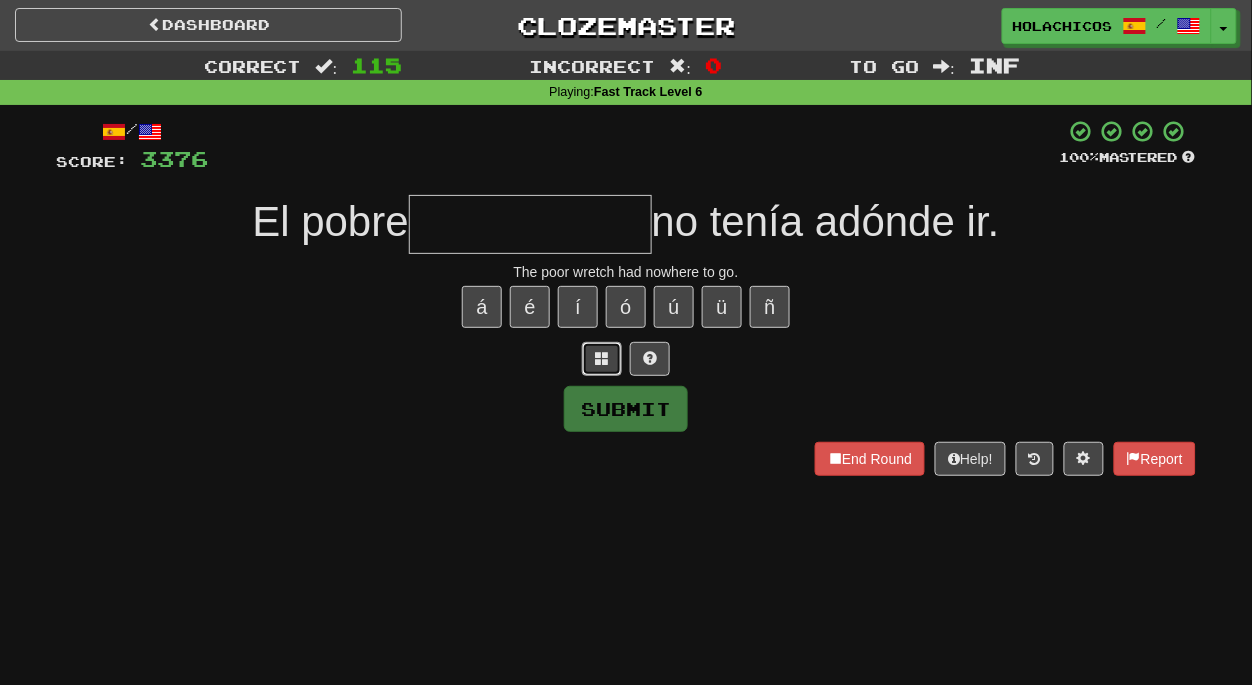 click at bounding box center (602, 358) 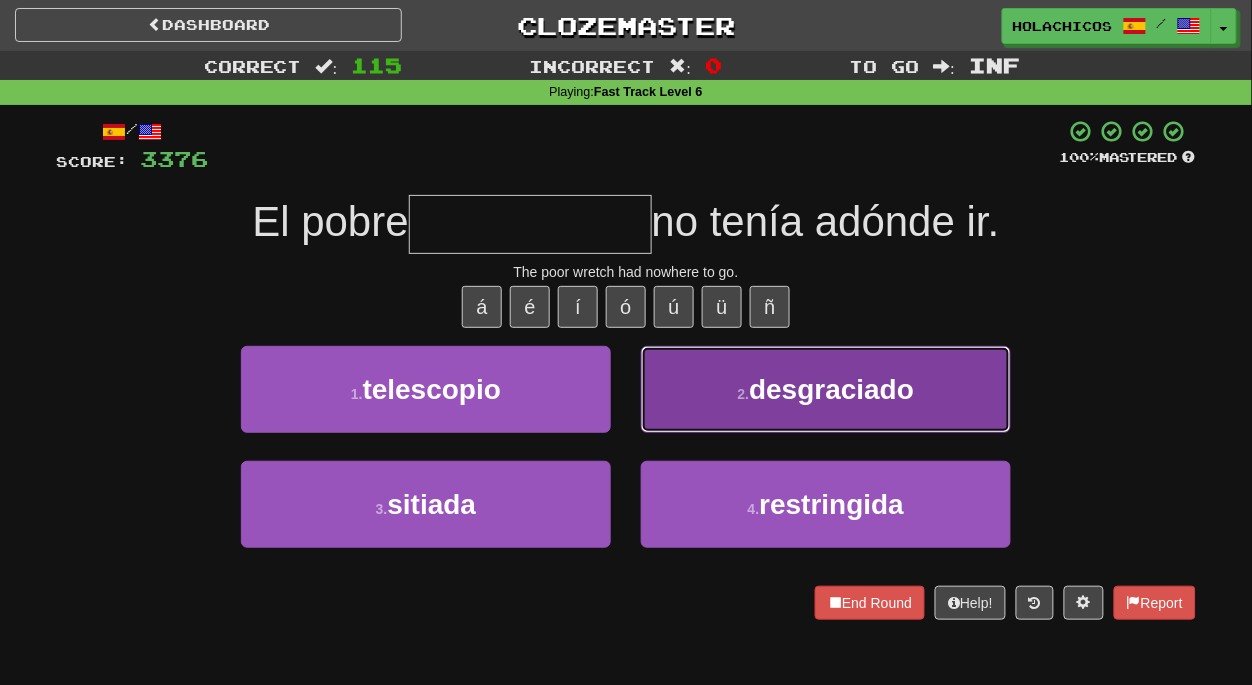 click on "2 .  desgraciado" at bounding box center [826, 389] 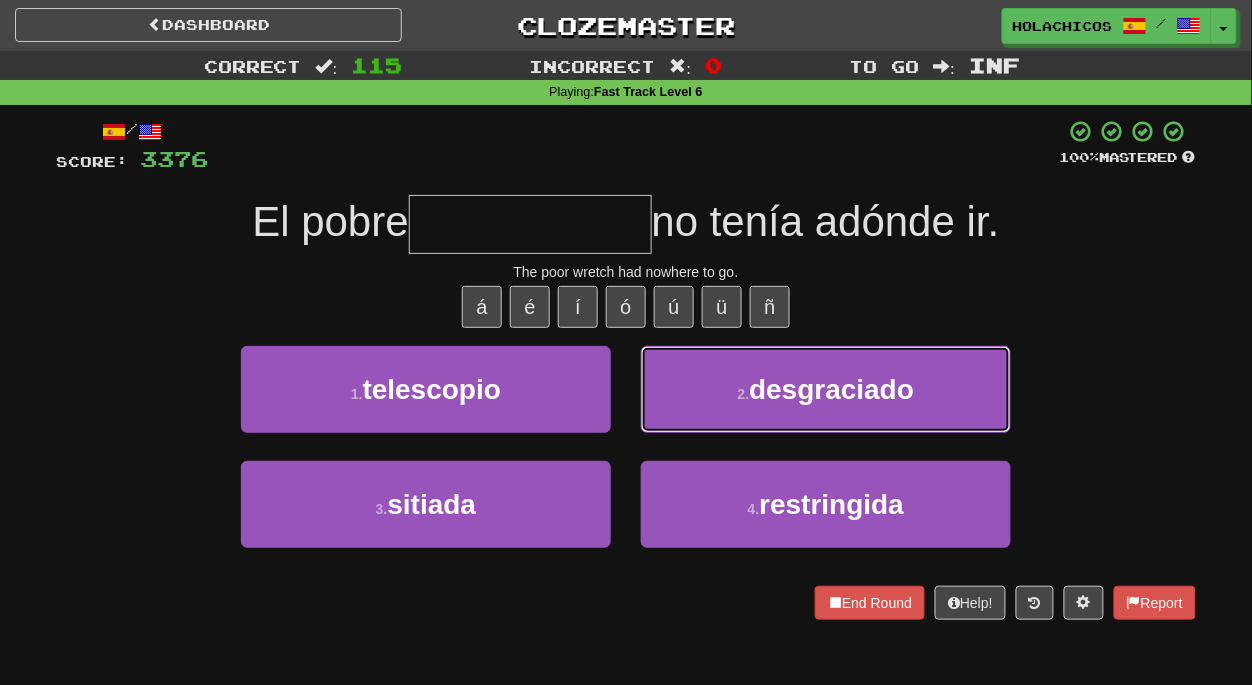 type on "**********" 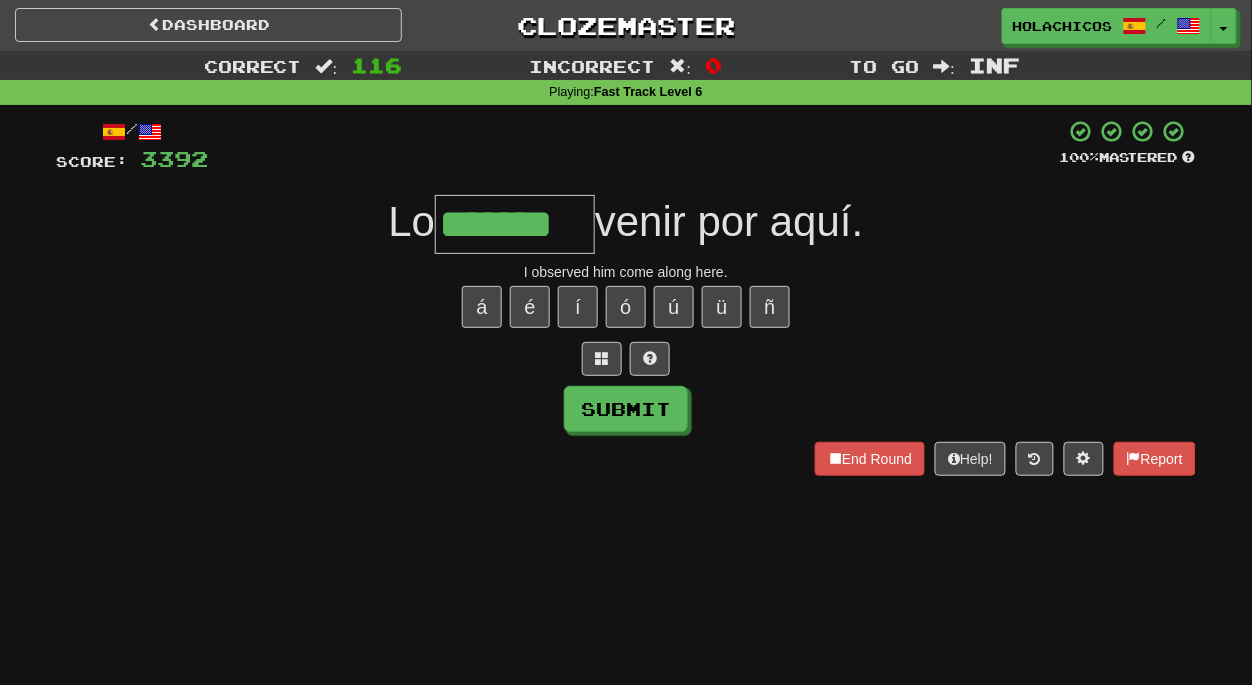 type on "*******" 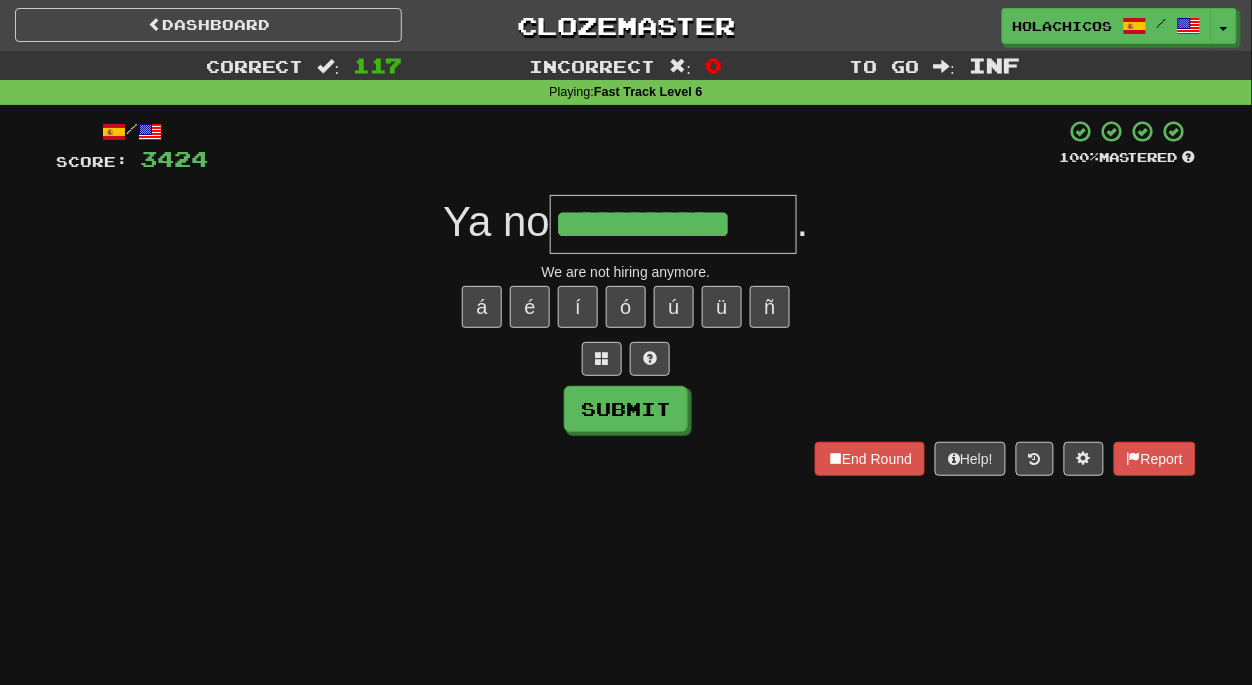 type on "**********" 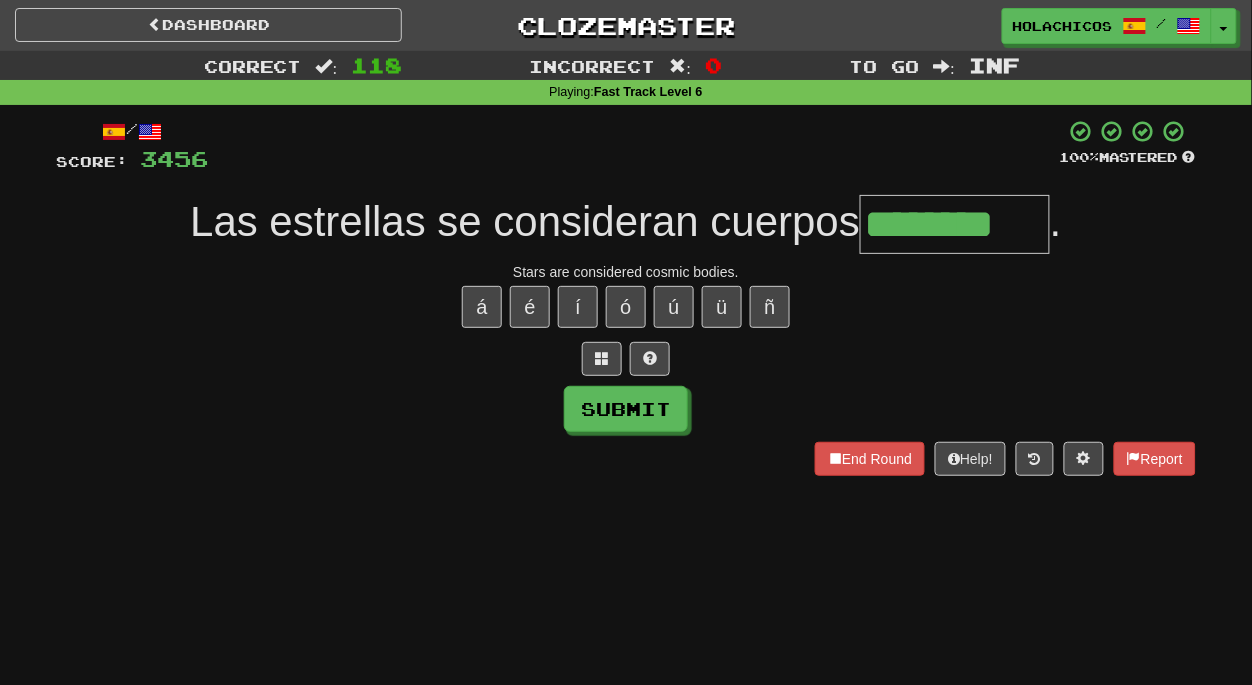 type on "********" 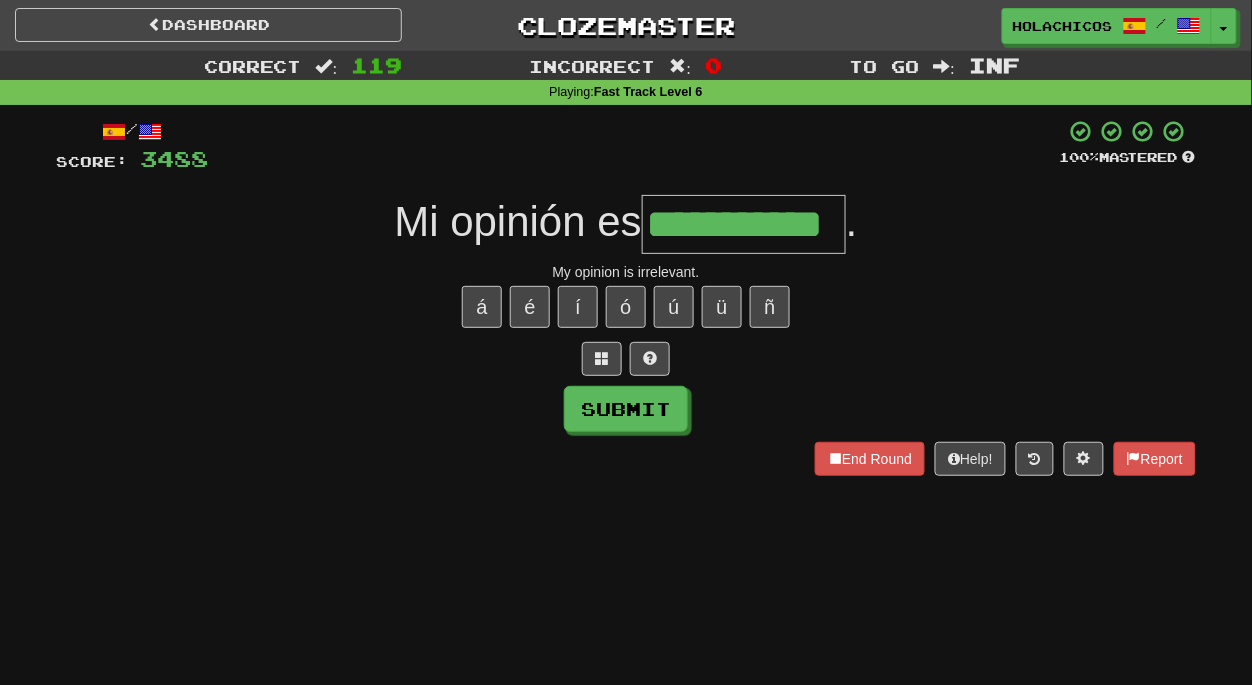 type on "**********" 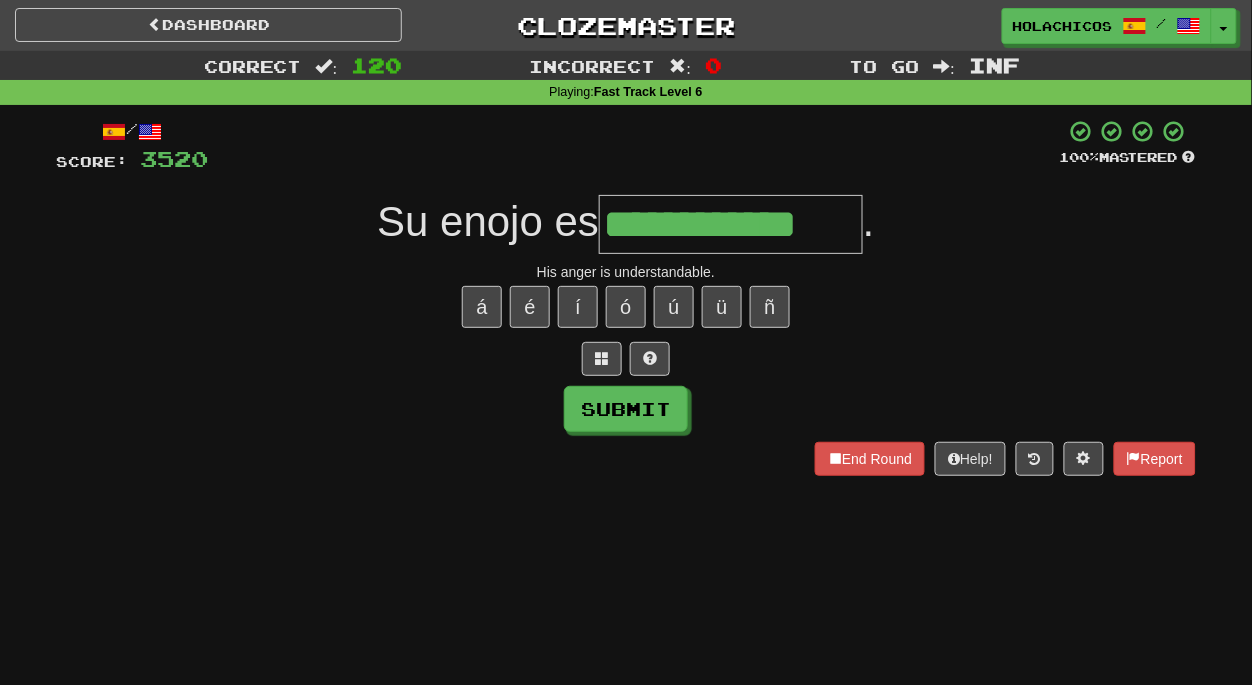 type on "**********" 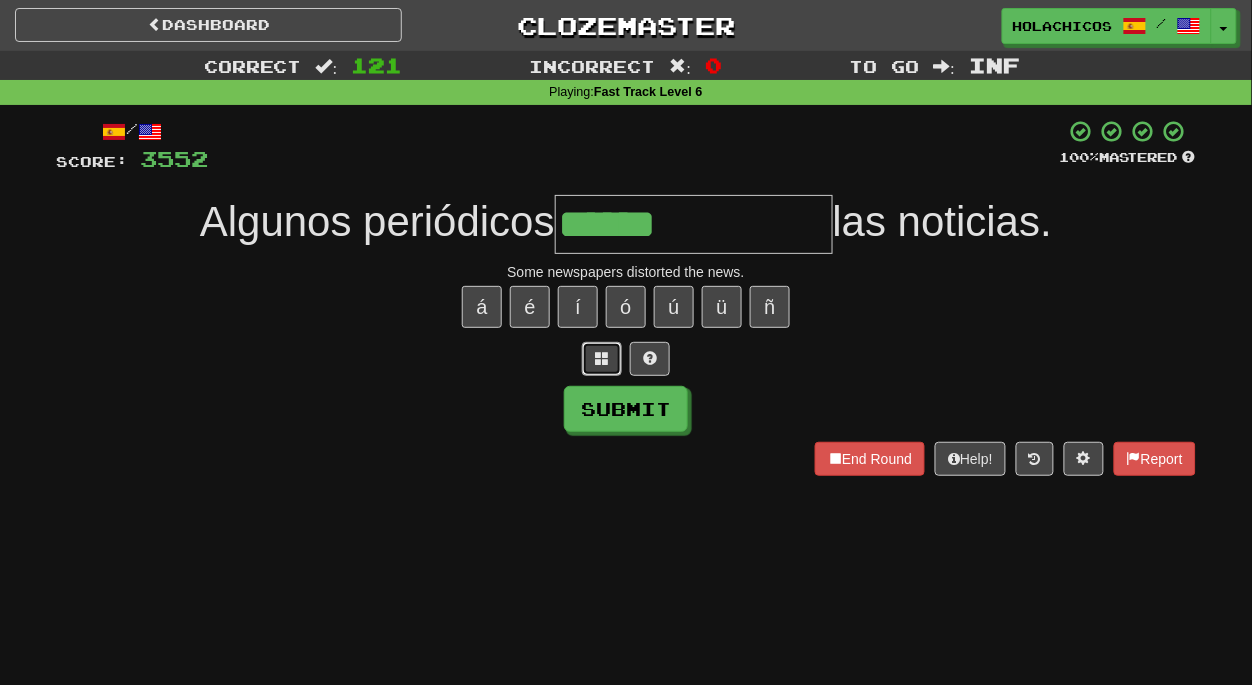 click at bounding box center (602, 358) 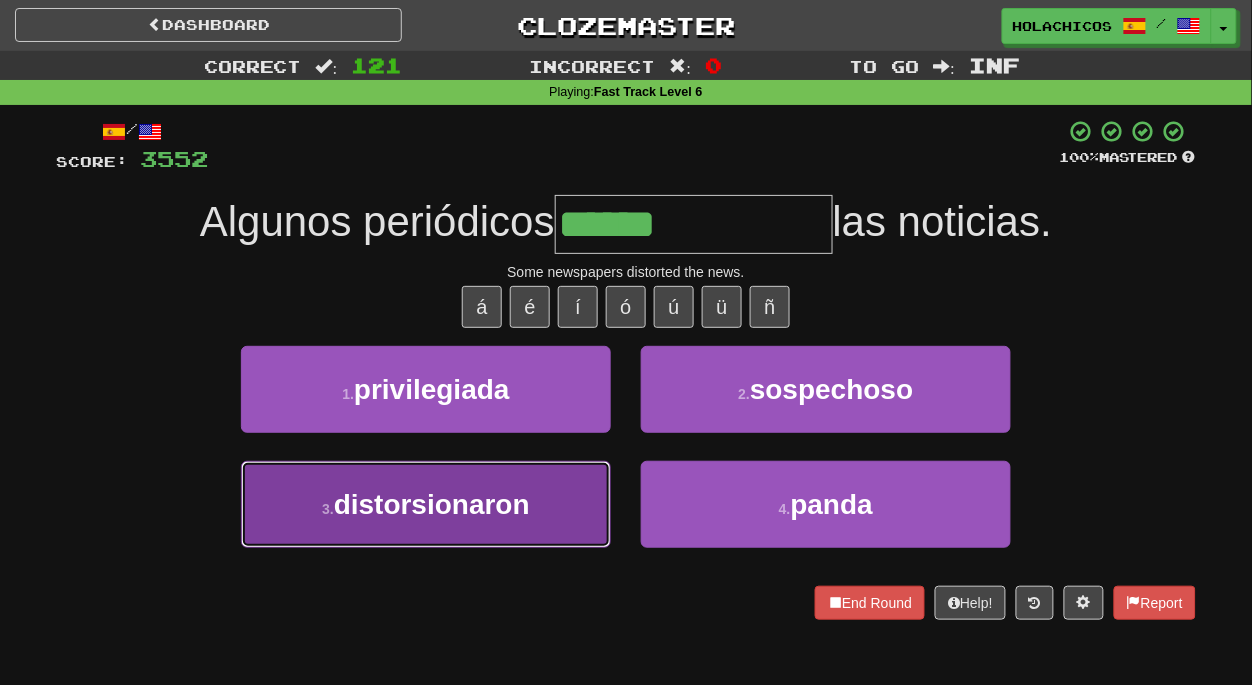 click on "distorsionaron" at bounding box center (432, 504) 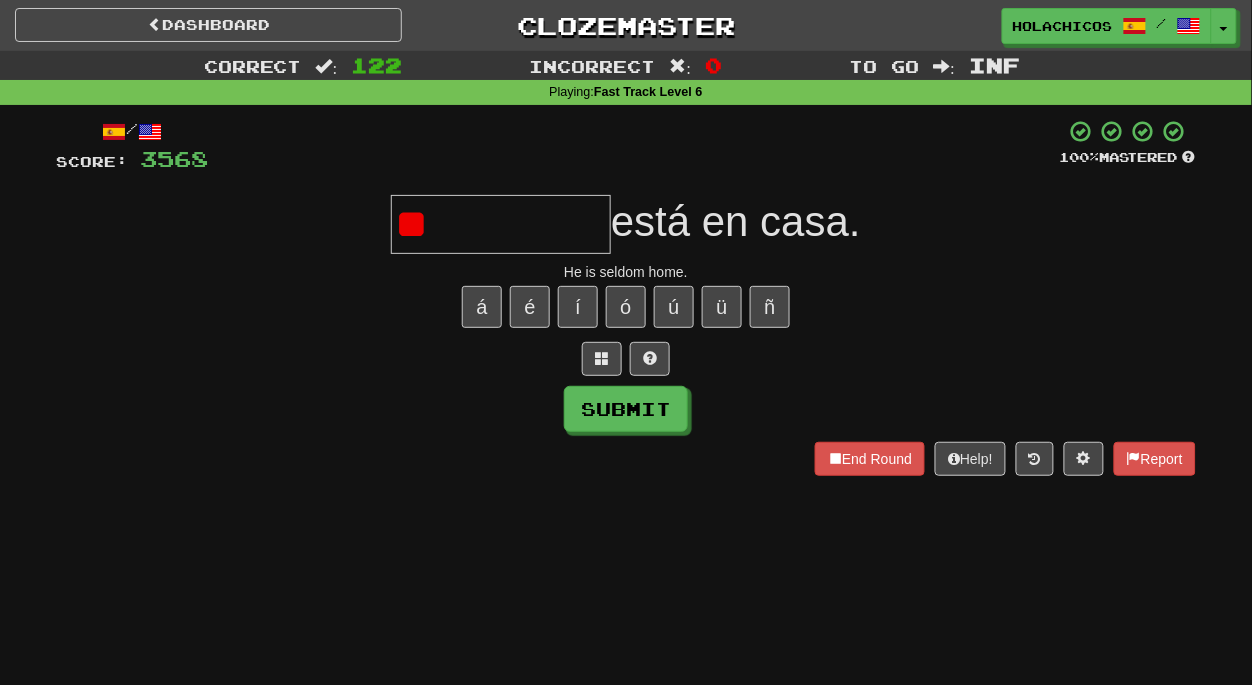 type on "*" 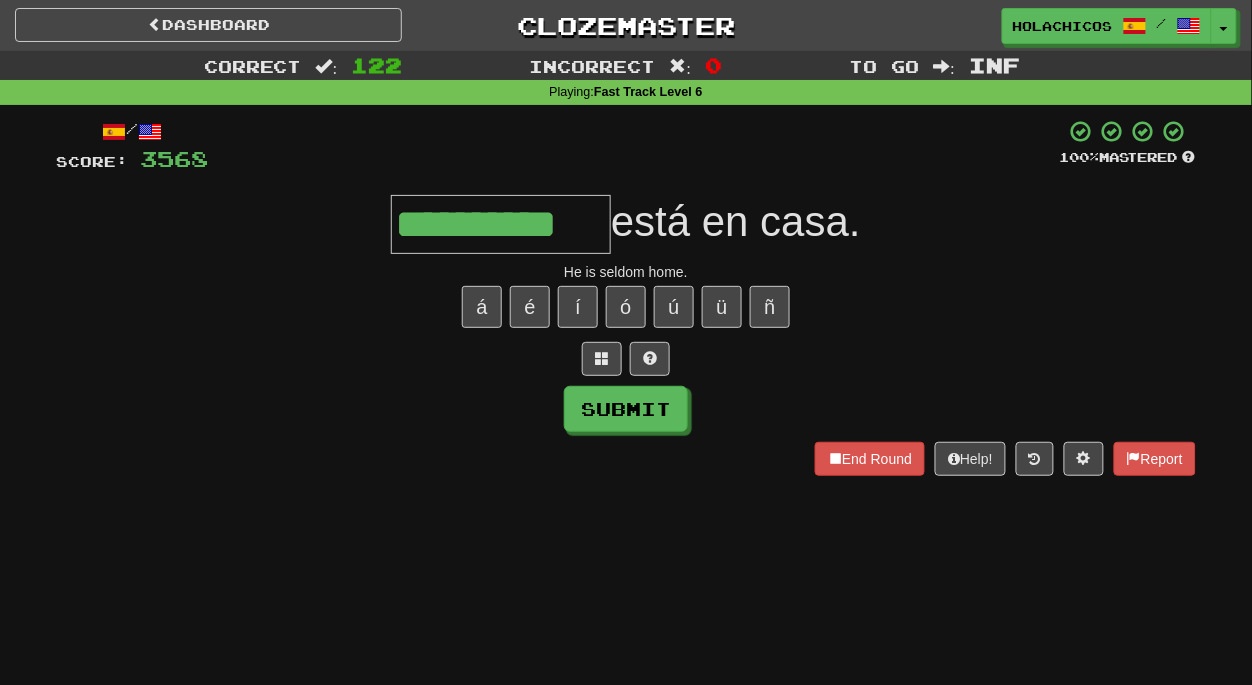 type on "**********" 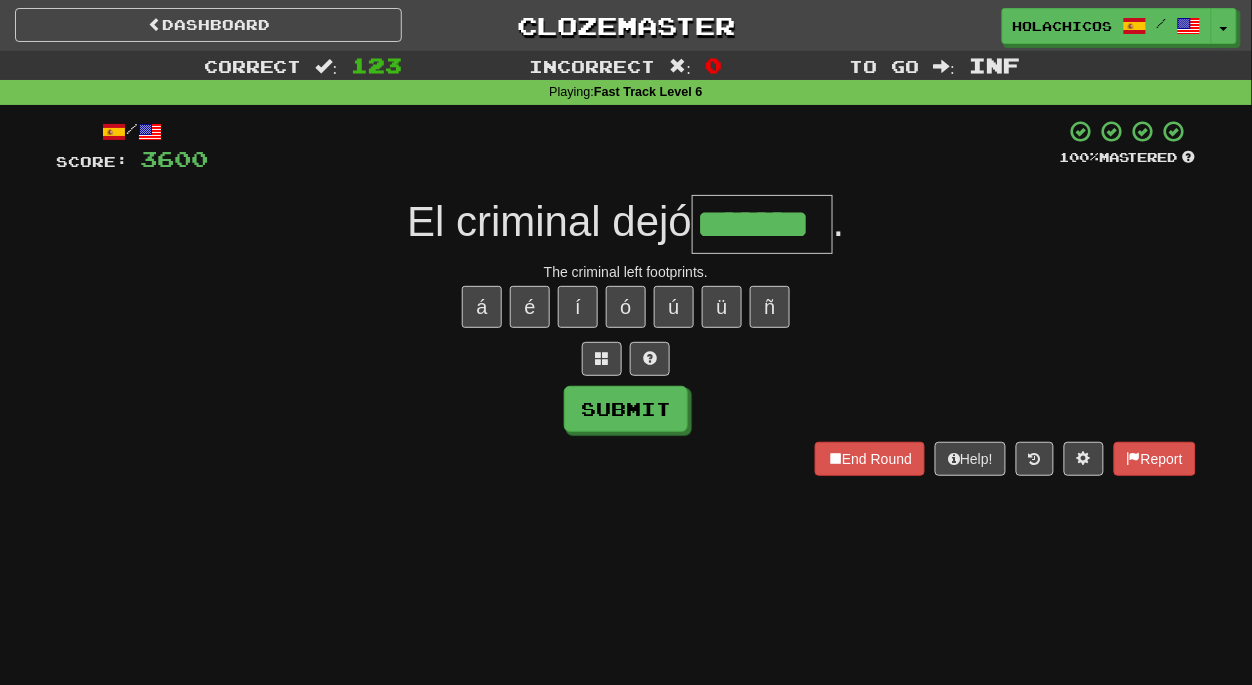type on "*******" 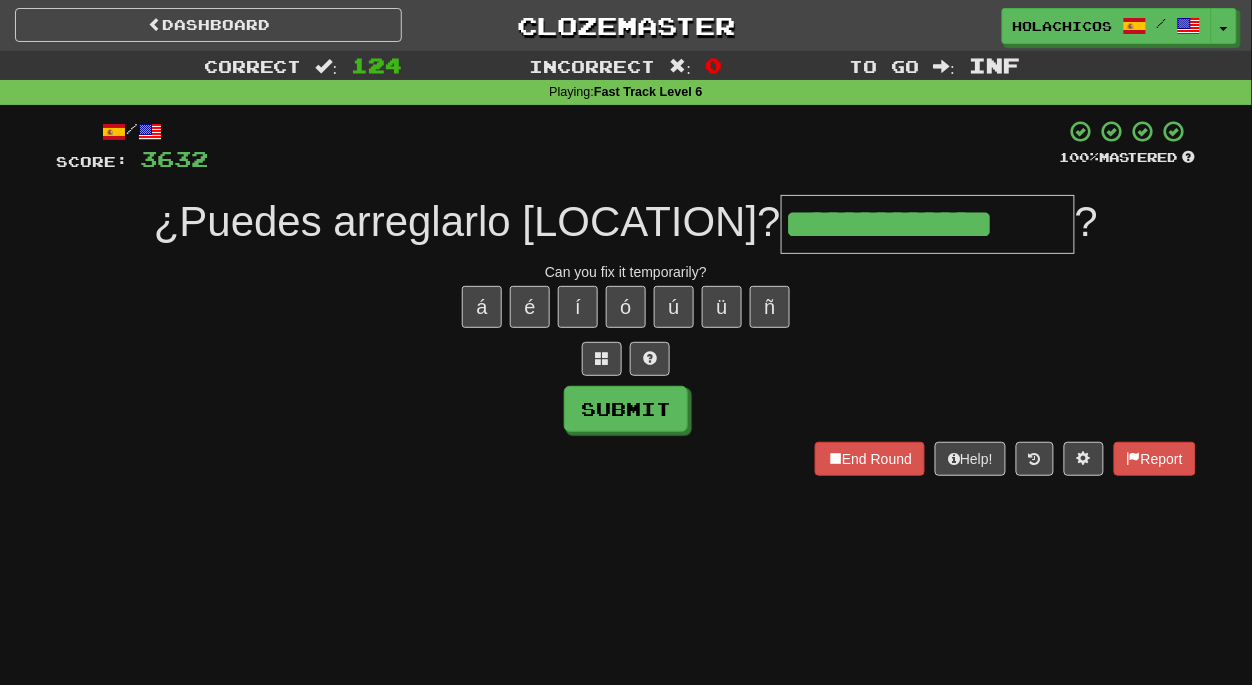 type on "**********" 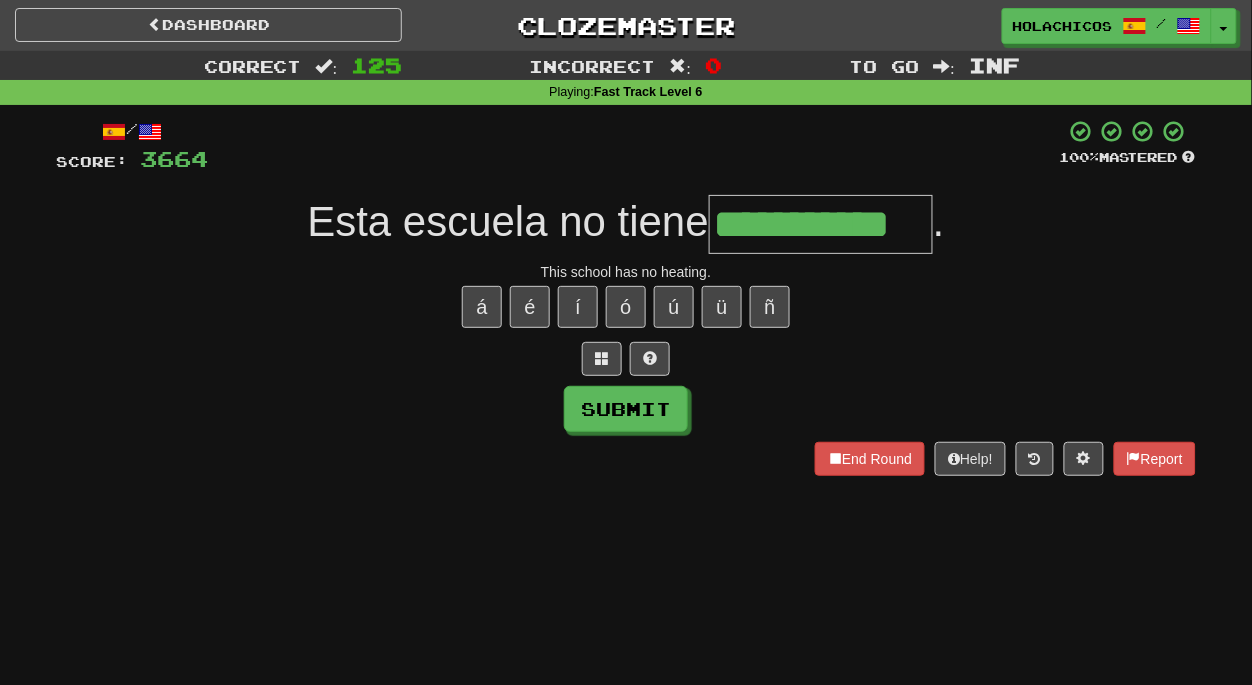 type on "**********" 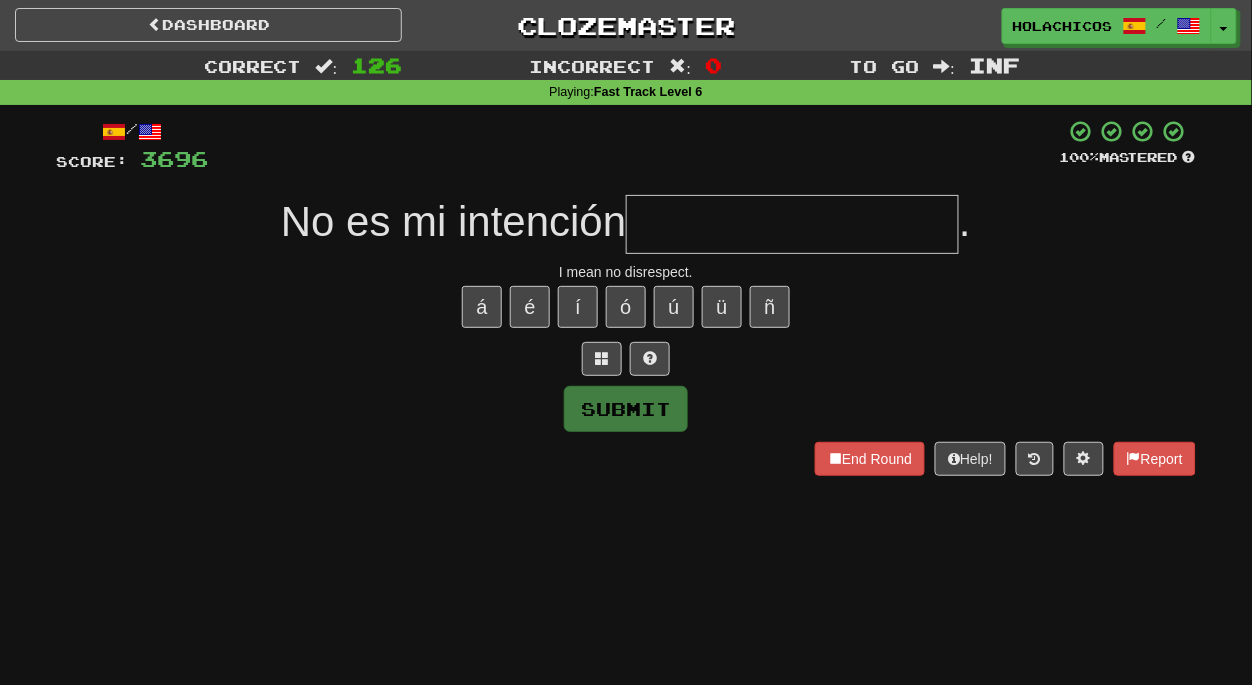type on "*" 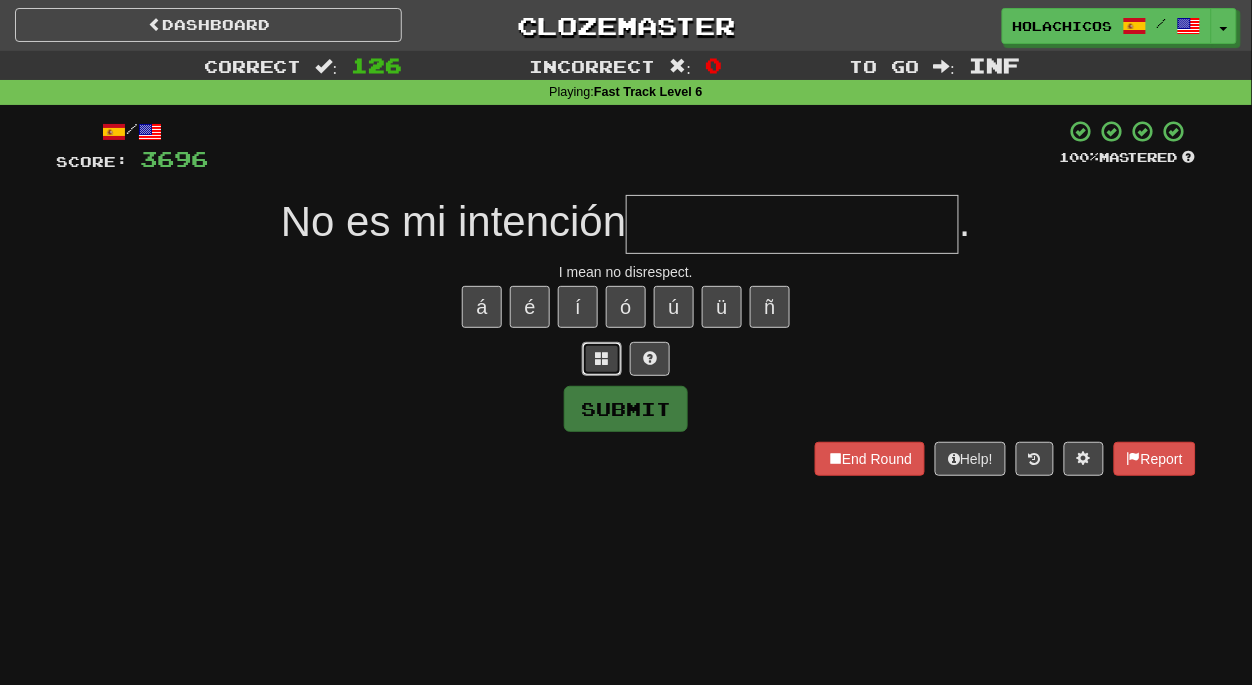 click at bounding box center (602, 358) 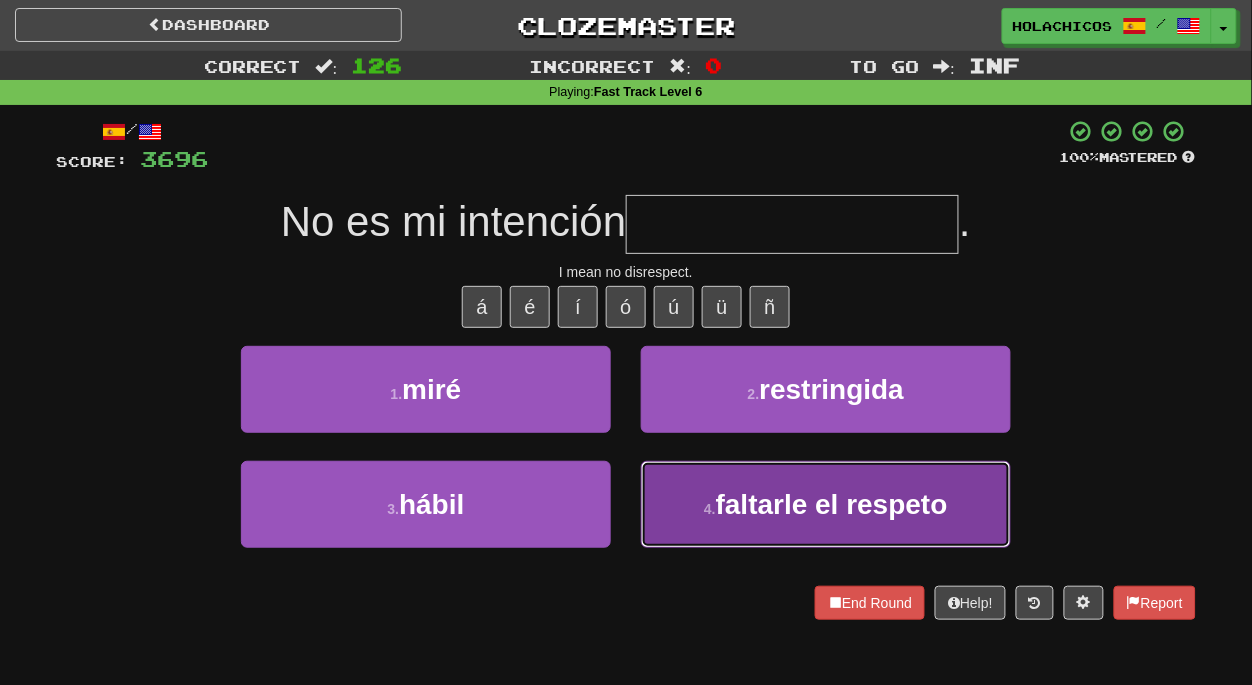 click on "faltarle el respeto" at bounding box center [832, 504] 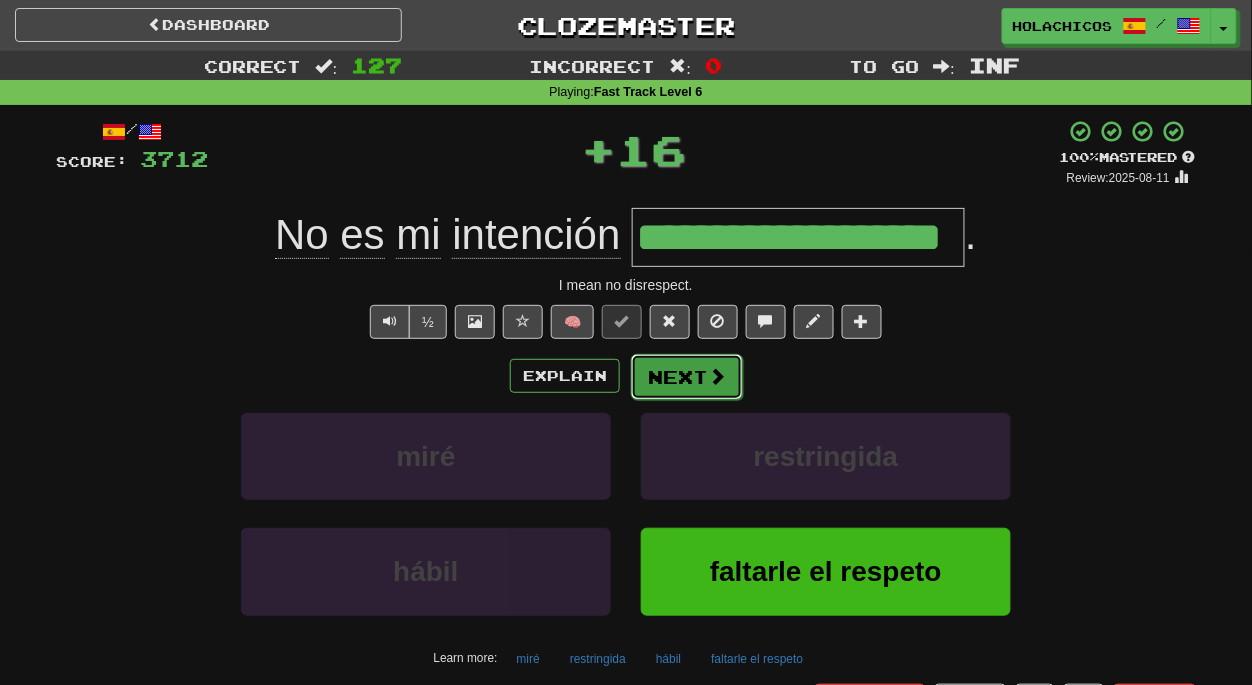 click on "Next" at bounding box center (687, 377) 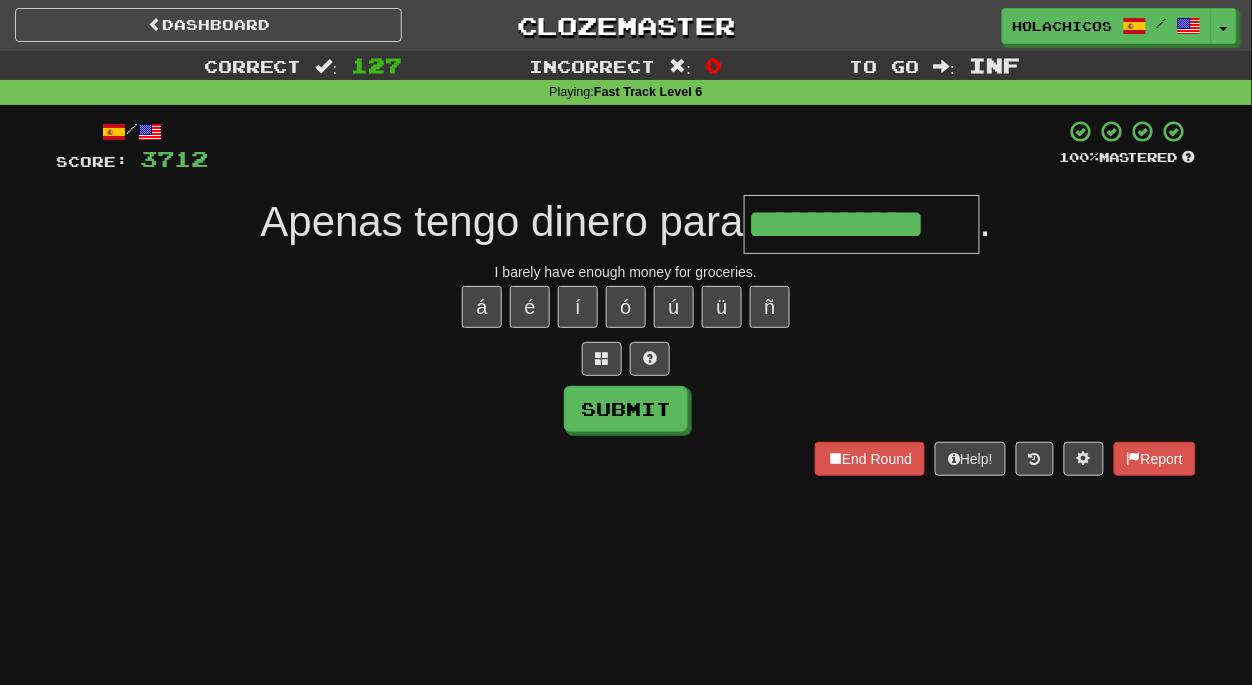 type on "**********" 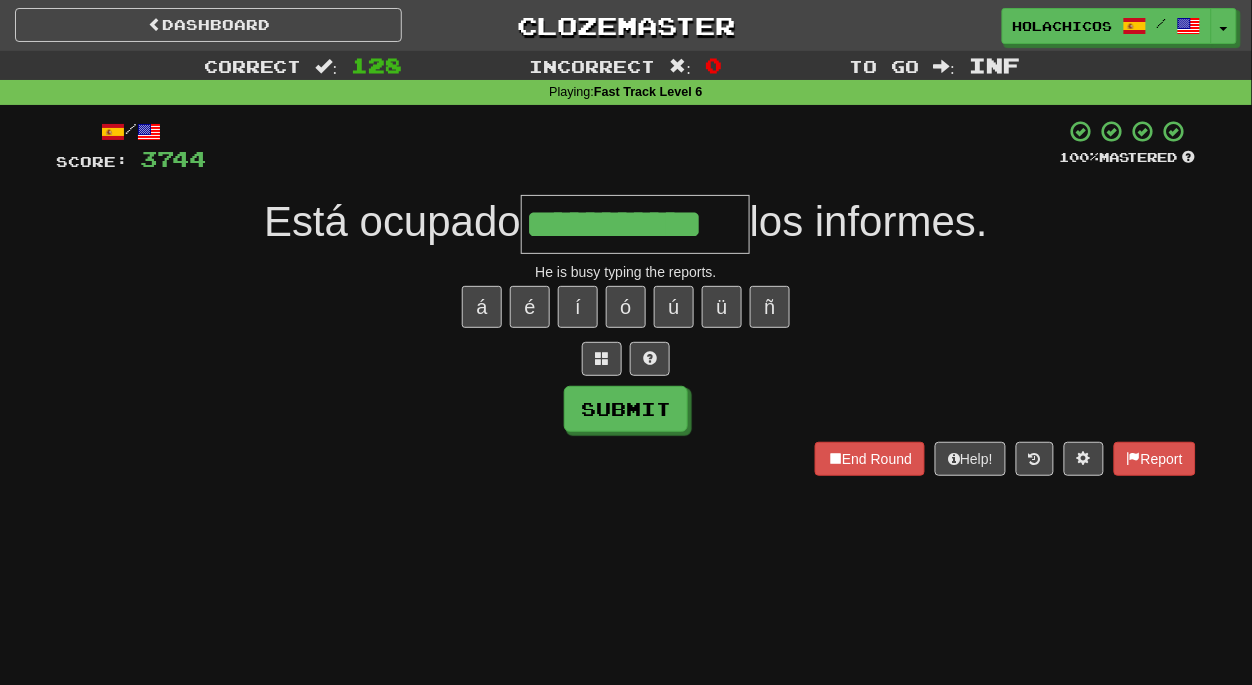 type on "**********" 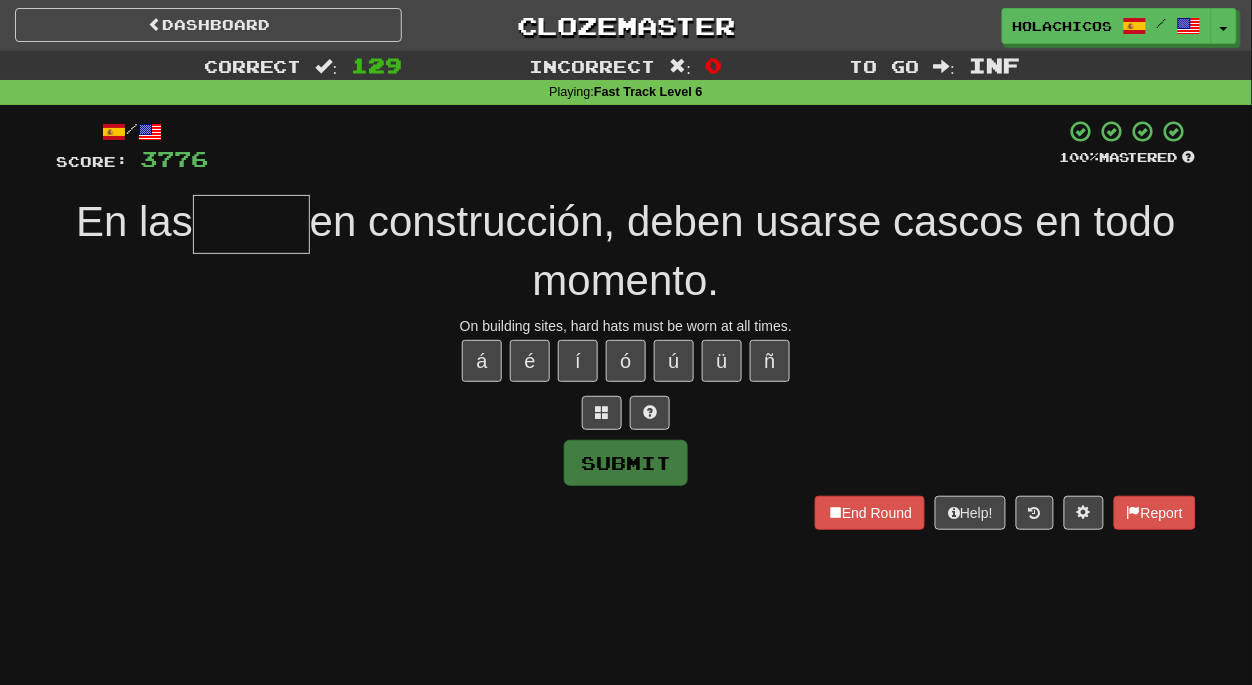 type on "*" 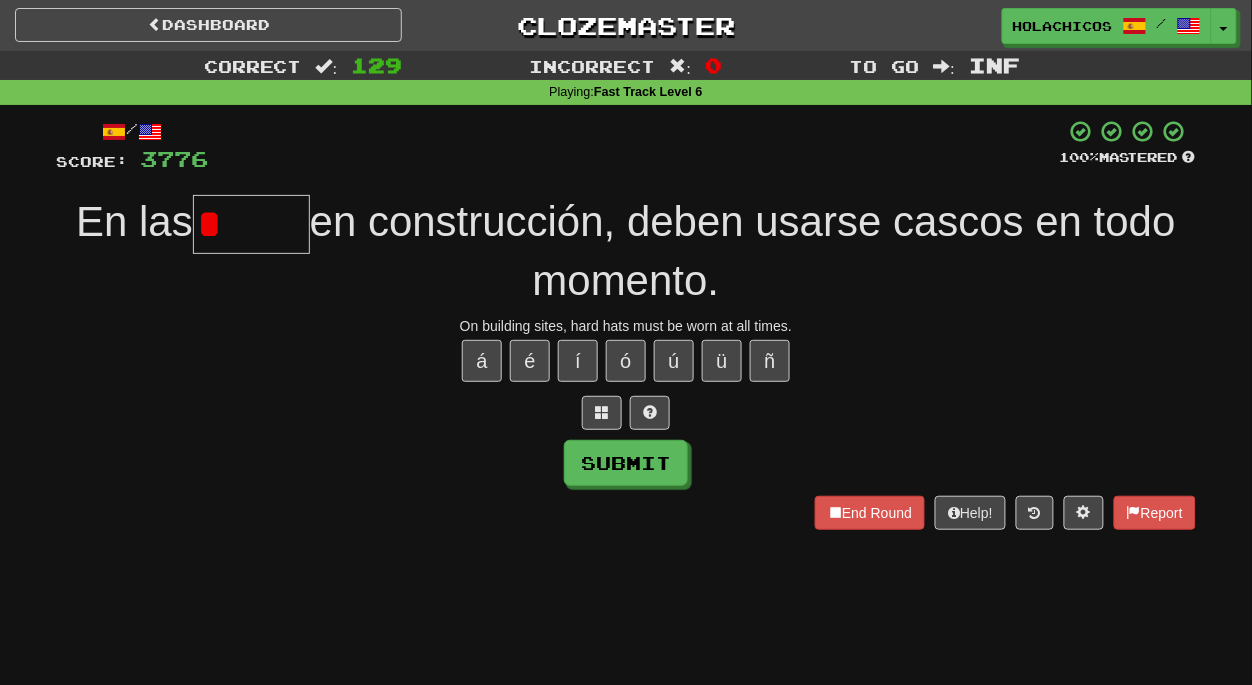 type on "*" 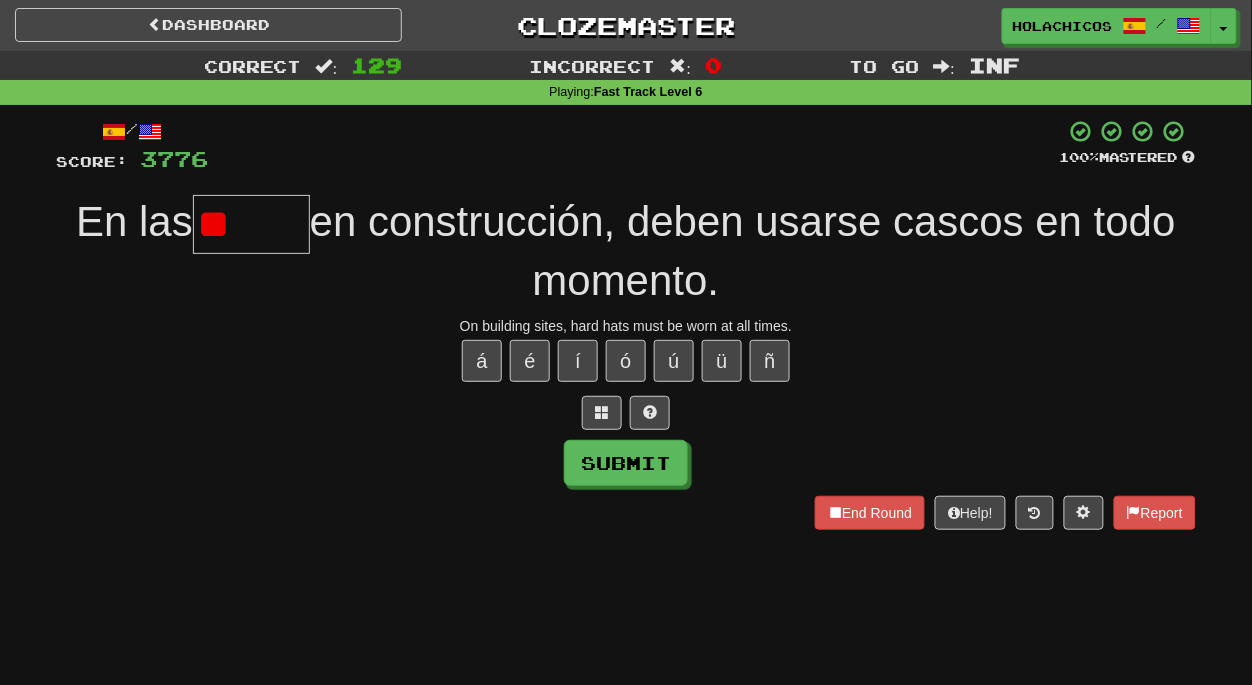 type on "*" 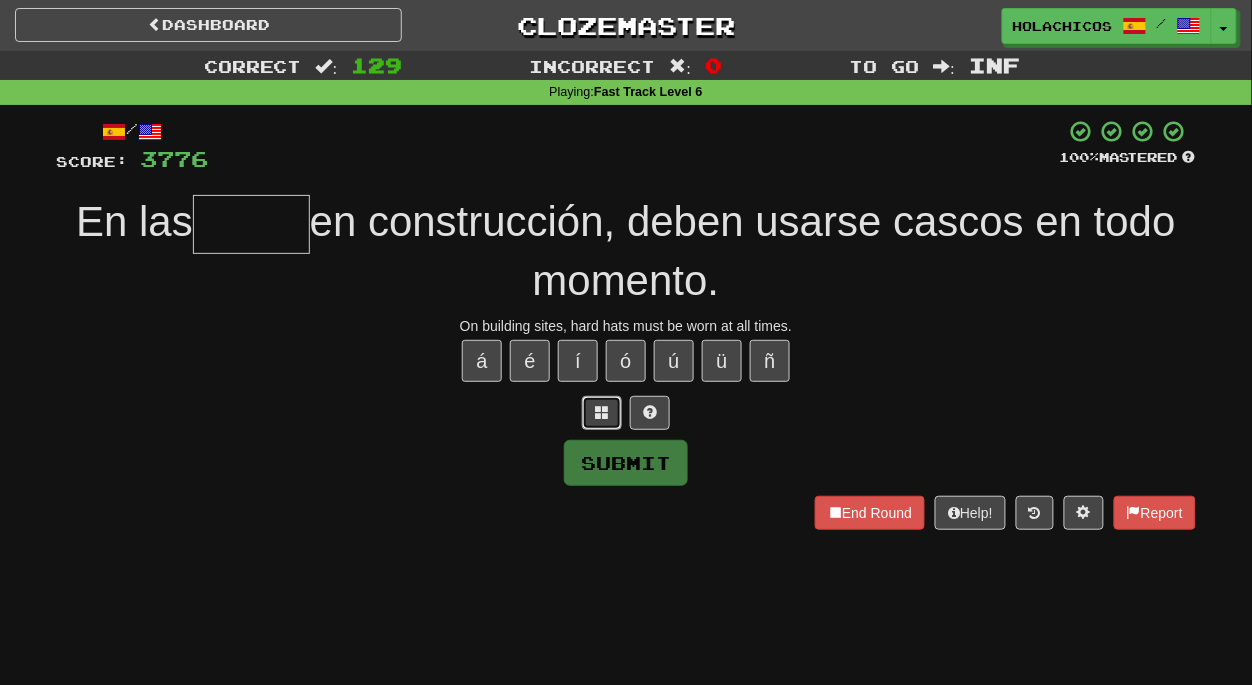 click at bounding box center [602, 413] 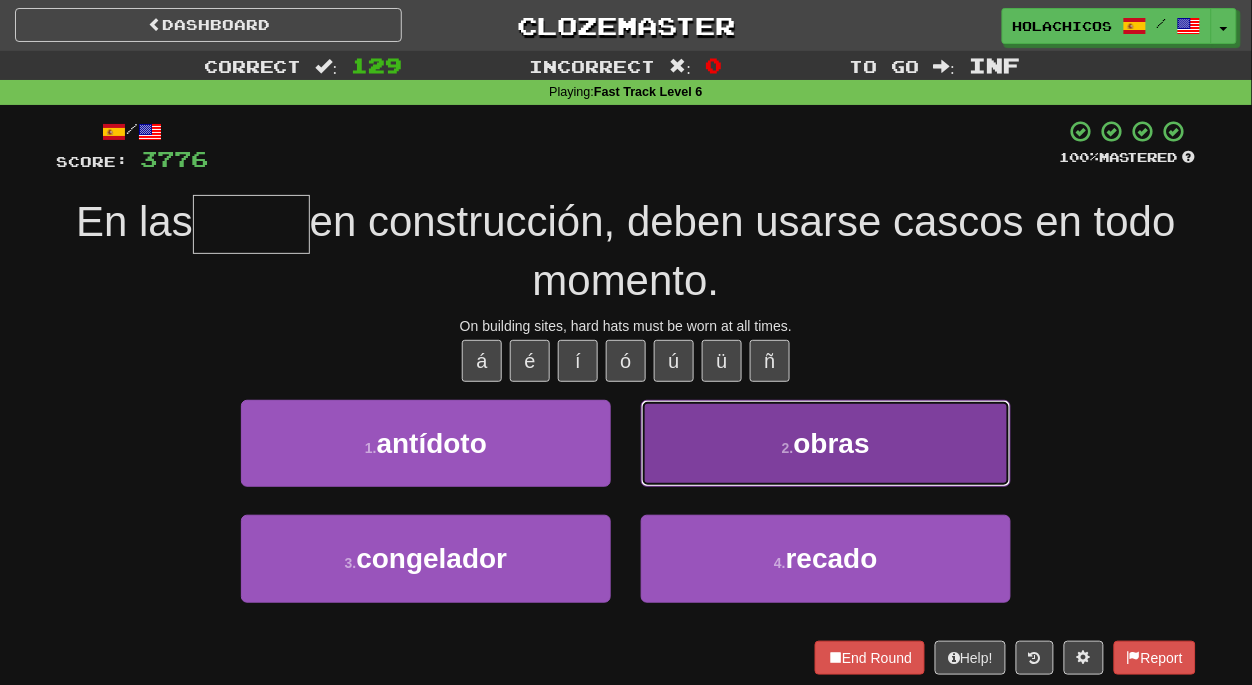 click on "2 .  obras" at bounding box center [826, 443] 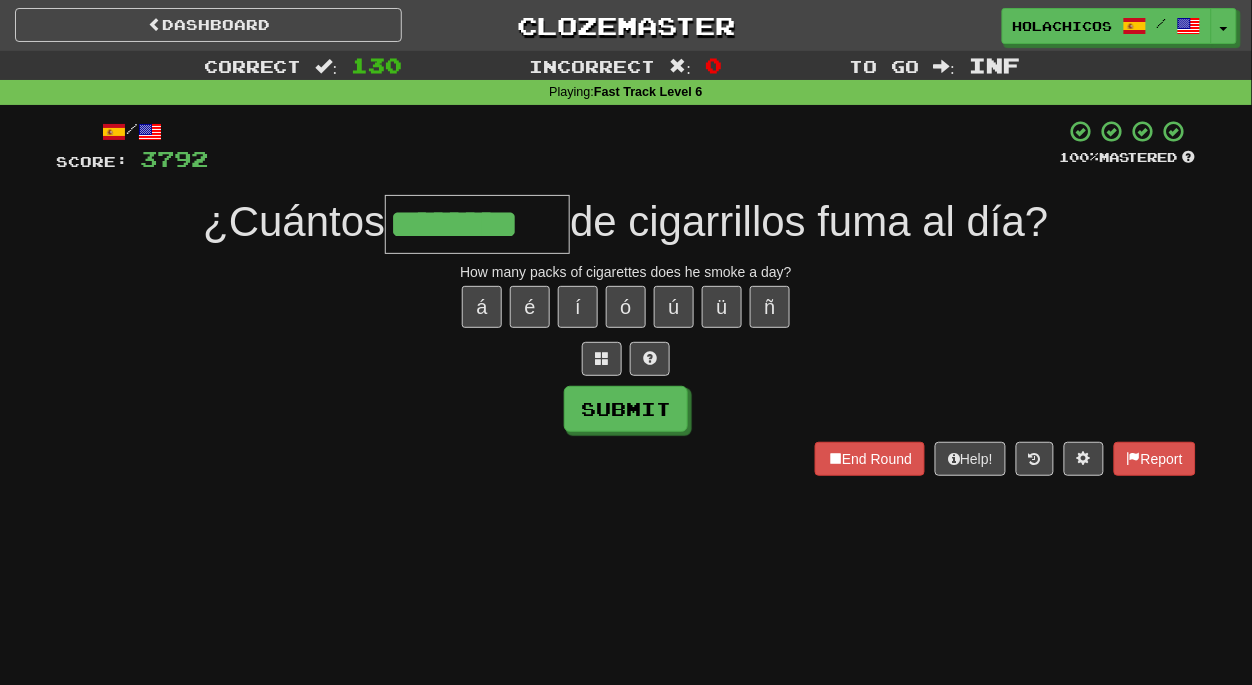 type on "********" 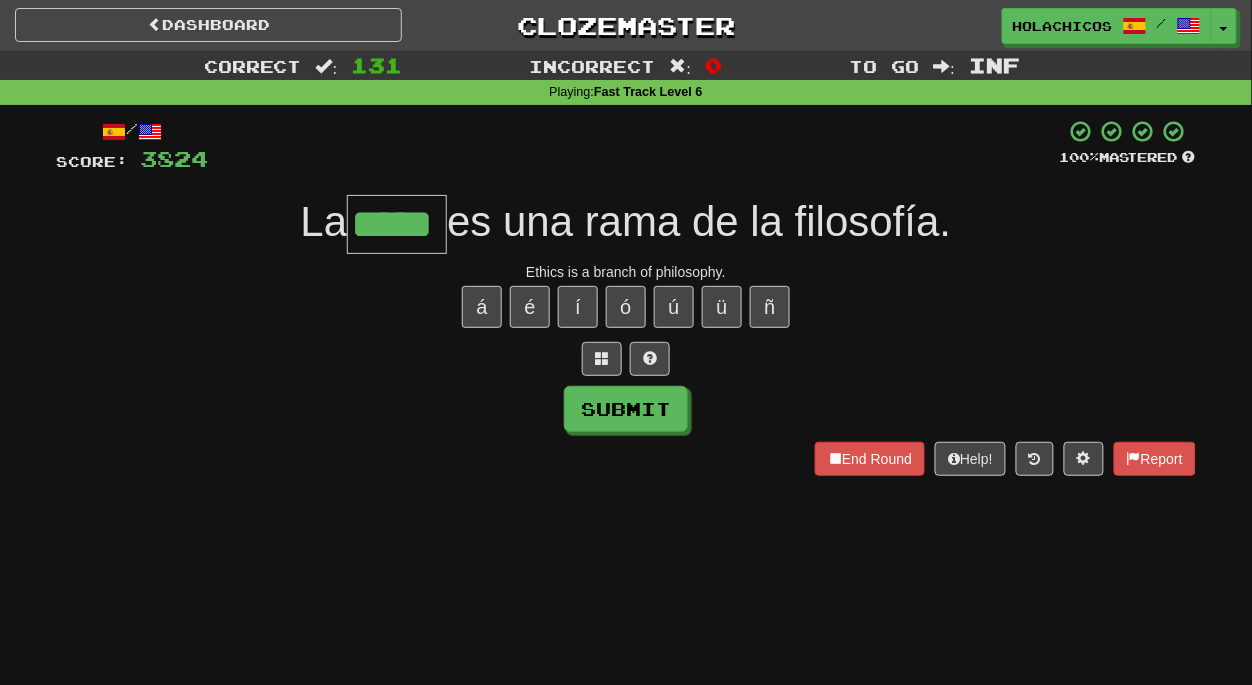 type on "*****" 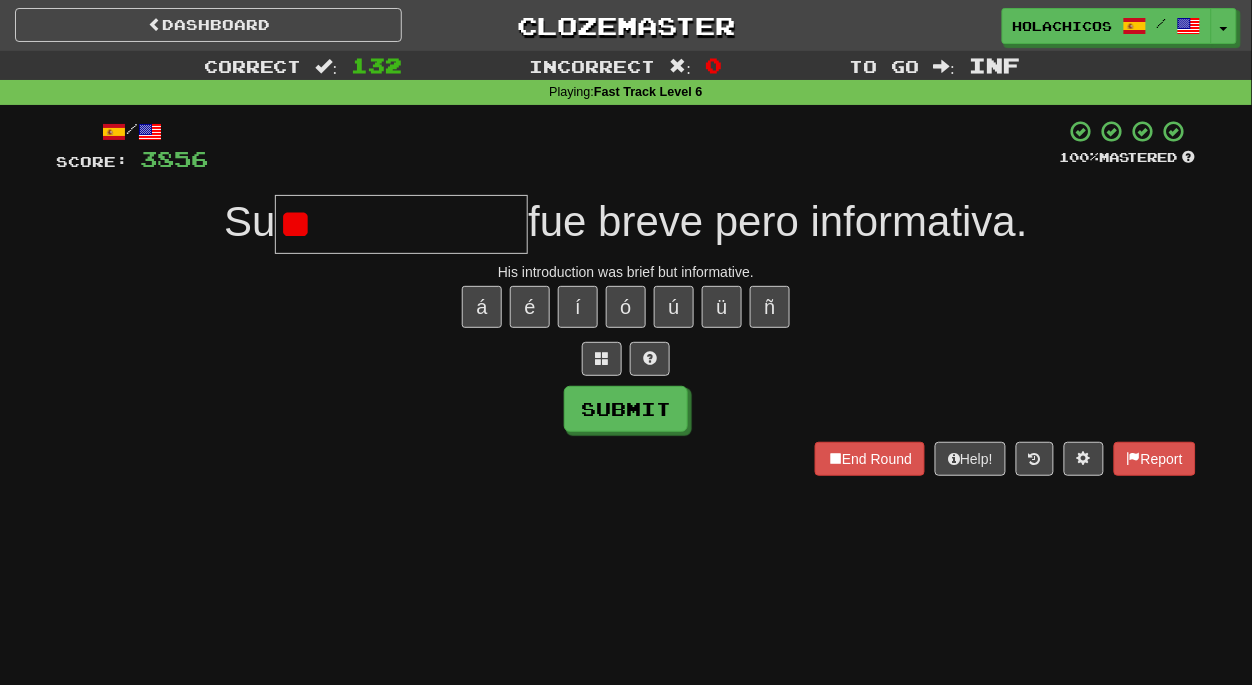 type on "*" 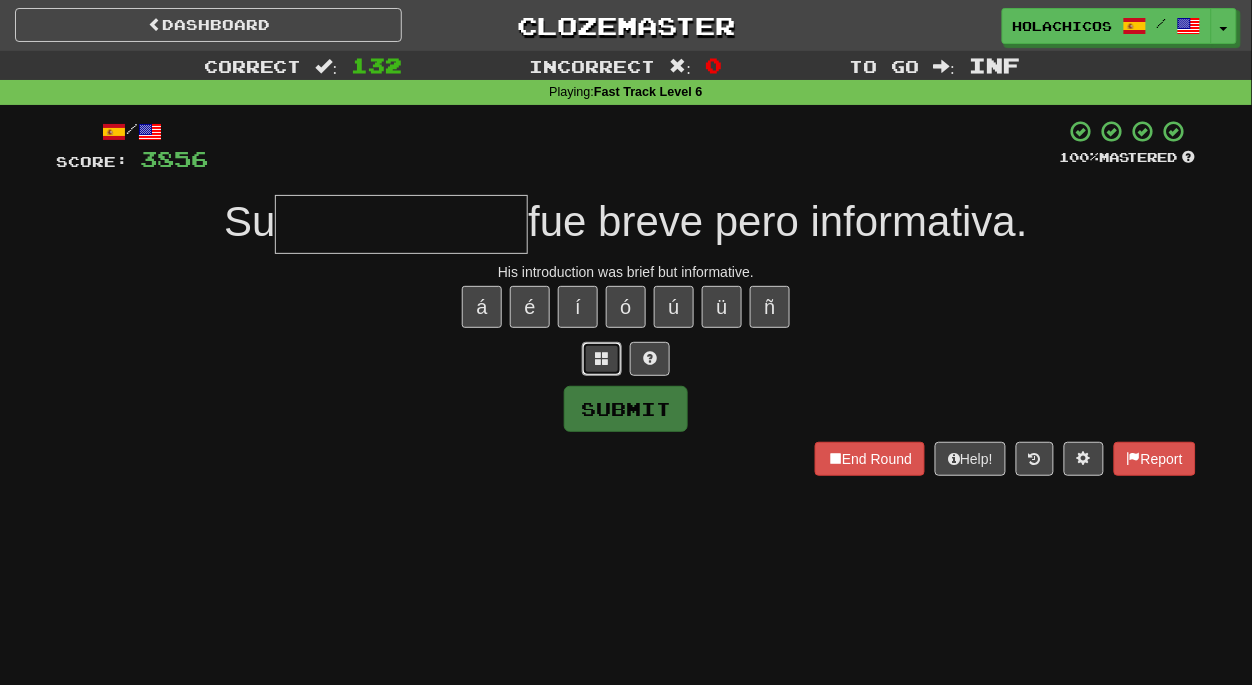 click at bounding box center (602, 358) 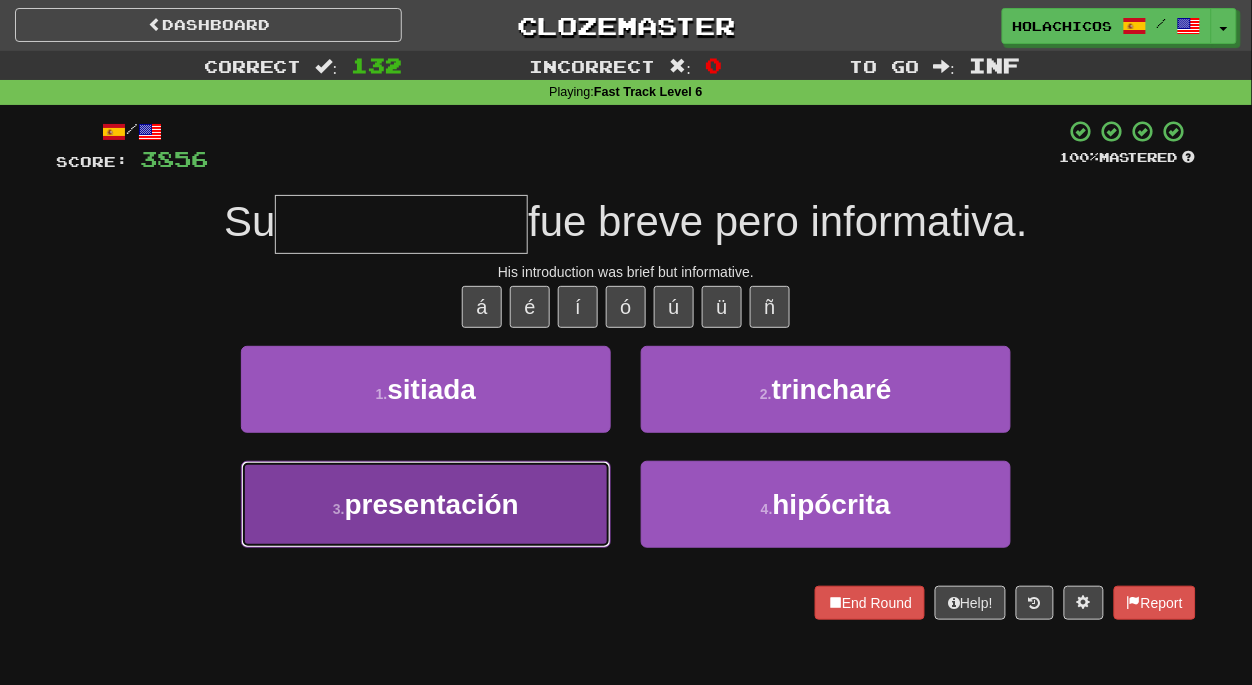 click on "3 .  presentación" at bounding box center [426, 504] 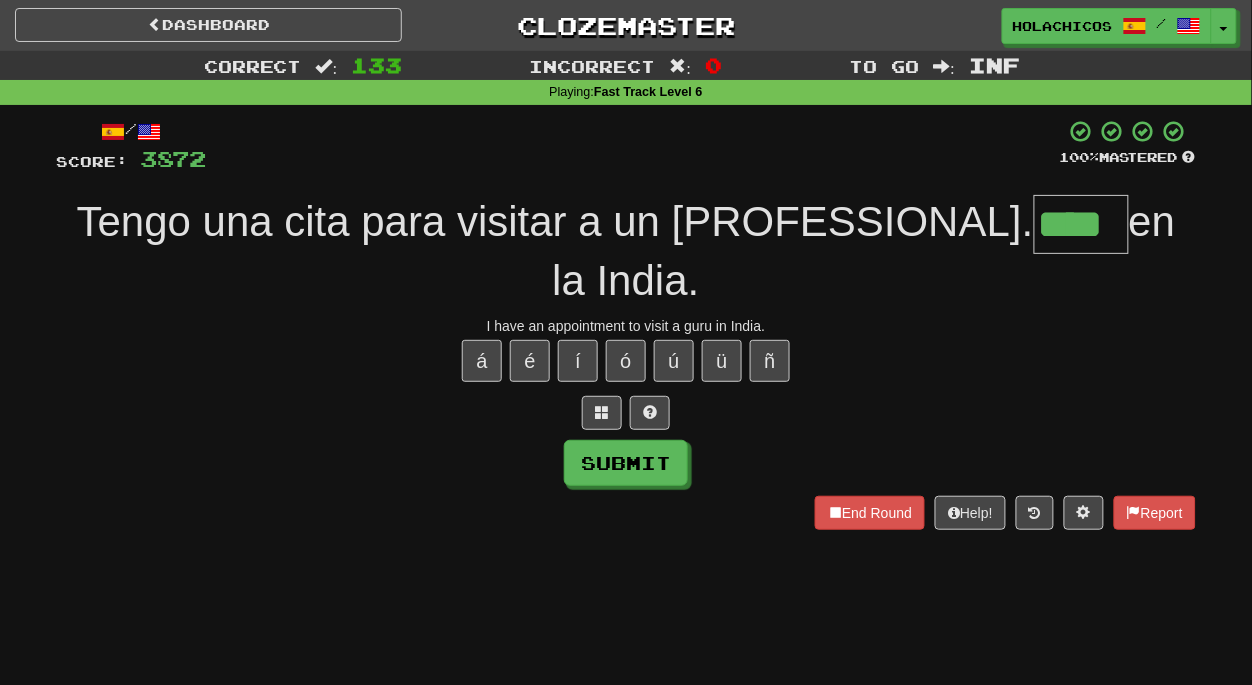 type on "****" 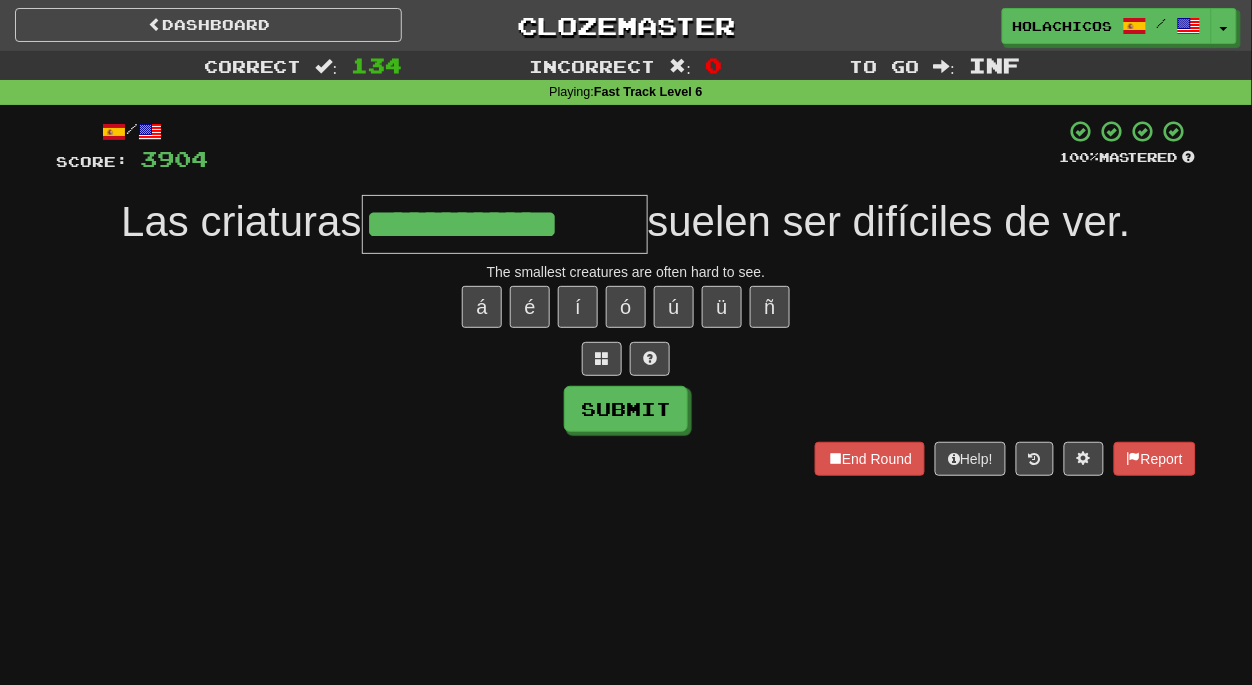 type on "**********" 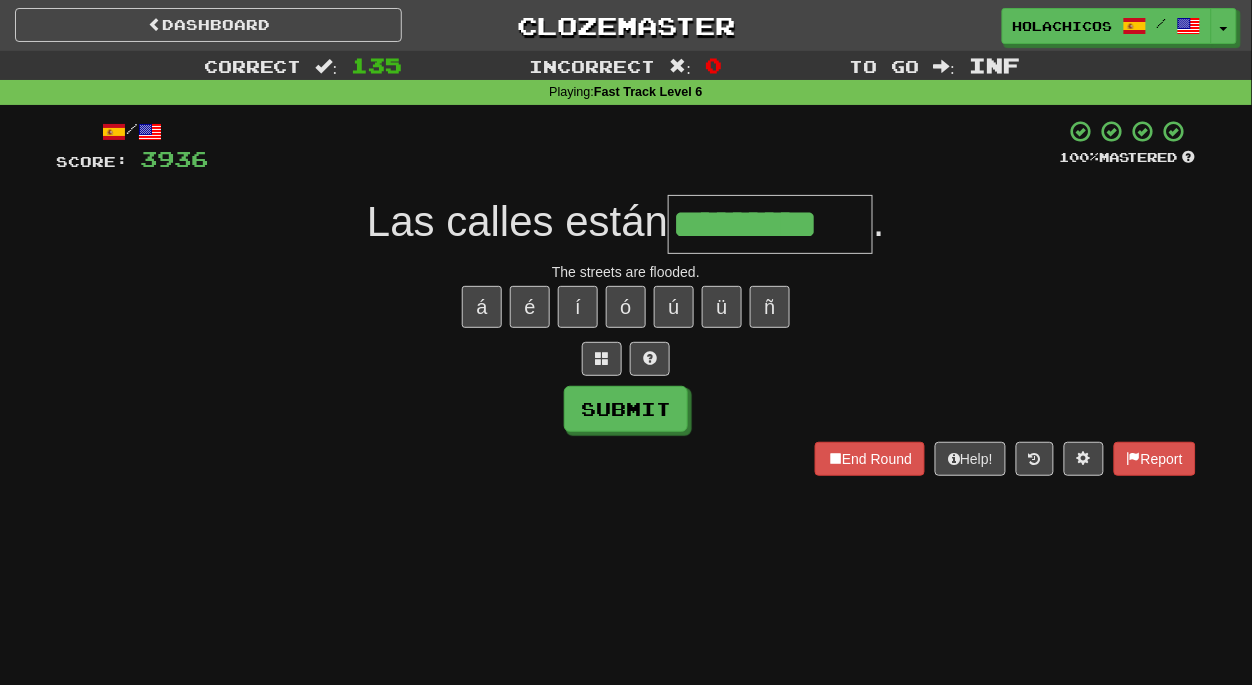 type on "*********" 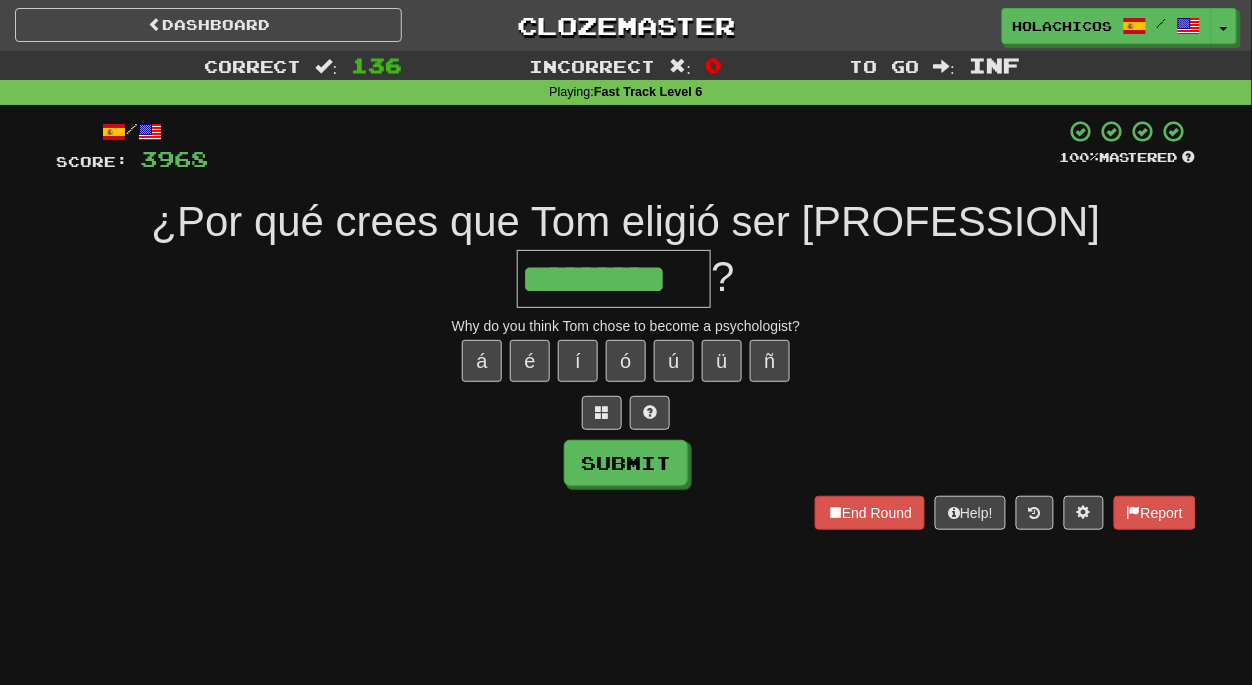 type on "*********" 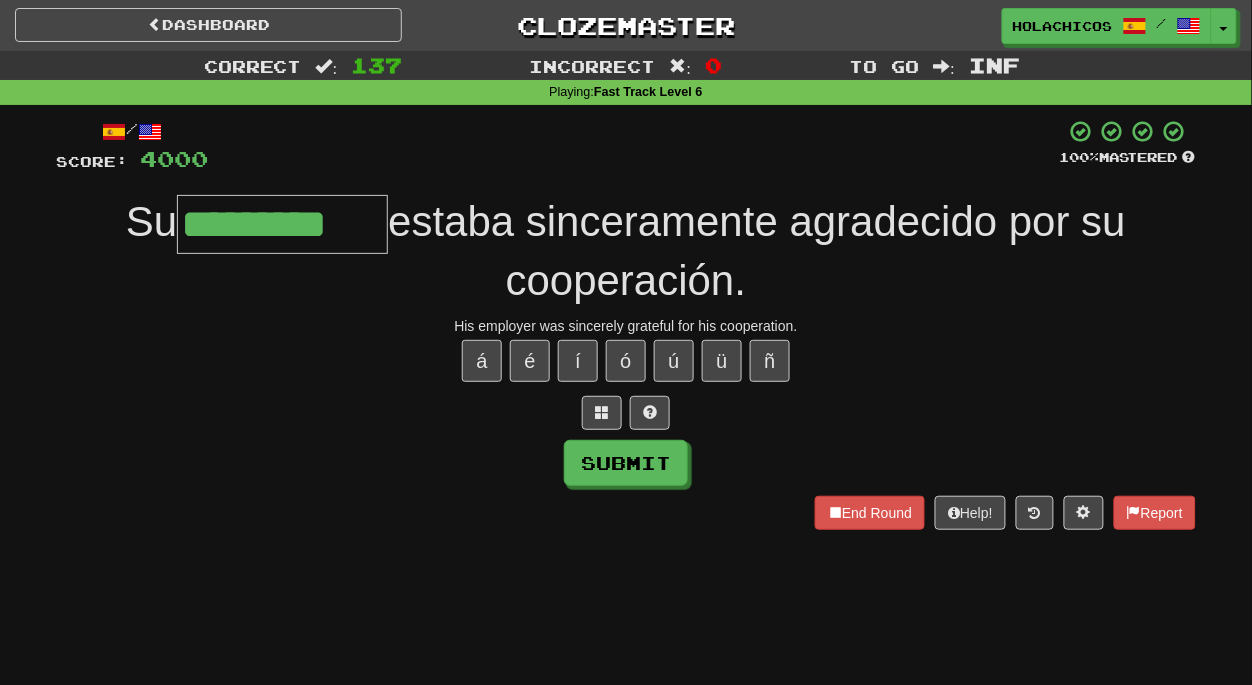 type on "*********" 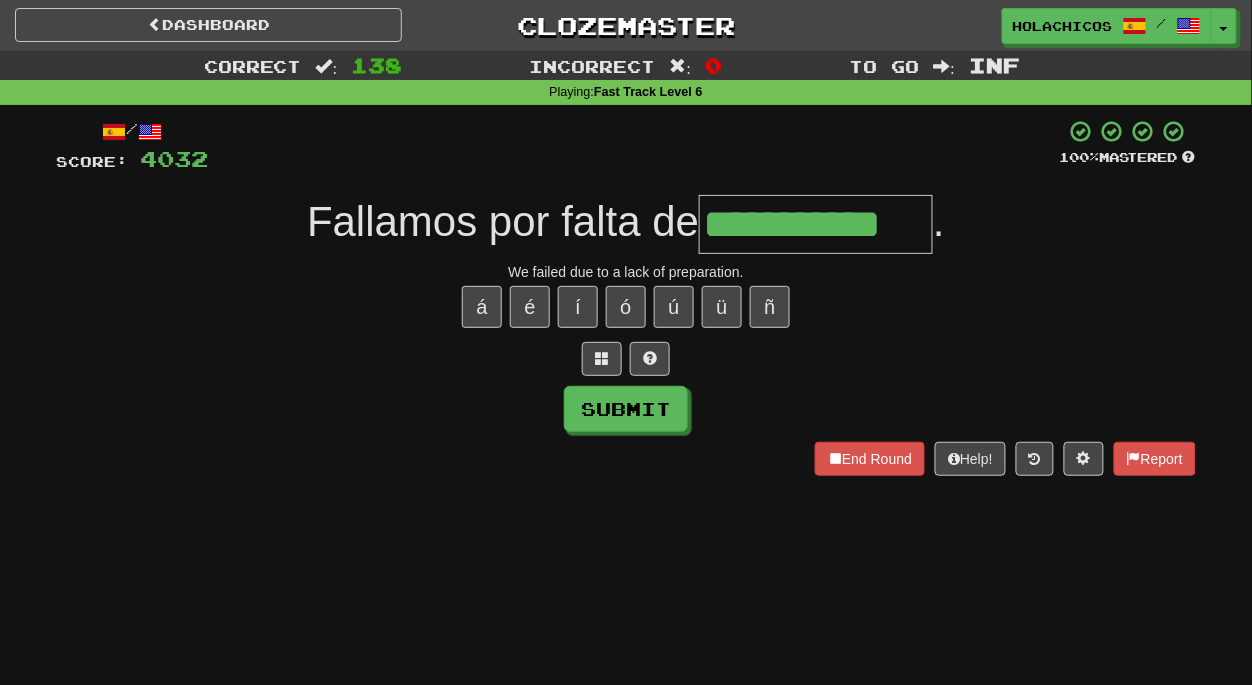 type on "**********" 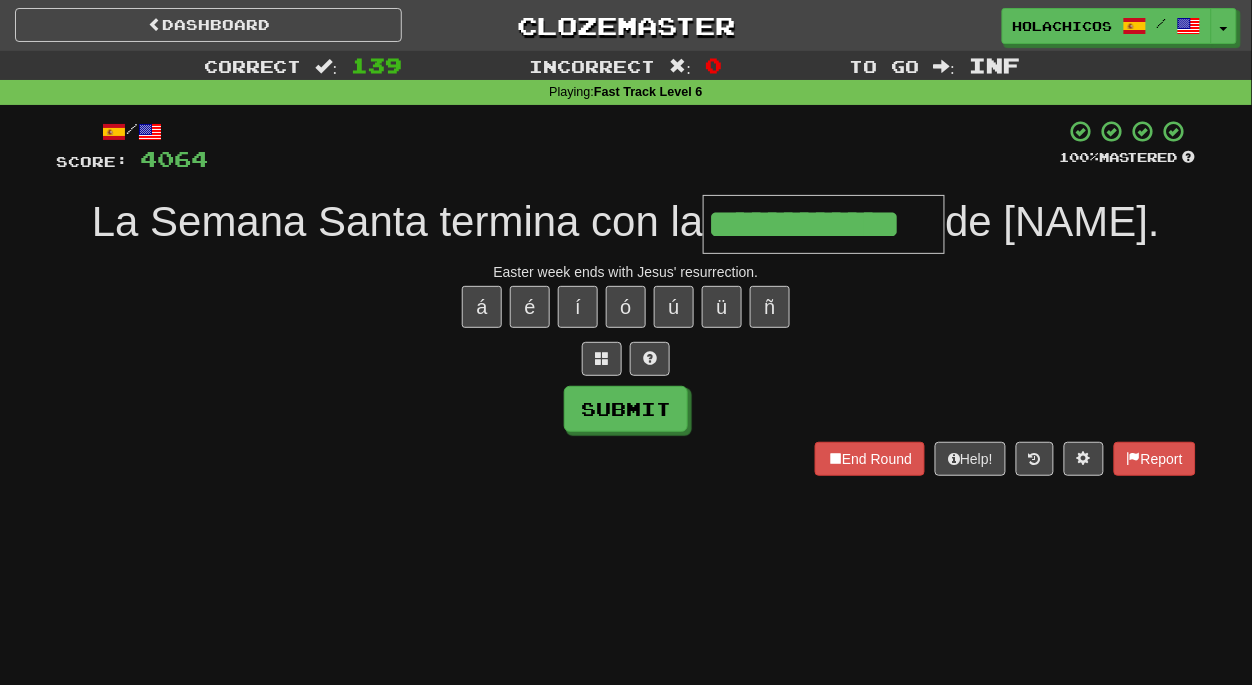 type on "**********" 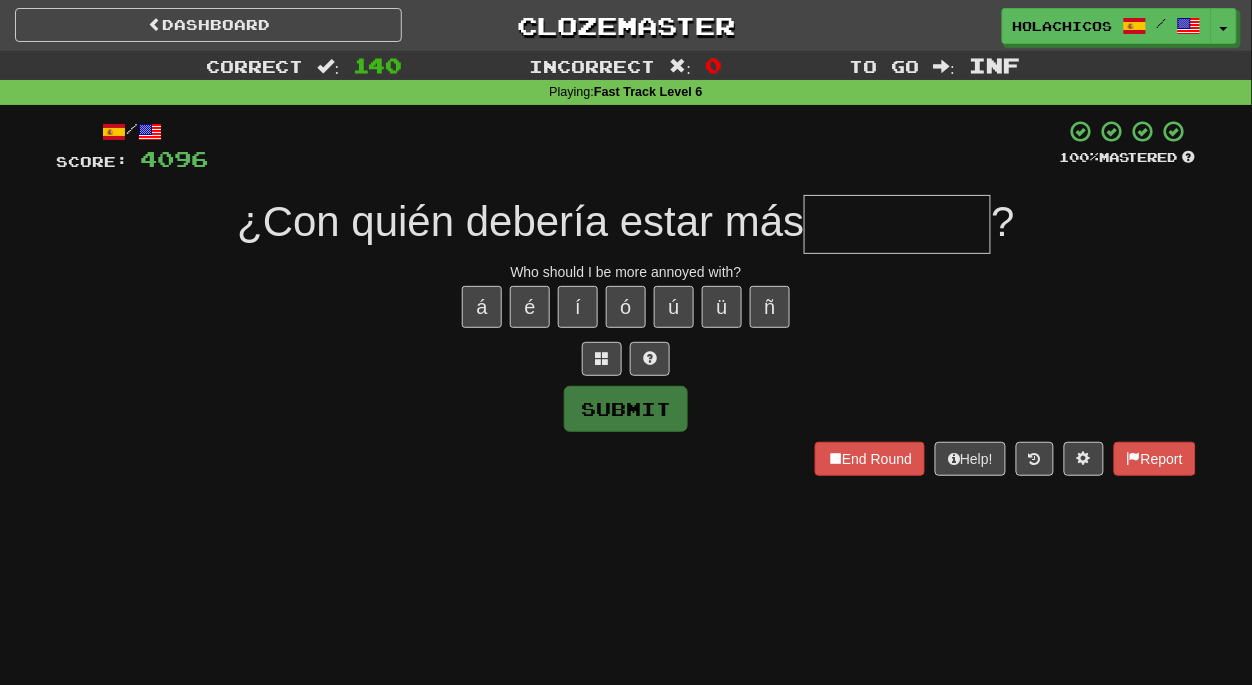 type on "*" 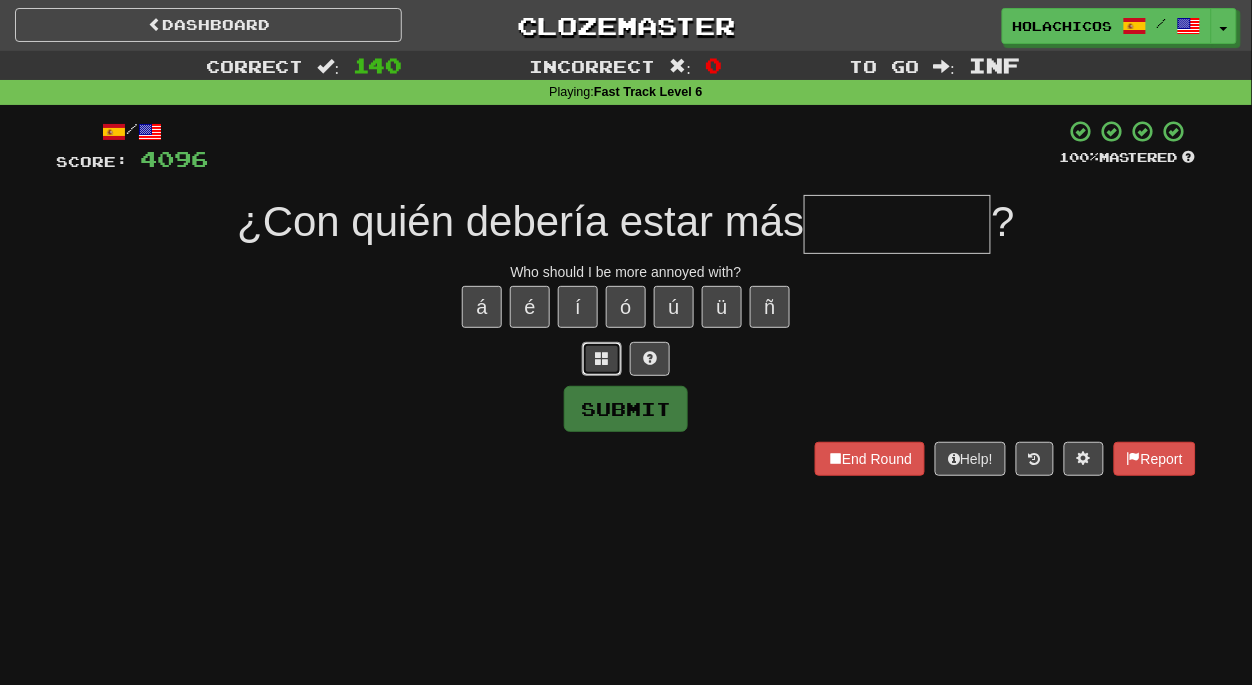 click at bounding box center [602, 358] 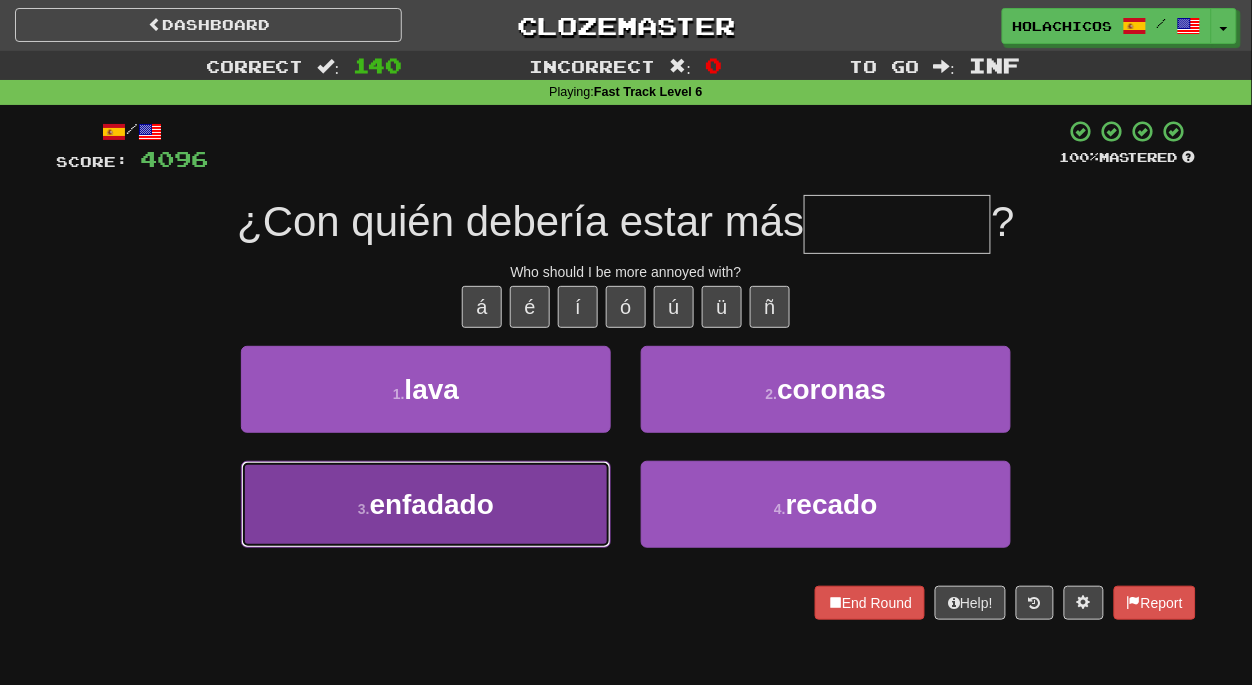 click on "3 .  enfadado" at bounding box center [426, 504] 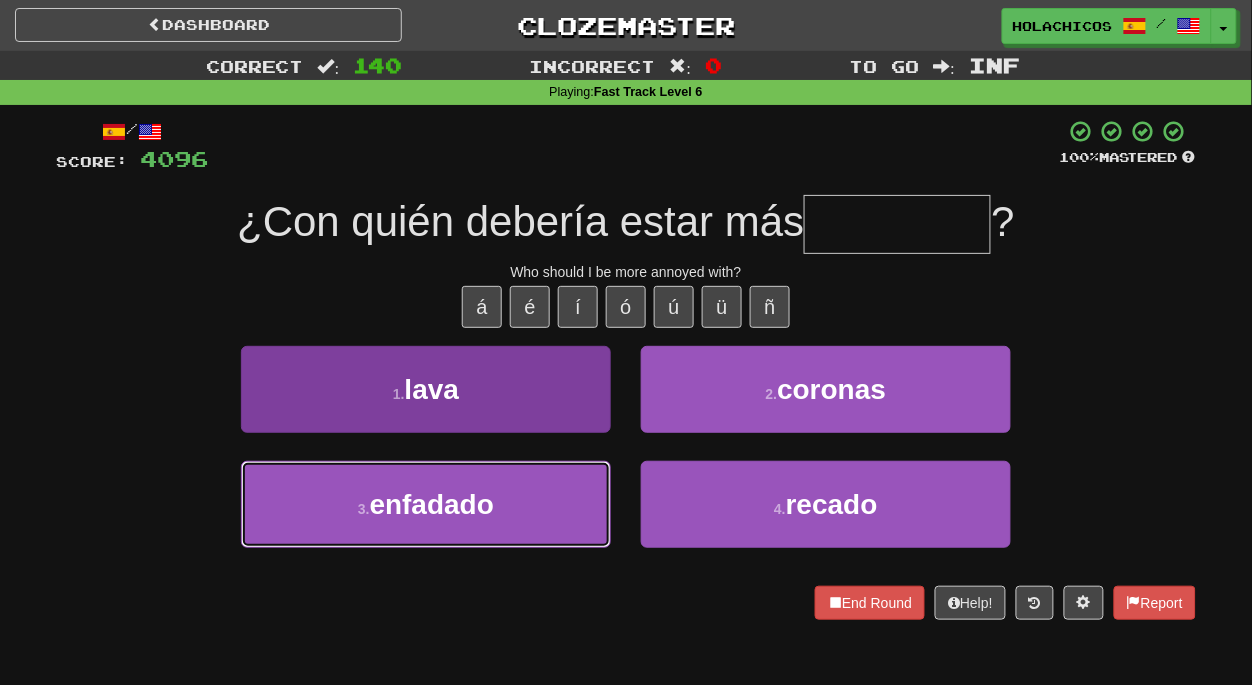 type on "********" 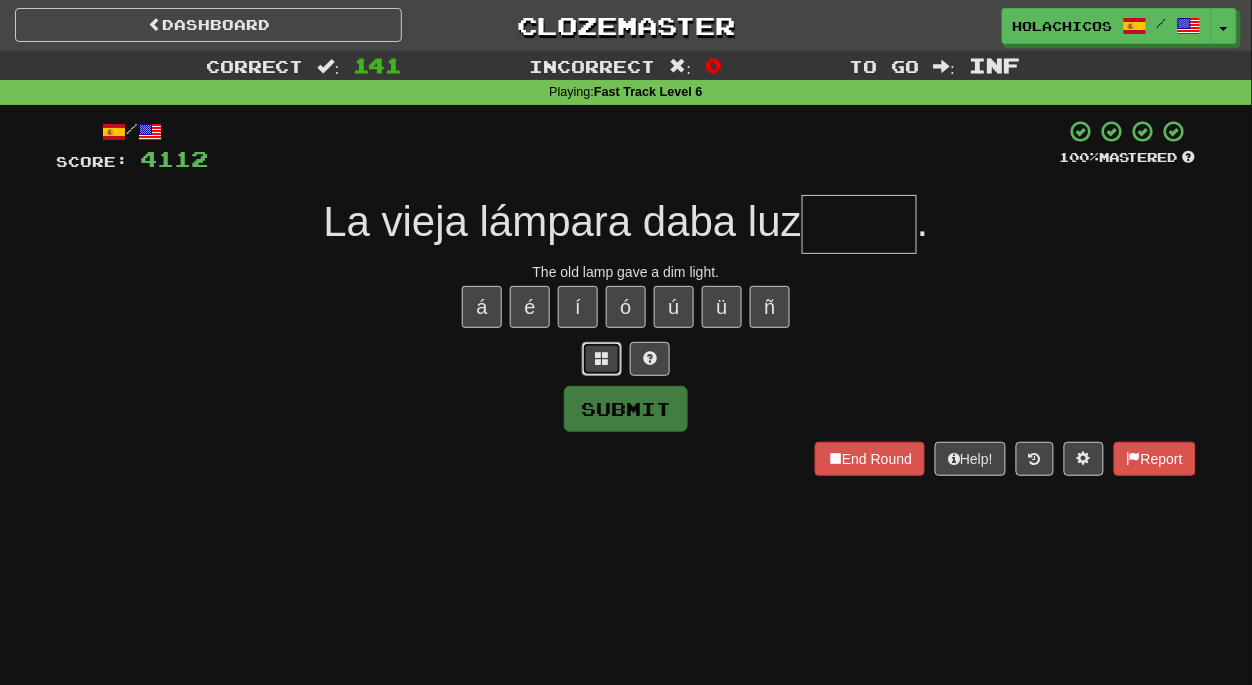 click at bounding box center [602, 358] 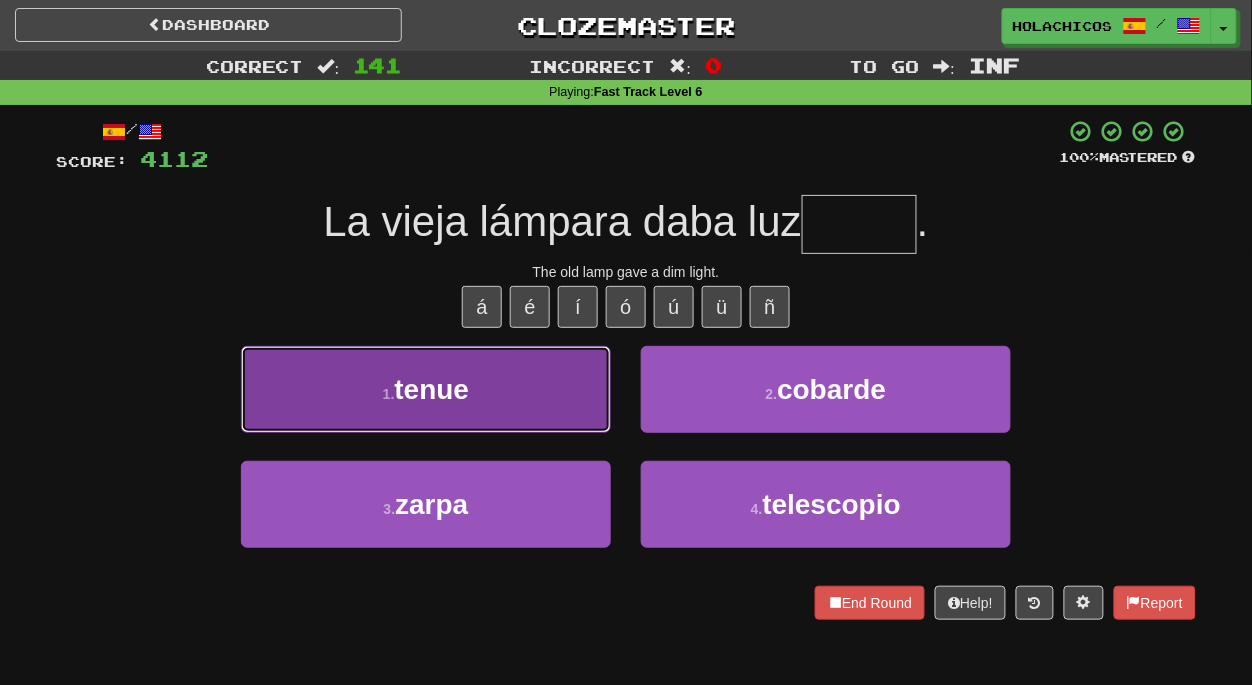 click on "1 .  tenue" at bounding box center [426, 389] 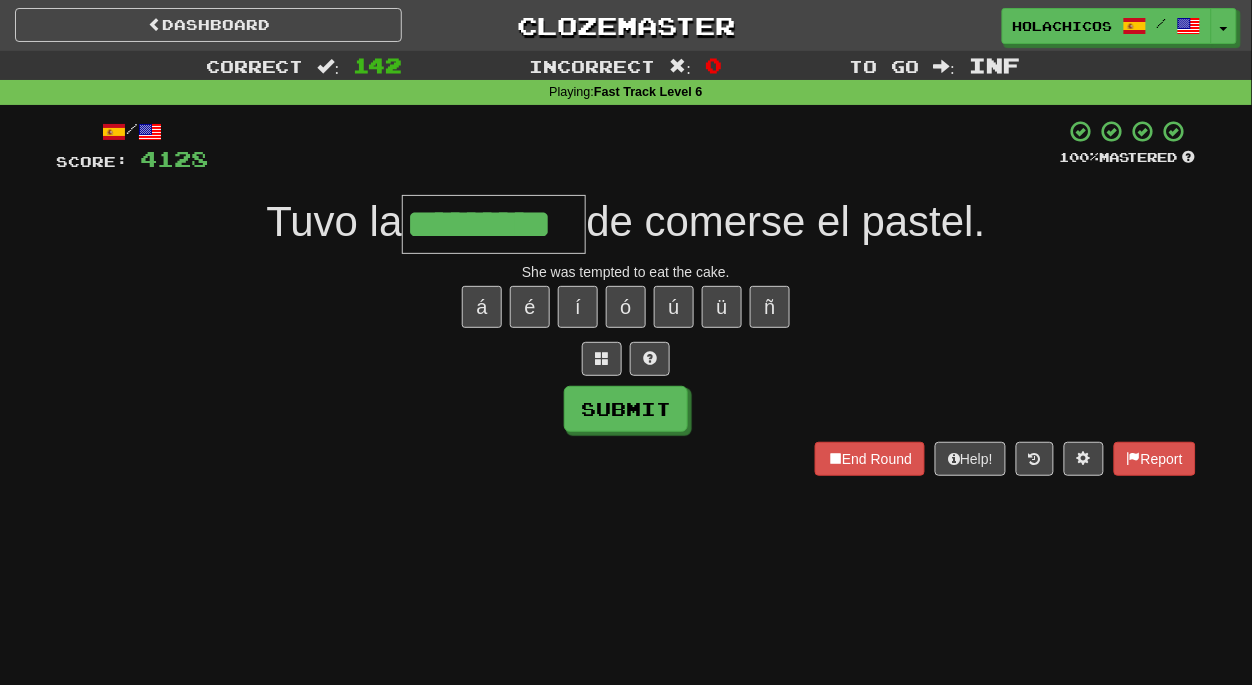 type on "*********" 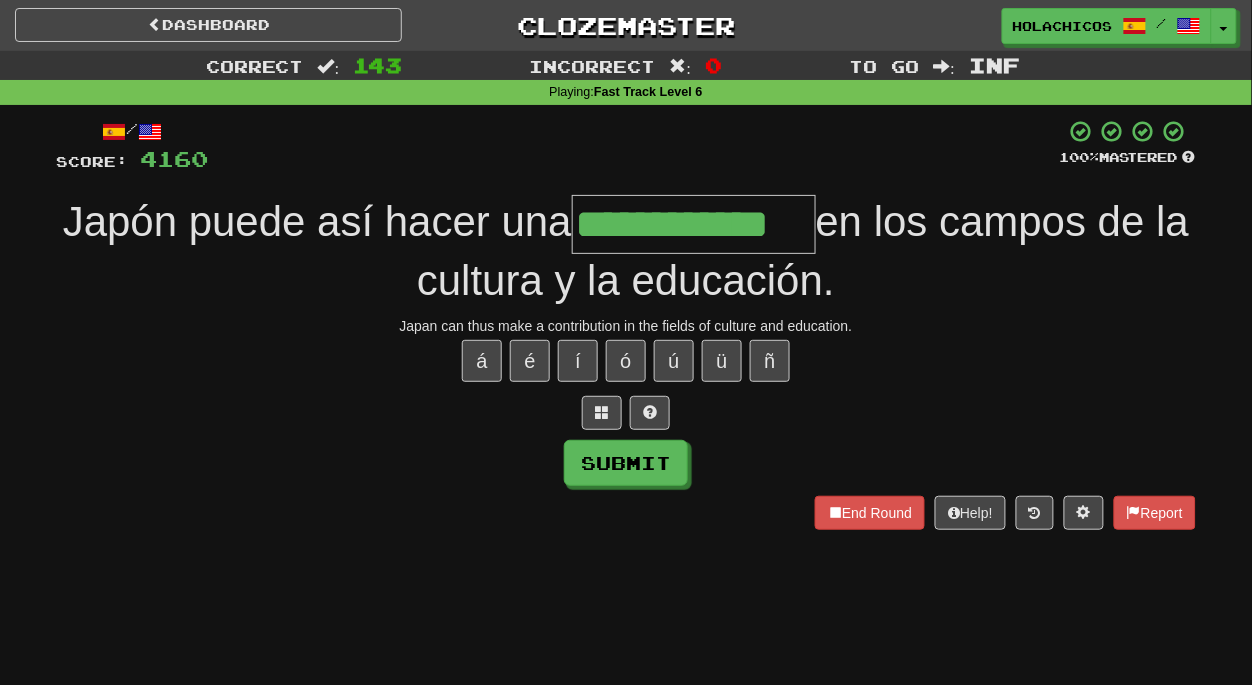 type on "**********" 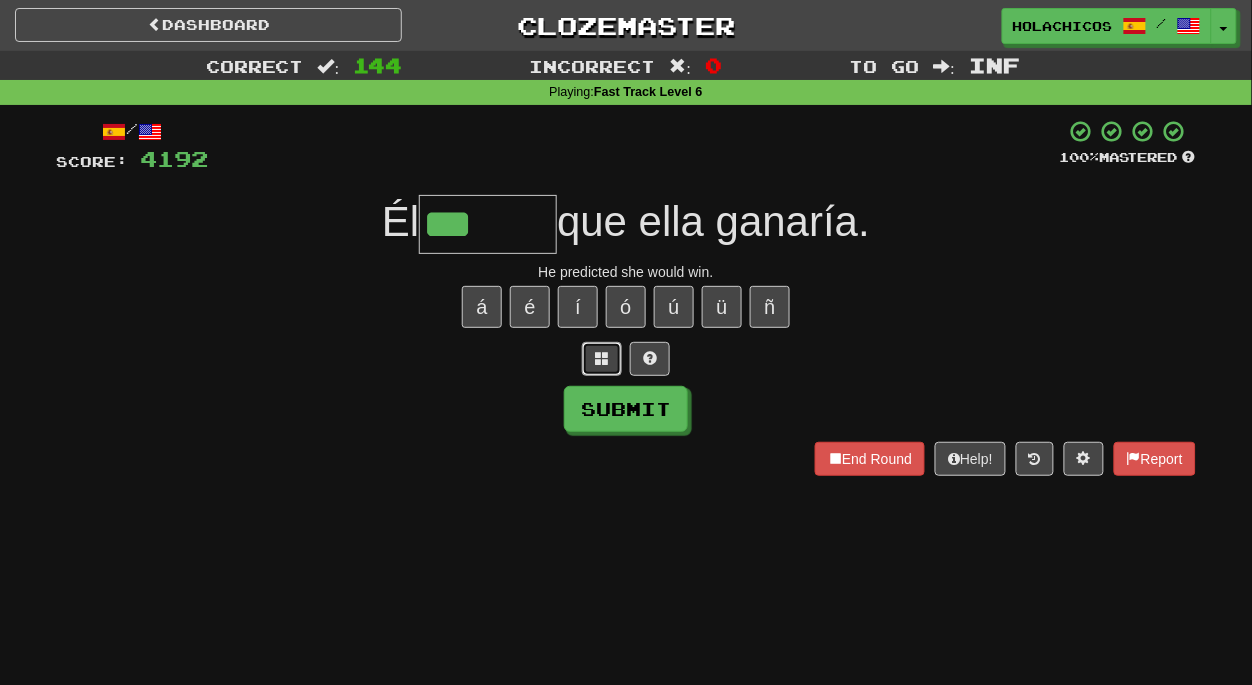 click at bounding box center (602, 359) 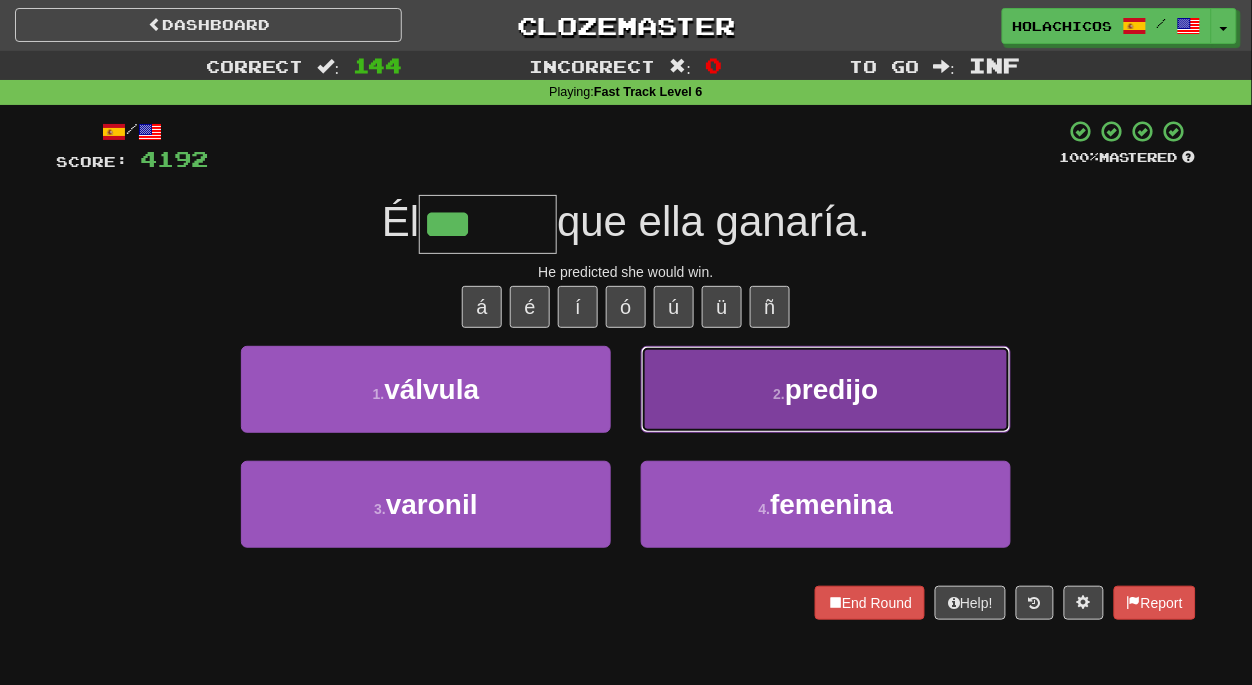 click on "2 .  predijo" at bounding box center (826, 389) 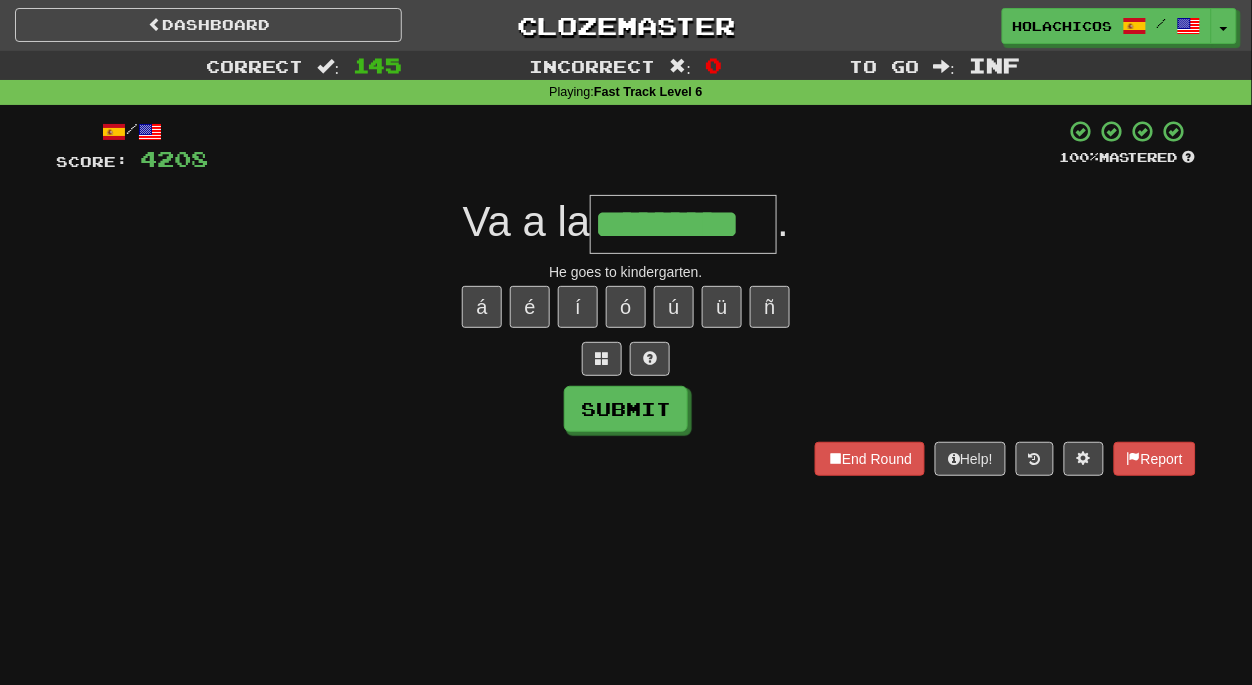 type on "*********" 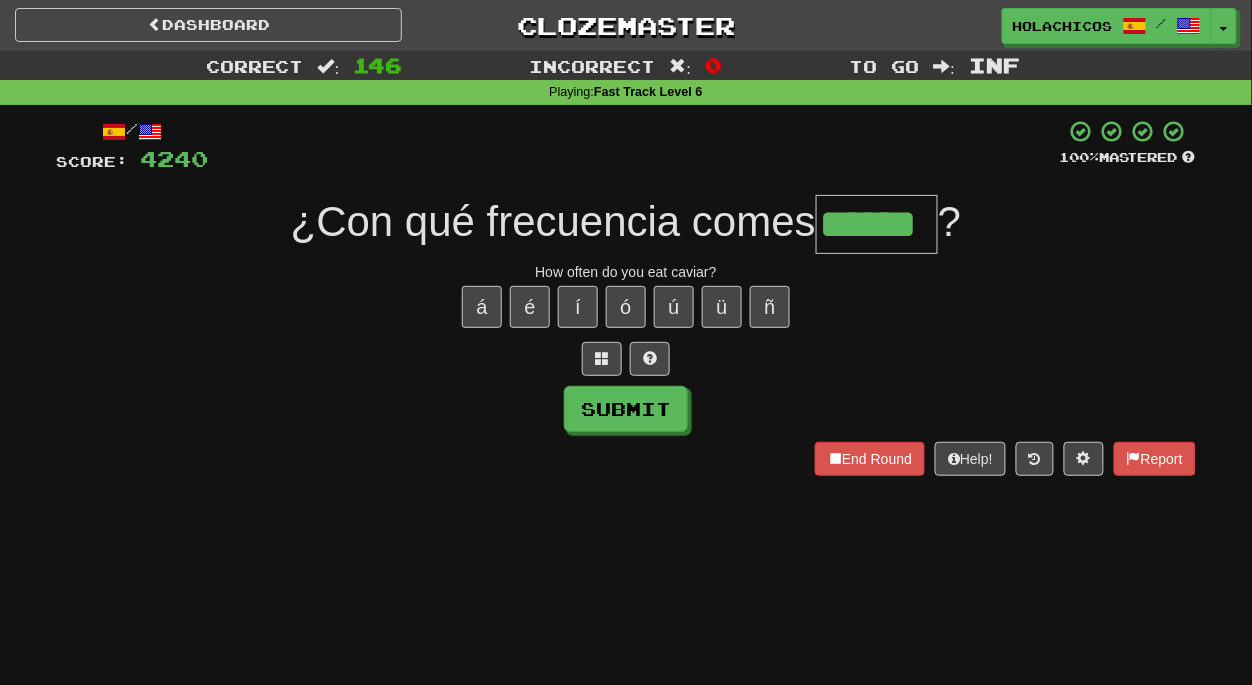 type on "******" 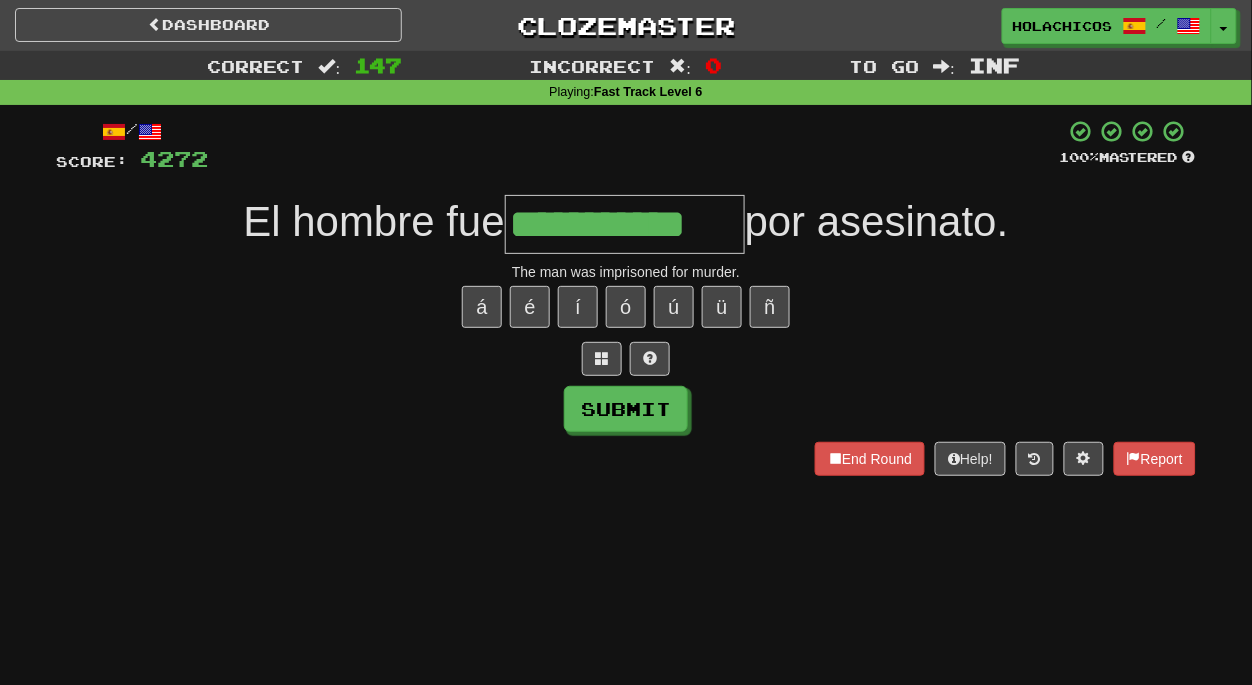 type on "**********" 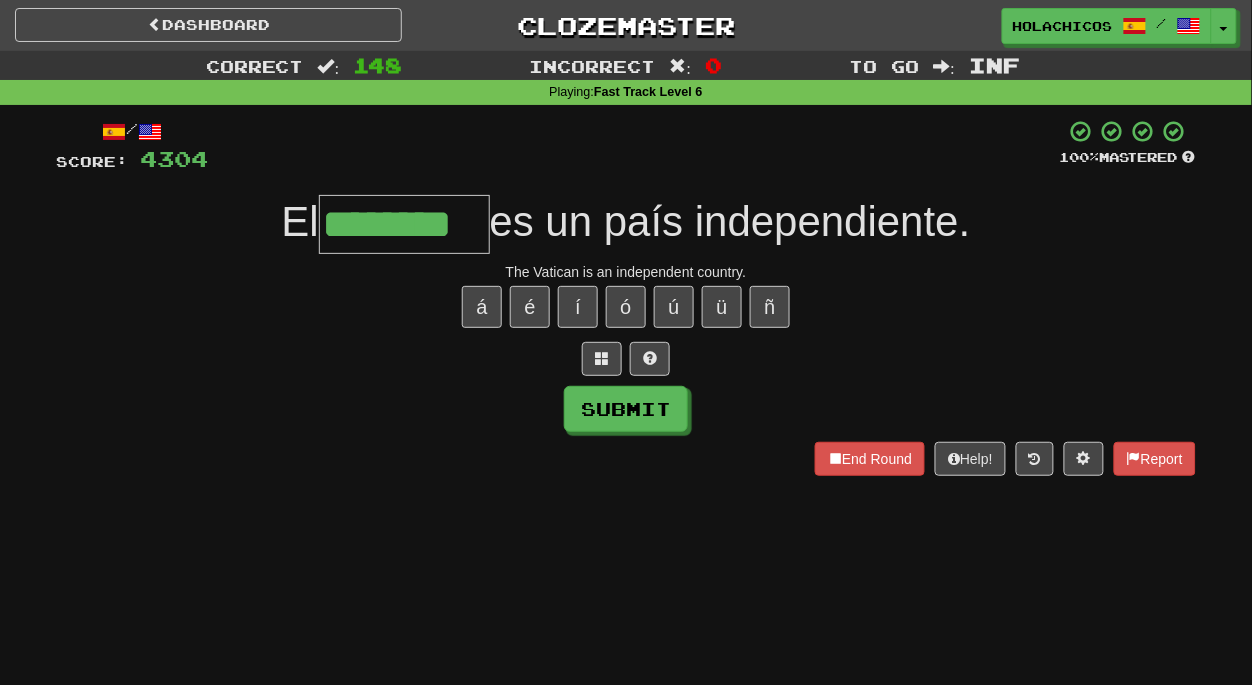 type on "********" 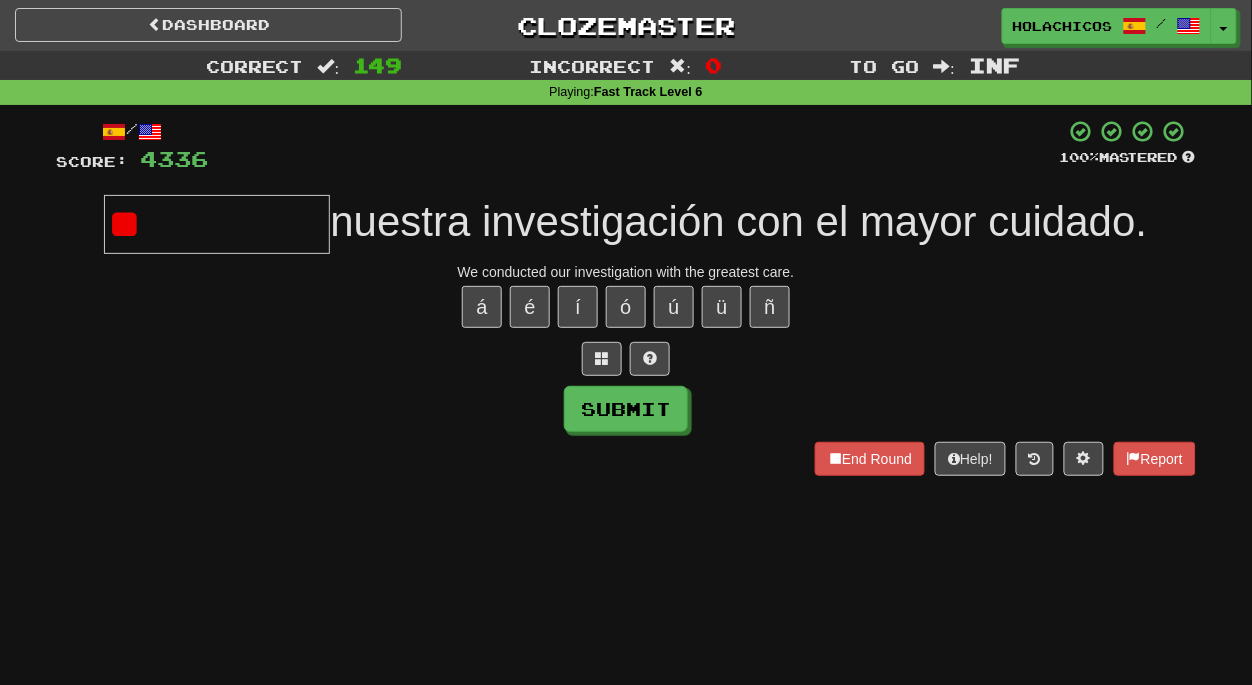 type on "*" 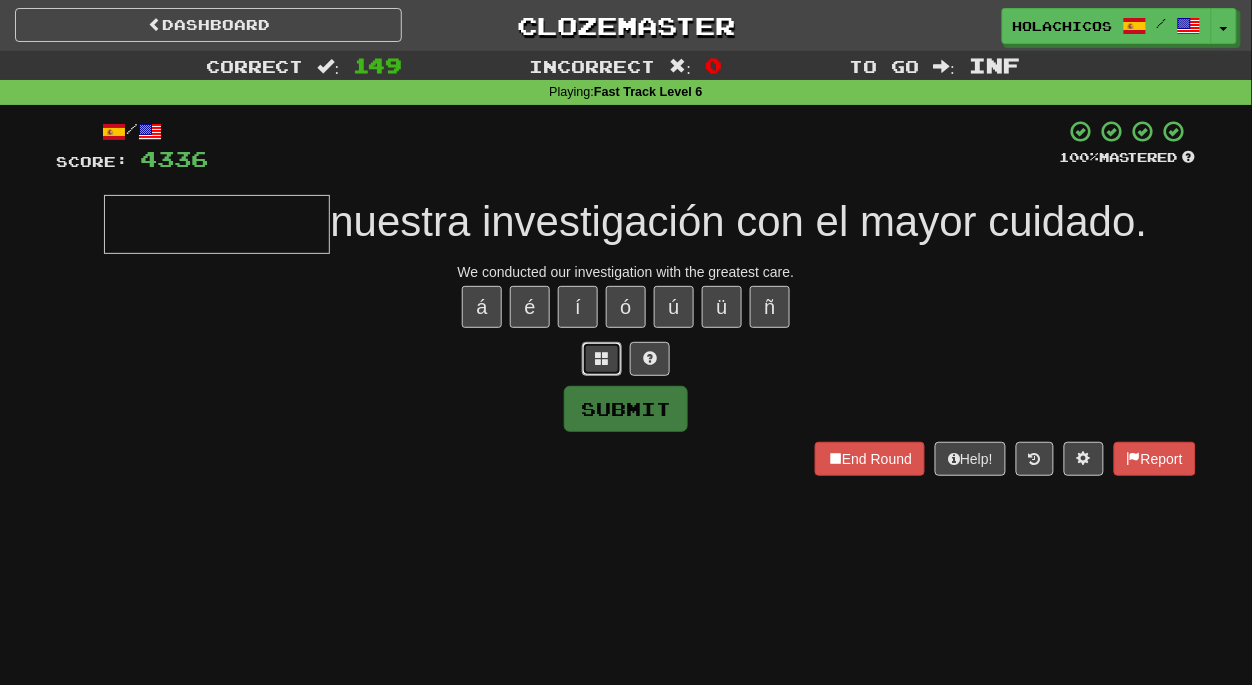 click at bounding box center (602, 359) 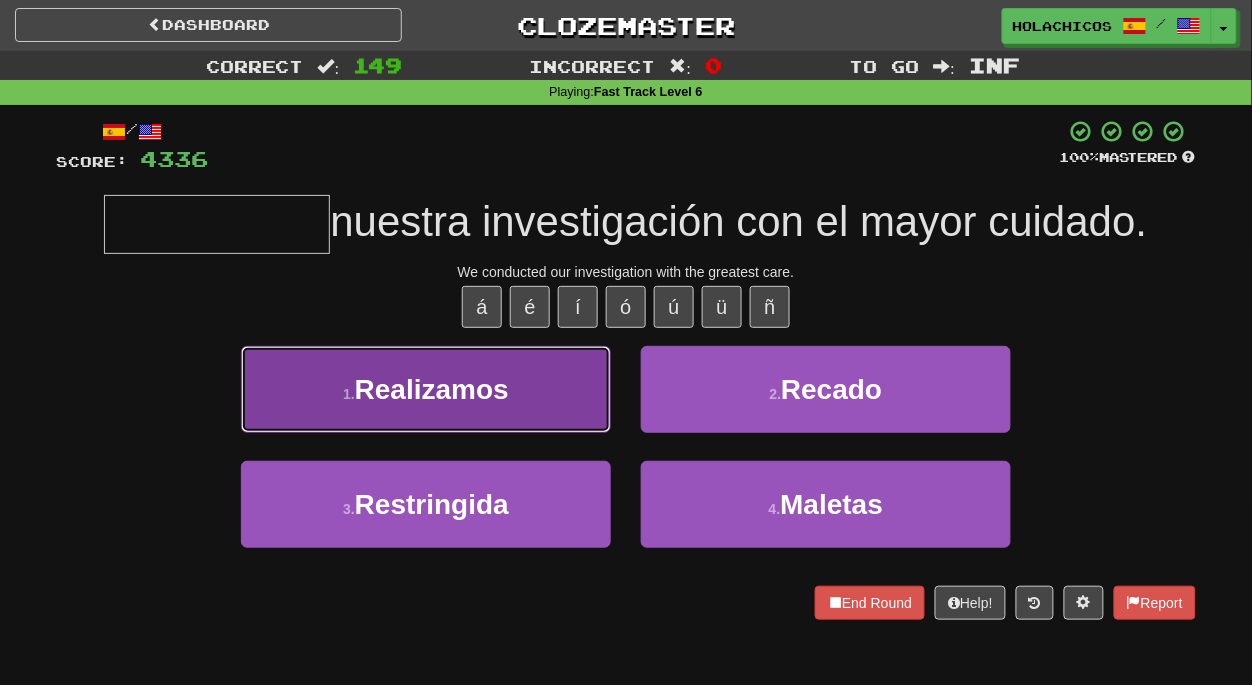 click on "Realizamos" at bounding box center [426, 389] 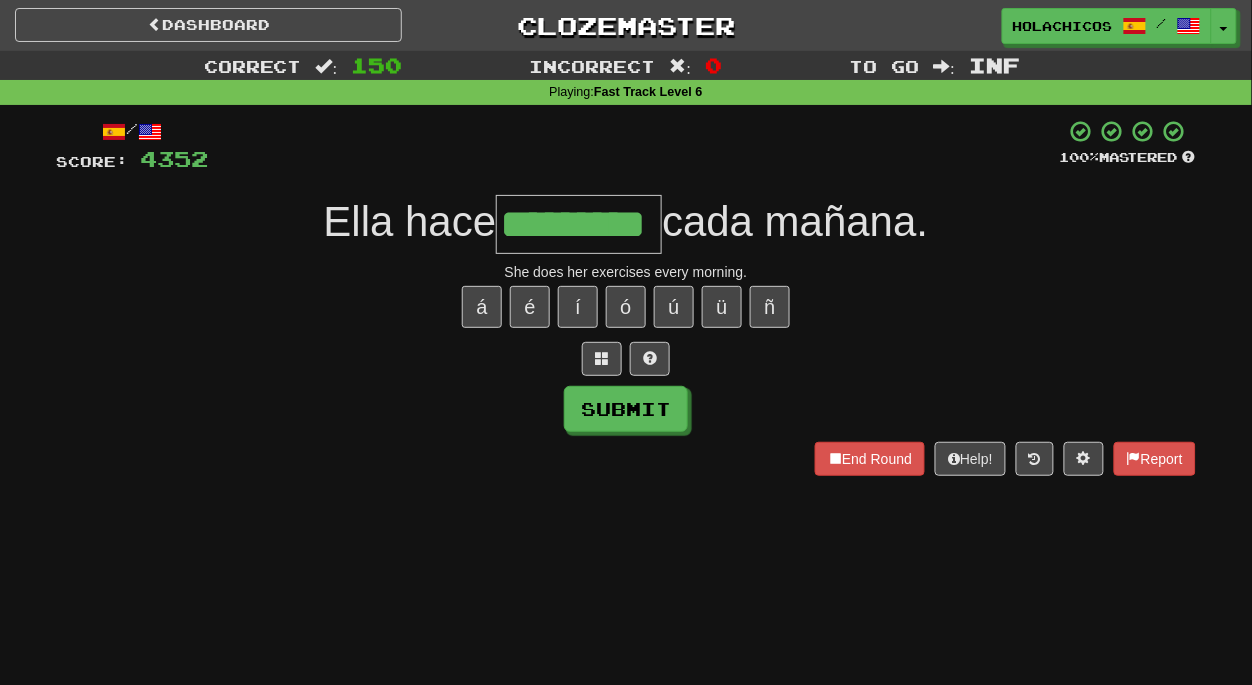 type on "*********" 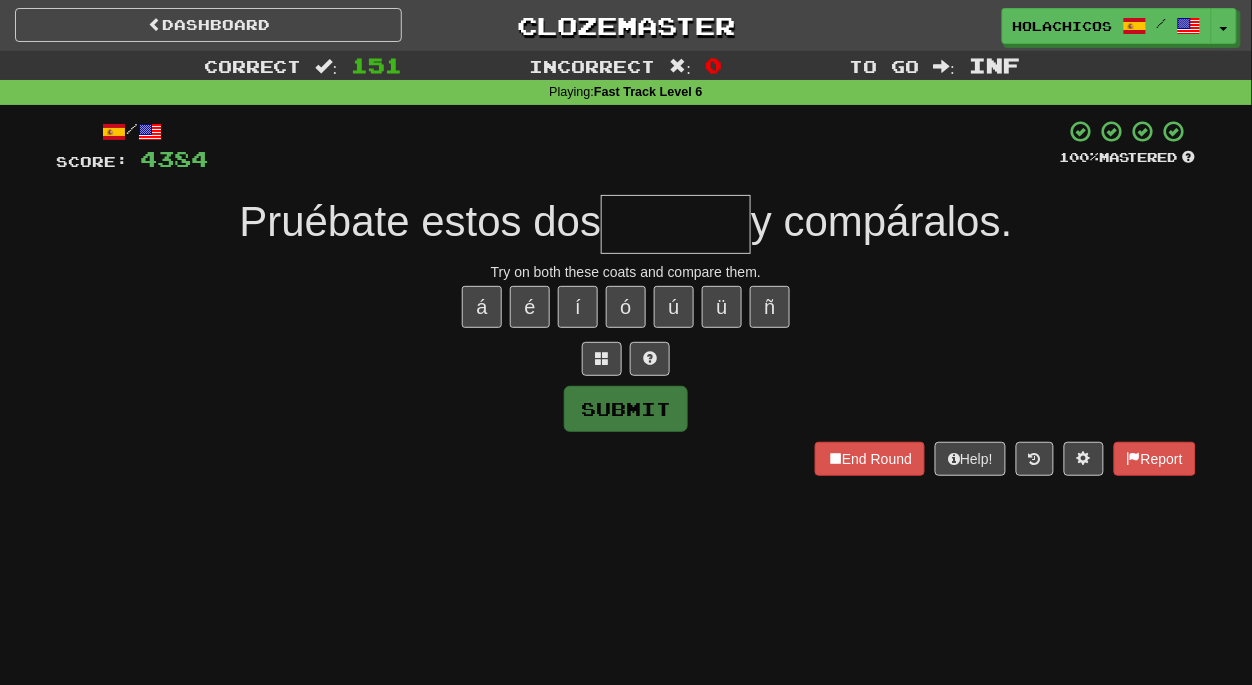 type on "*" 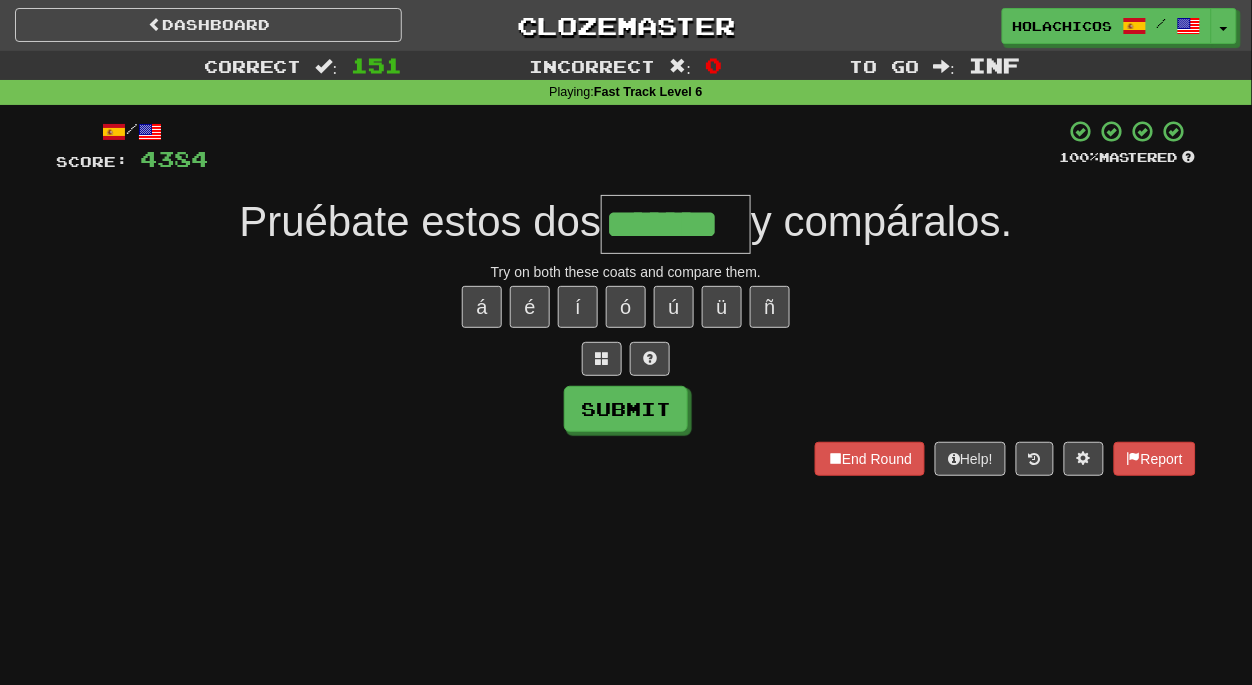 type on "*******" 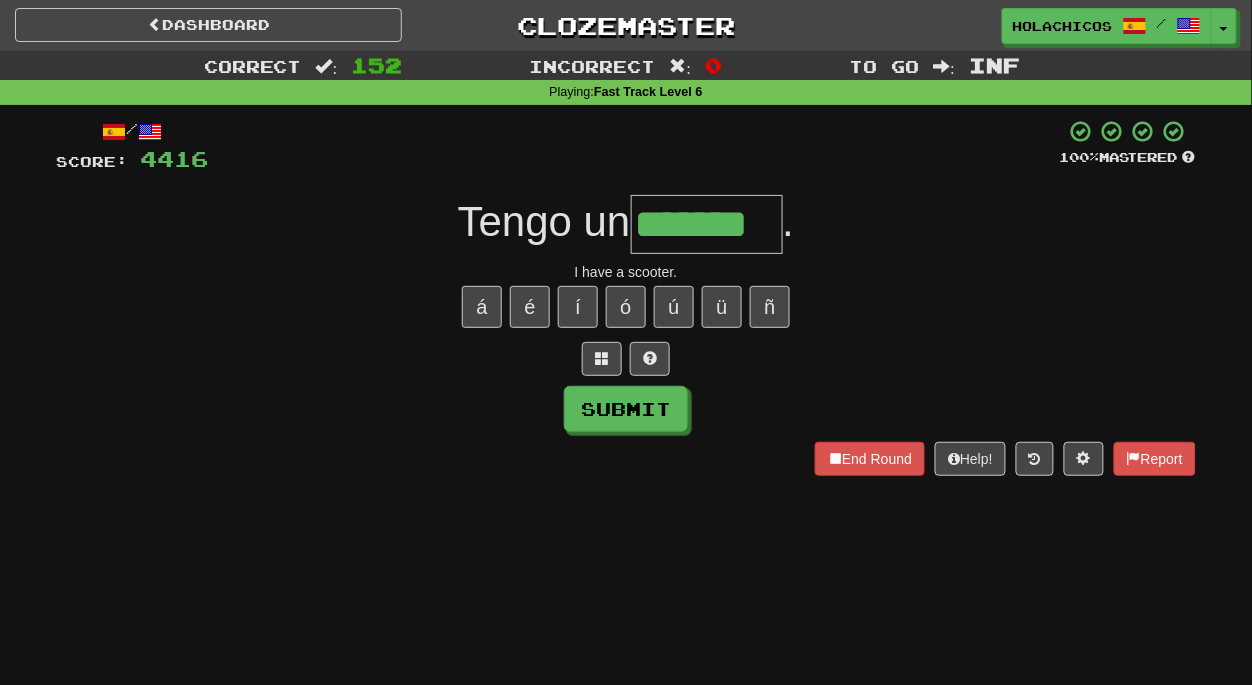 type 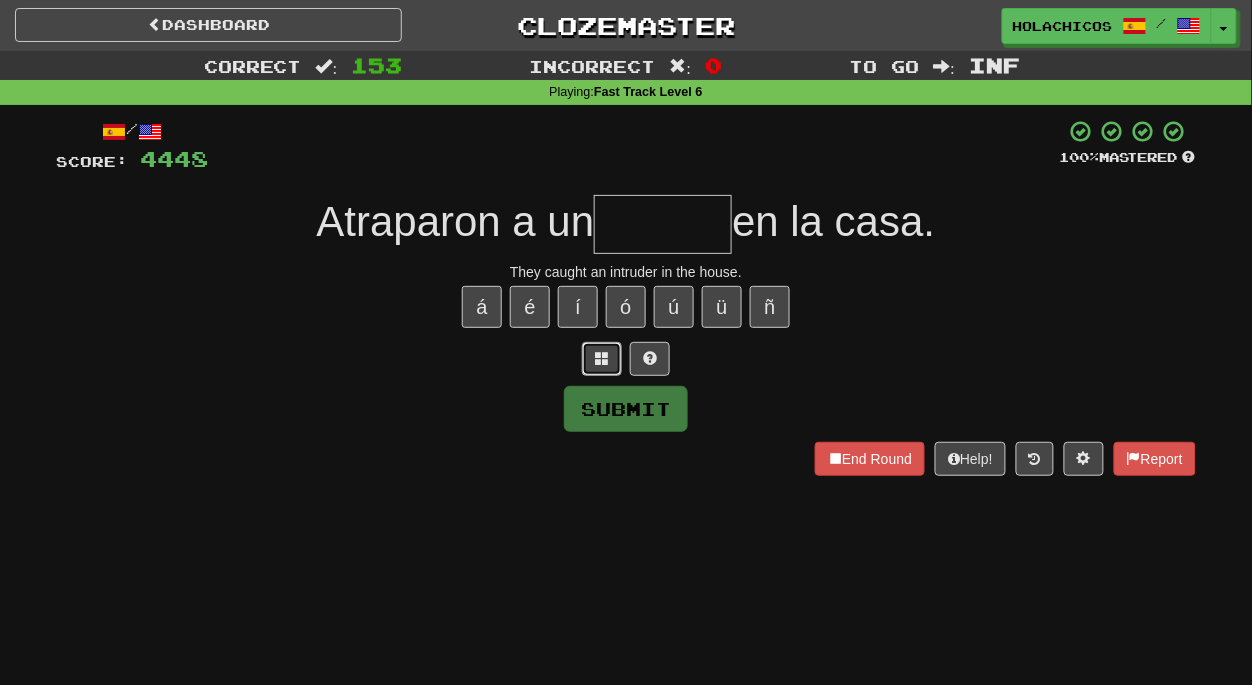 click at bounding box center (602, 359) 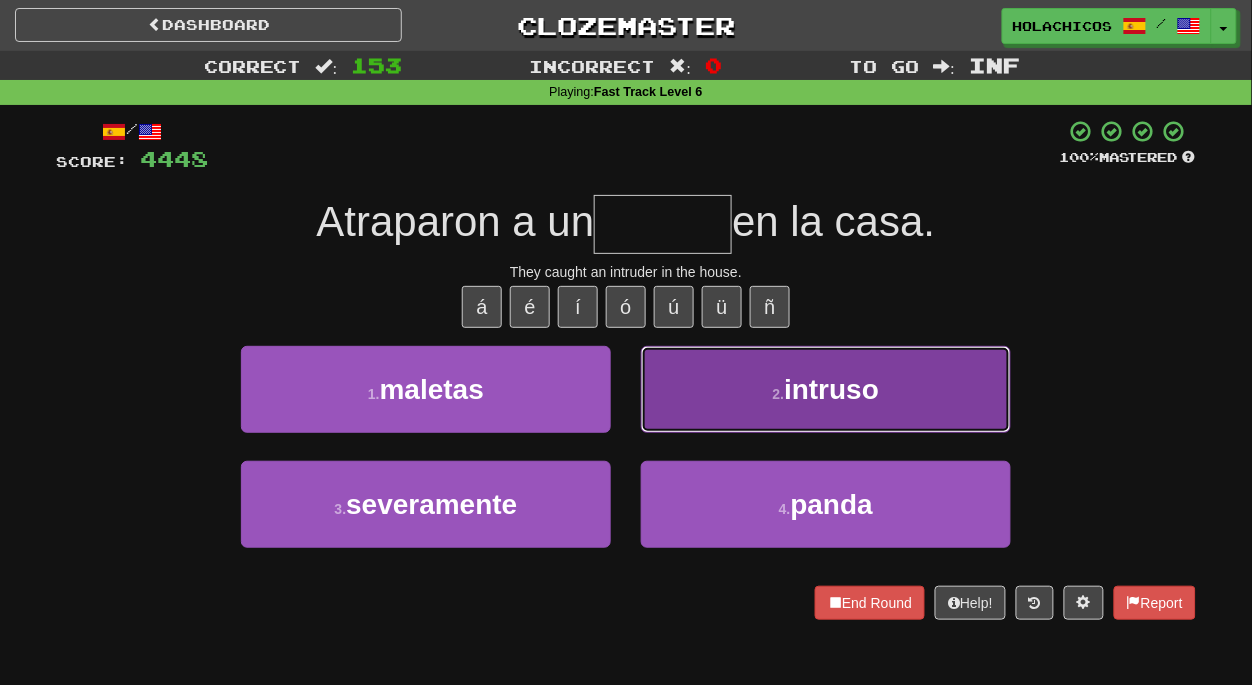 click on "intruso" at bounding box center (826, 389) 